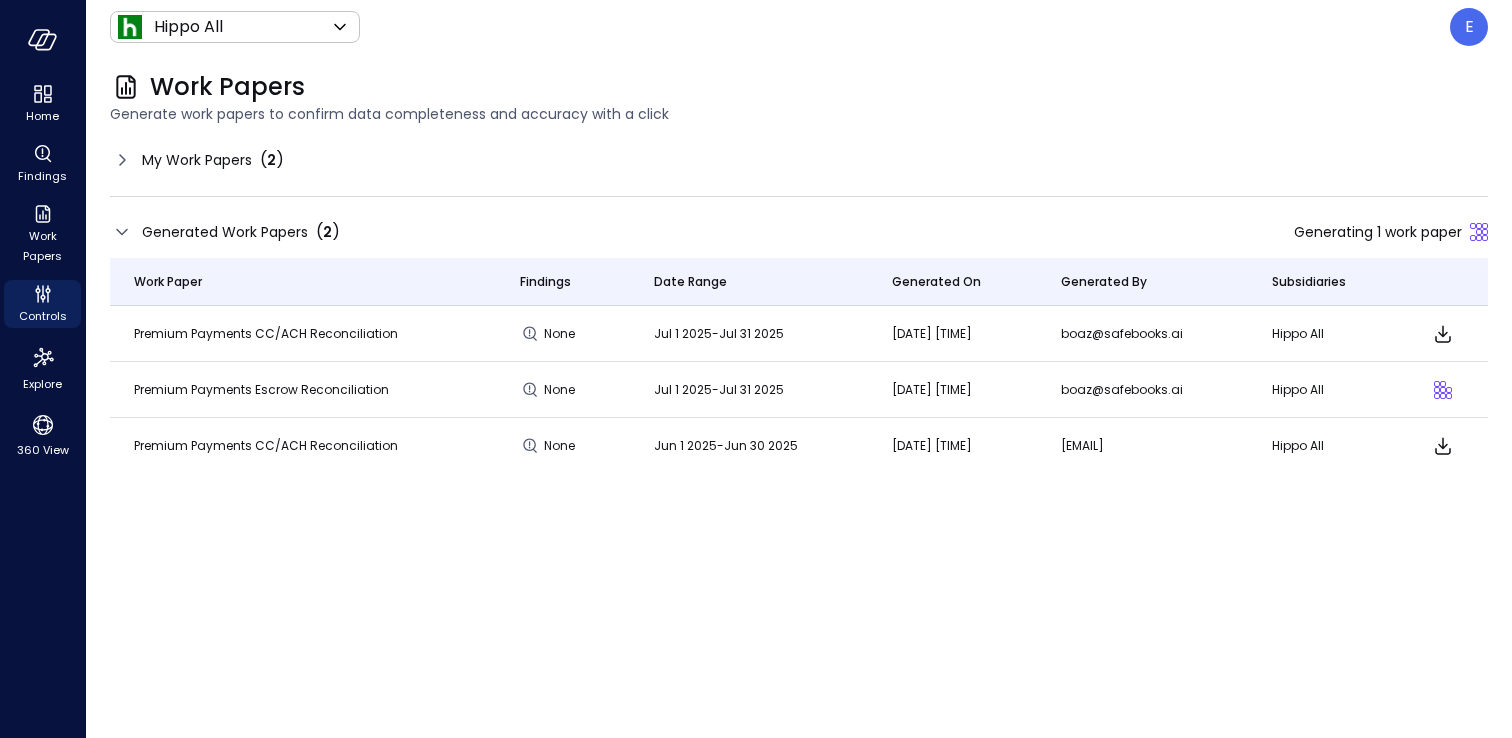 scroll, scrollTop: 0, scrollLeft: 0, axis: both 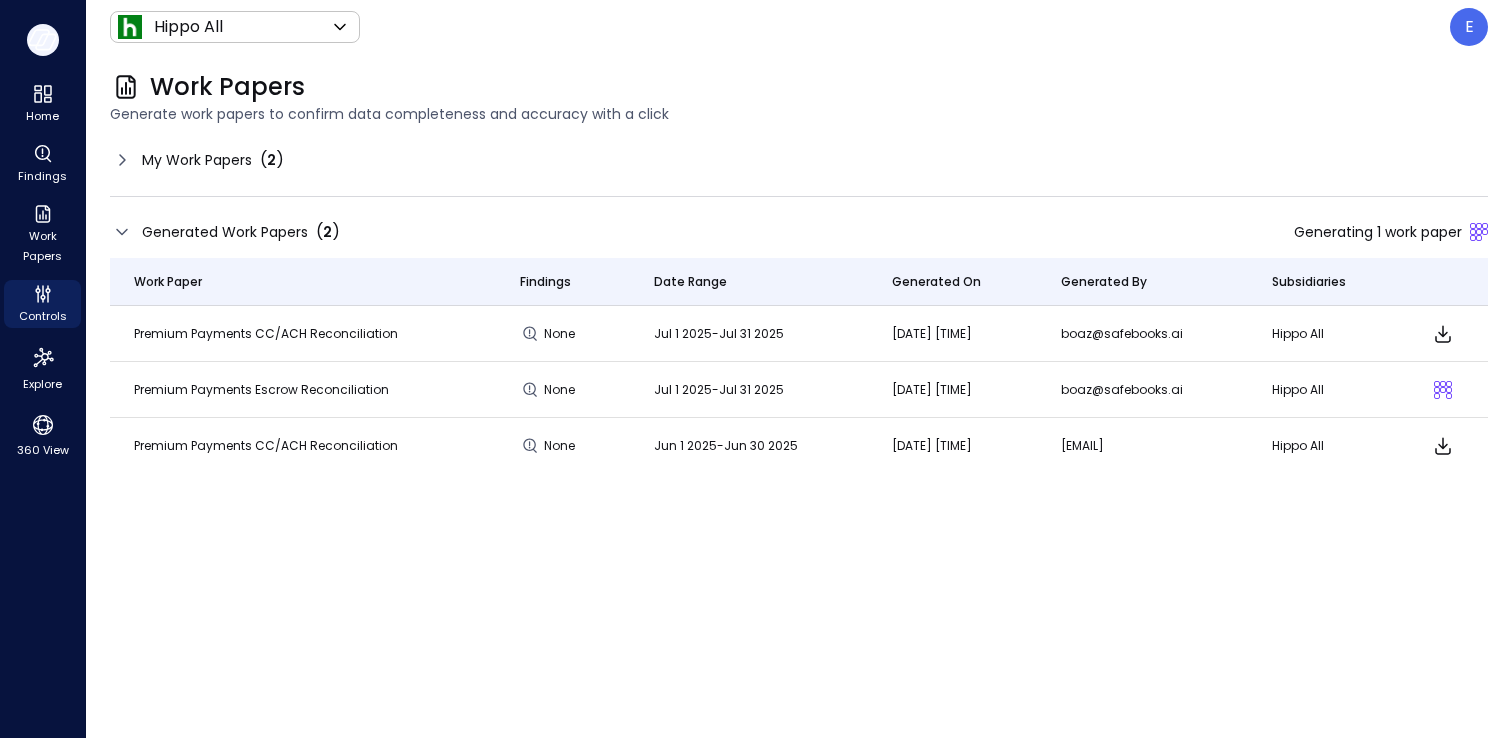 click 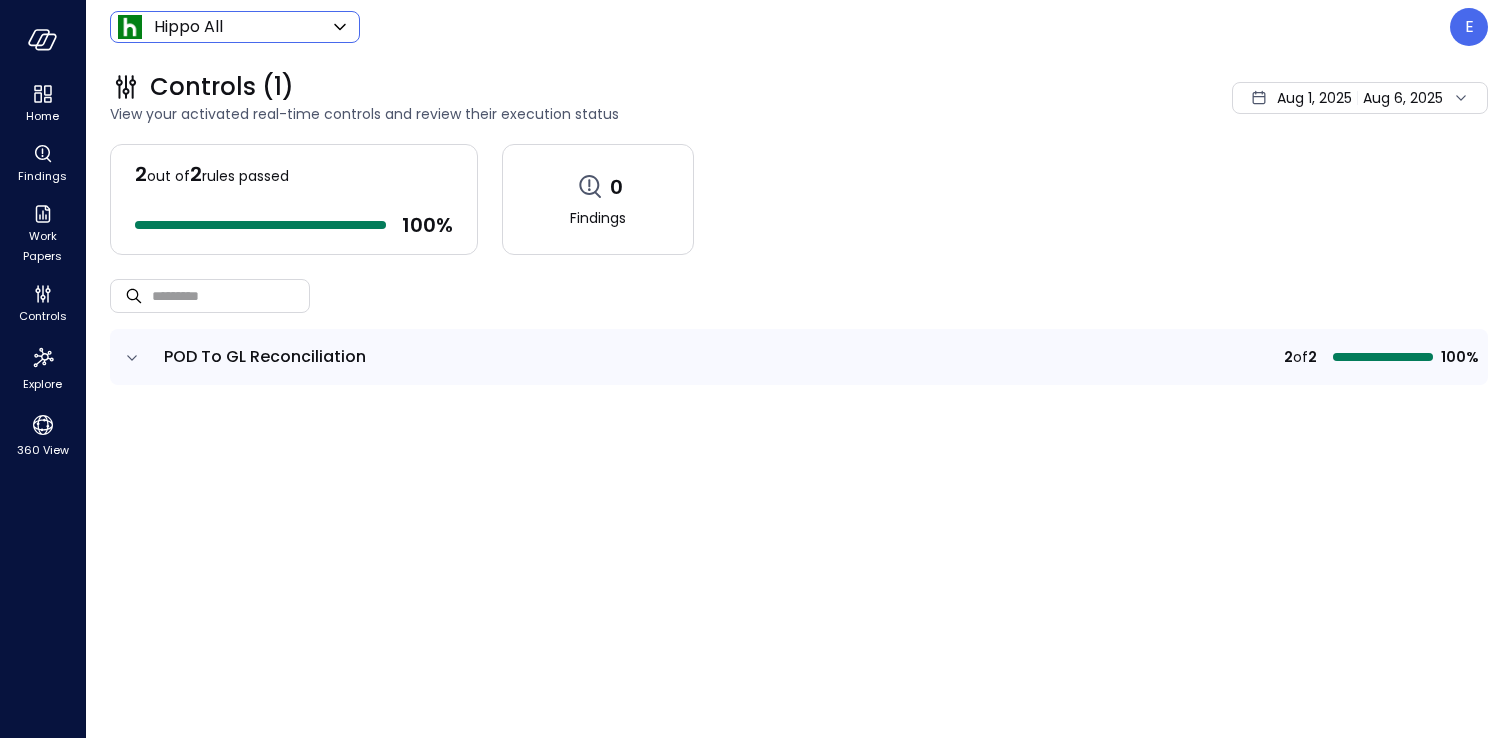 click on "Home Findings Work Papers Controls Explore 360 View Hippo All ******* ​ E Controls (1)   View your activated real-time controls and review their execution status Aug 1, 2025 Aug 6, 2025 2  out of  2  rules passed 100 % 0 Findings ​ ​ POD To GL Reconciliation 2  of  2 100% Safebooks.ai Premium Payments Escrow Reconciliation Ensure full reconciliation of POD, Lockbox, BofA and GL Premium Payments CC/ACH Reconciliation Ensure full reconciliation of POD, Stripe, BofA and GL" at bounding box center [756, 369] 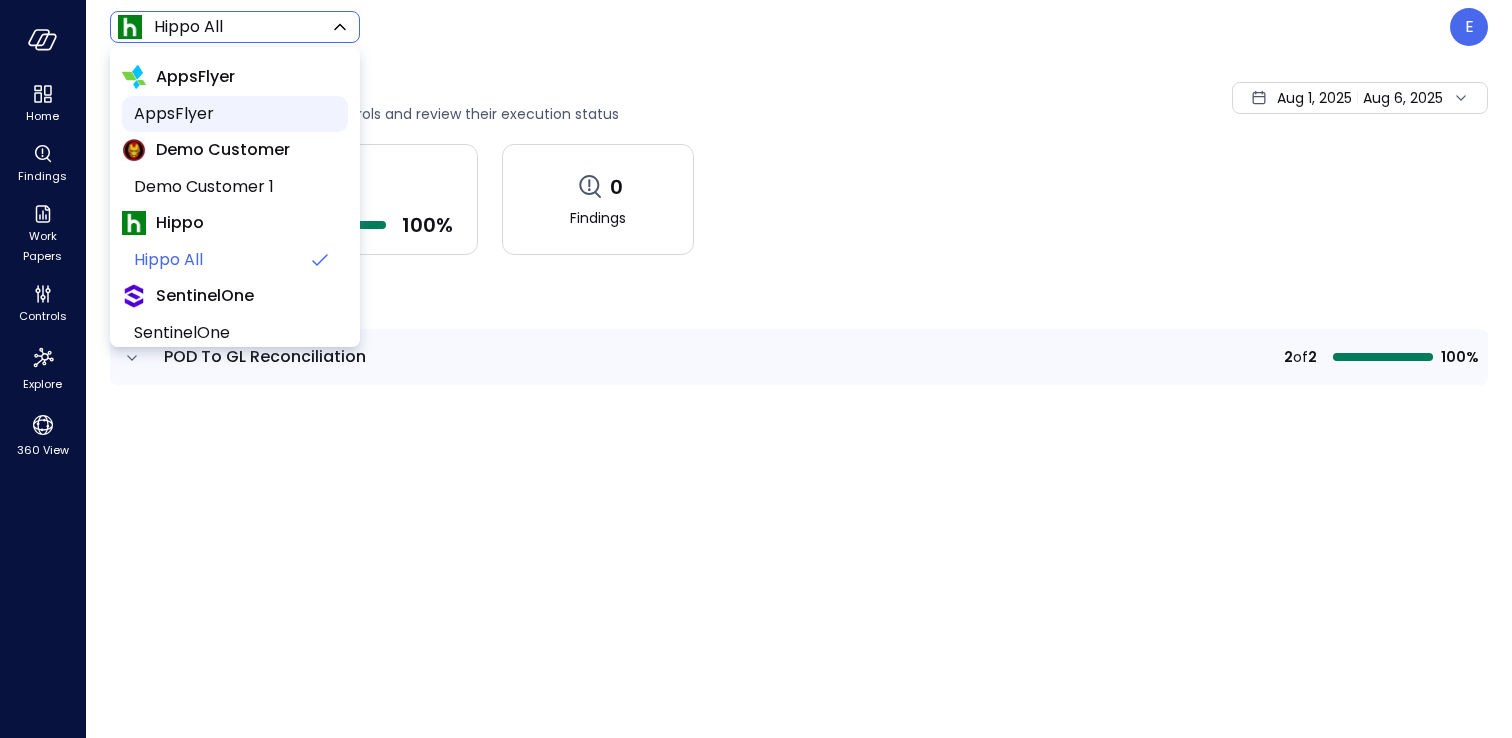 click on "AppsFlyer" at bounding box center (233, 114) 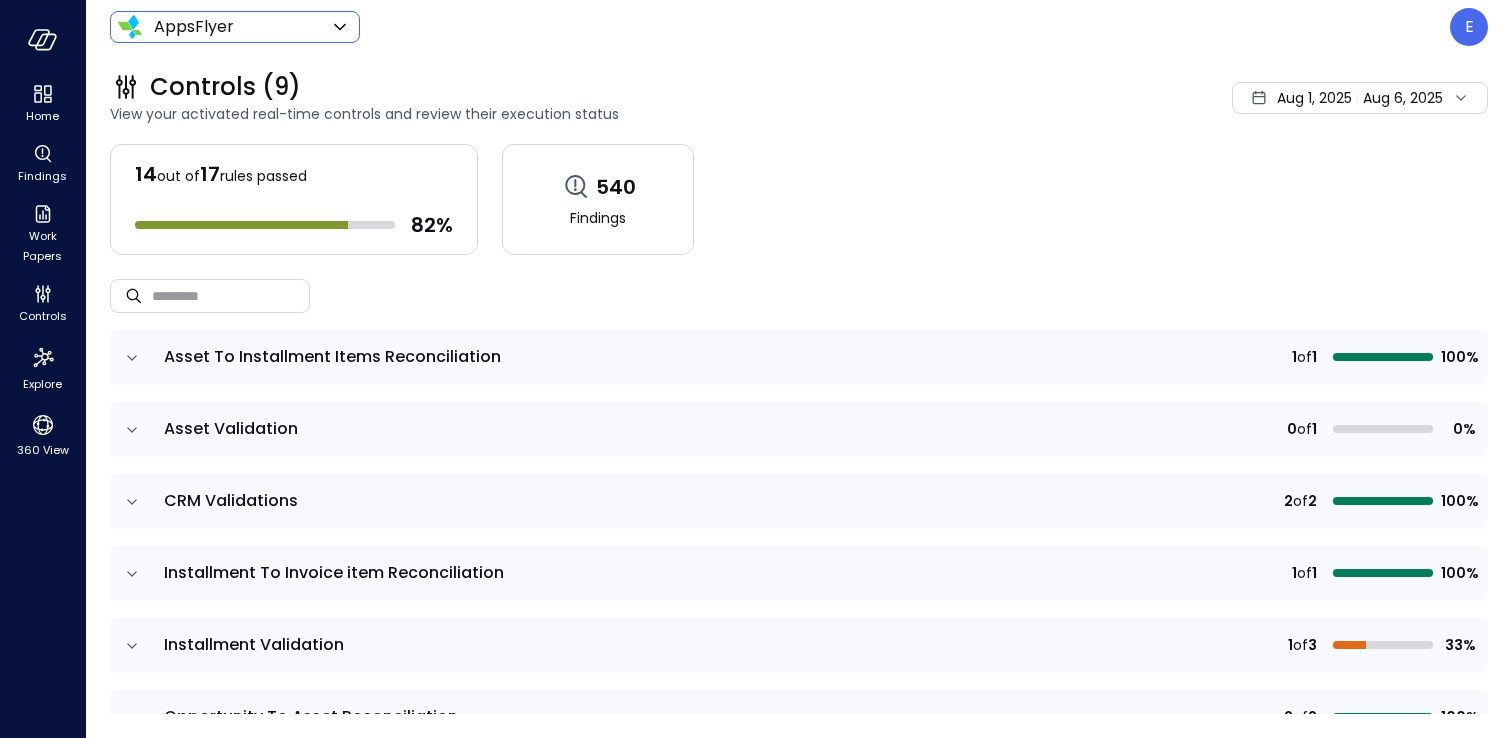 click on "Aug 1, 2025" at bounding box center (1314, 98) 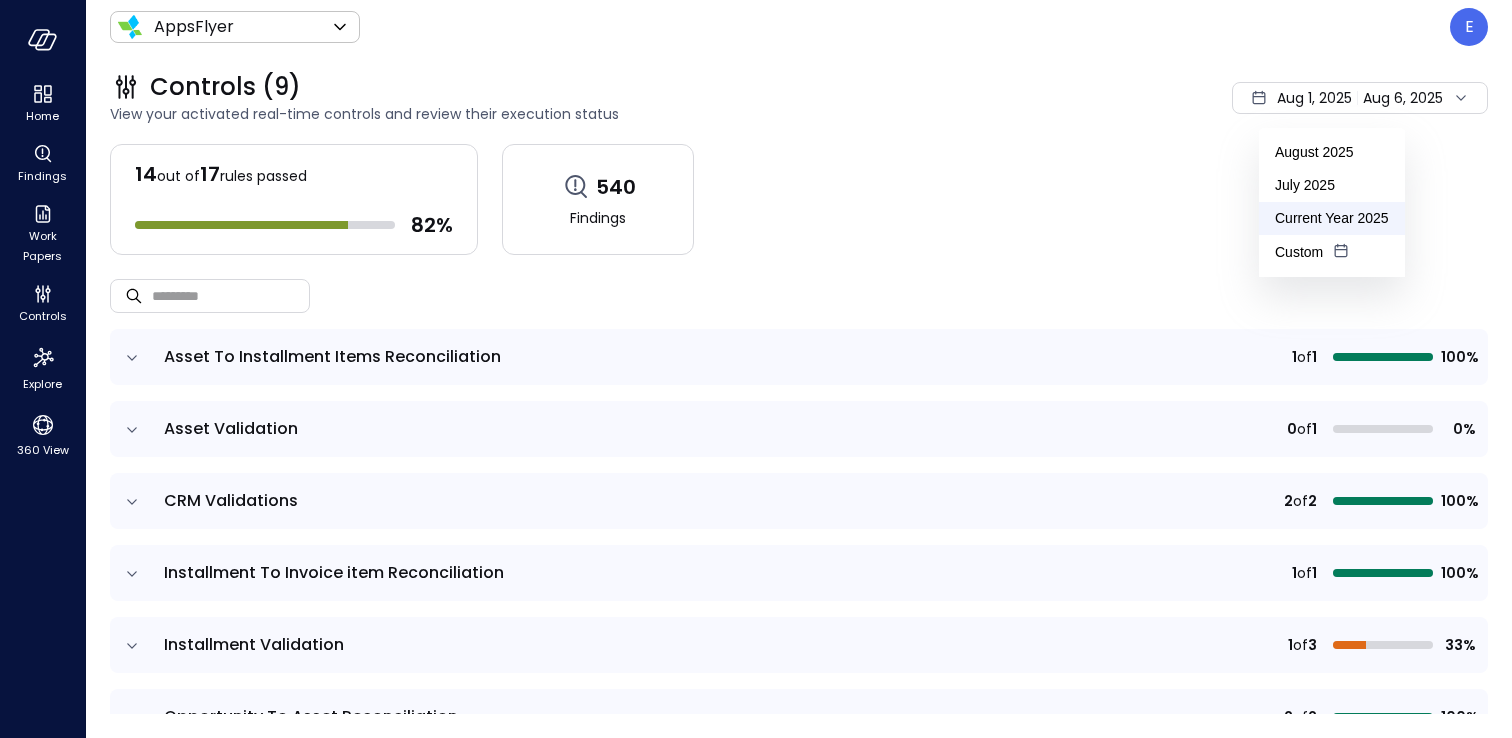 click on "Current Year 2025" at bounding box center (1332, 218) 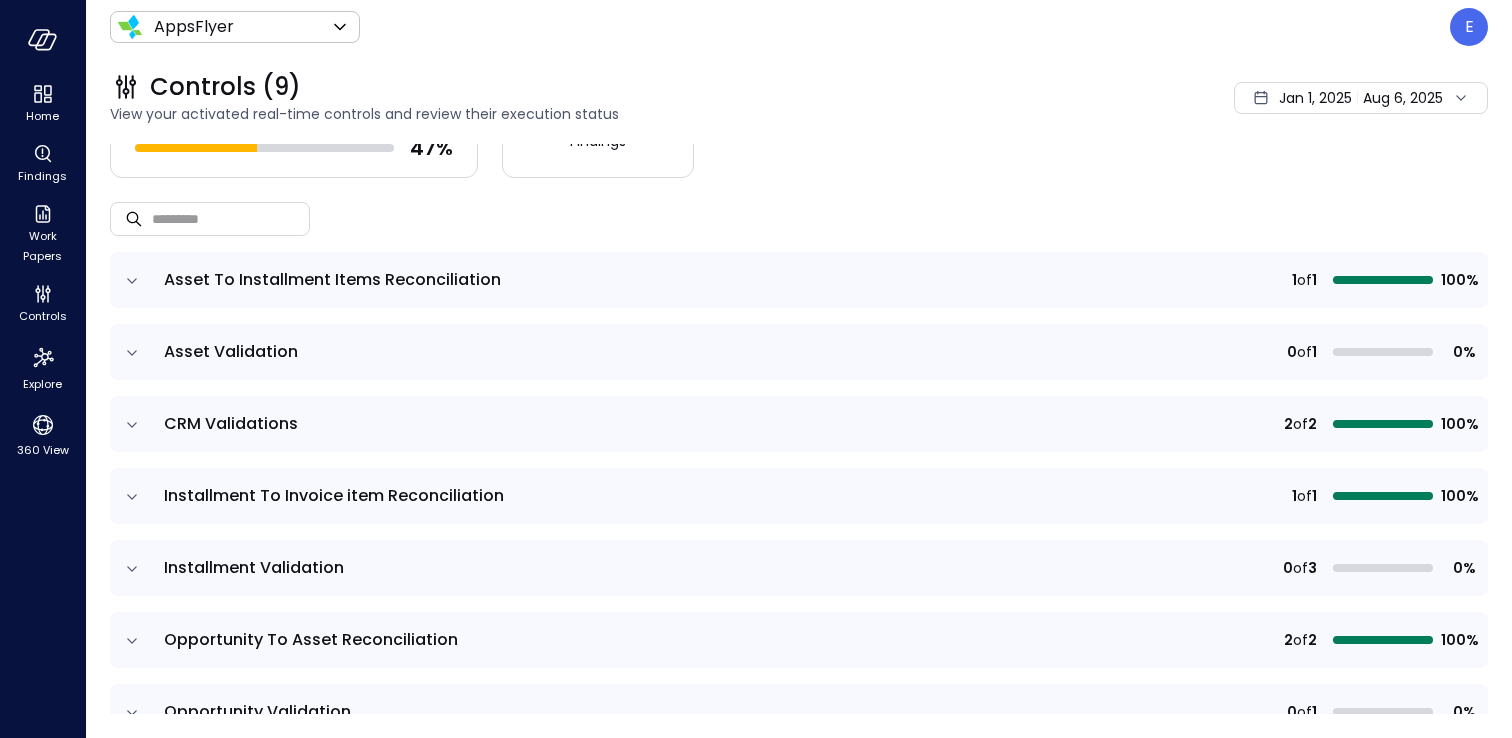scroll, scrollTop: 262, scrollLeft: 0, axis: vertical 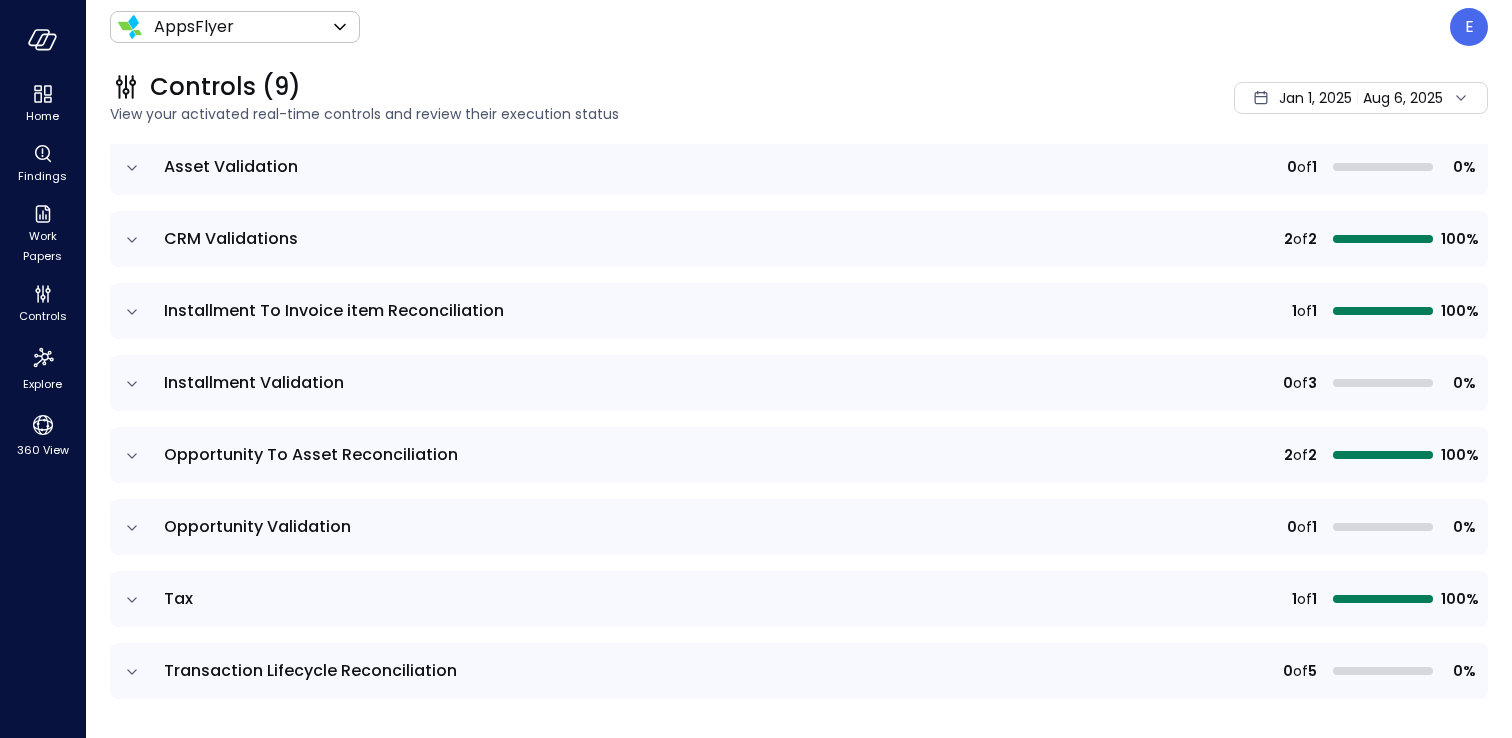 click on "Transaction Lifecycle Reconciliation" at bounding box center (310, 670) 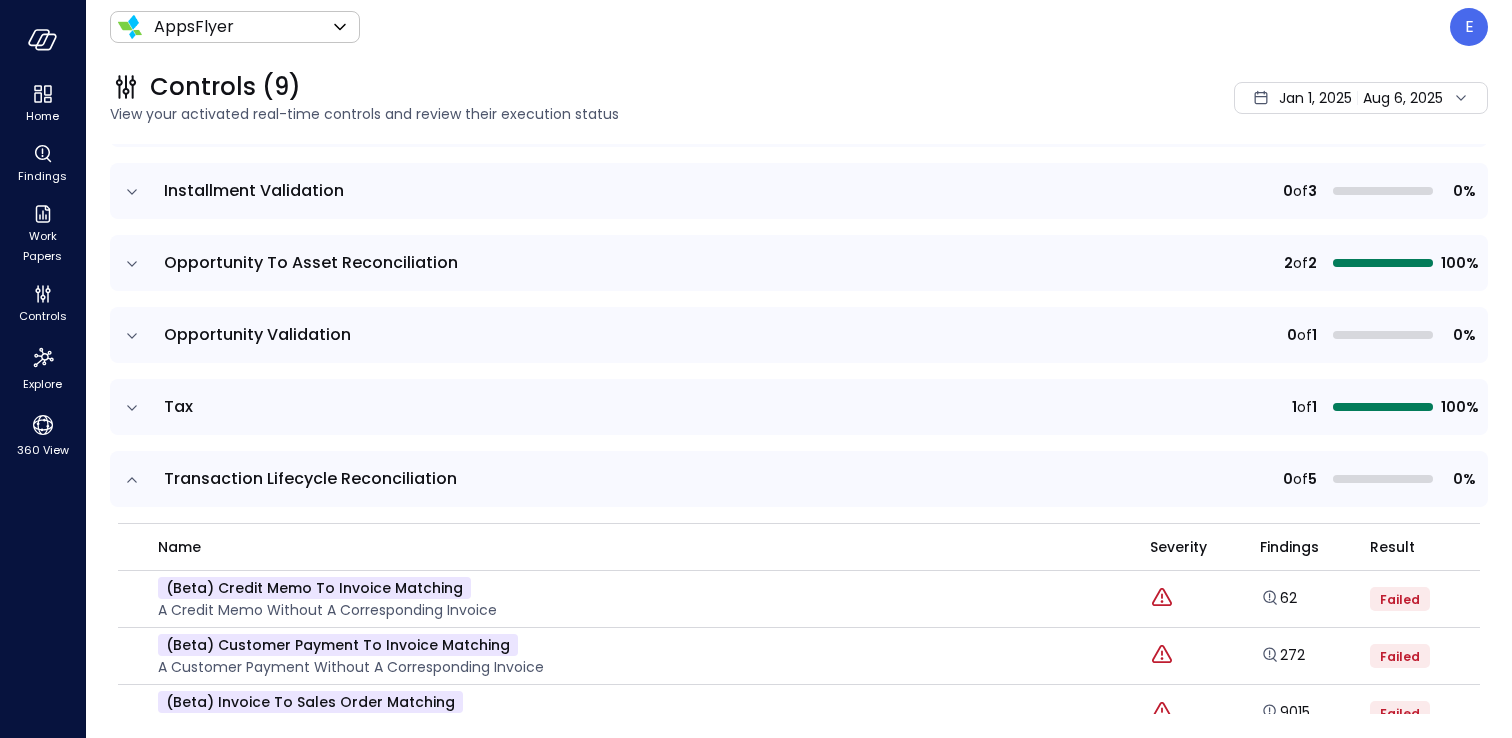 scroll, scrollTop: 610, scrollLeft: 0, axis: vertical 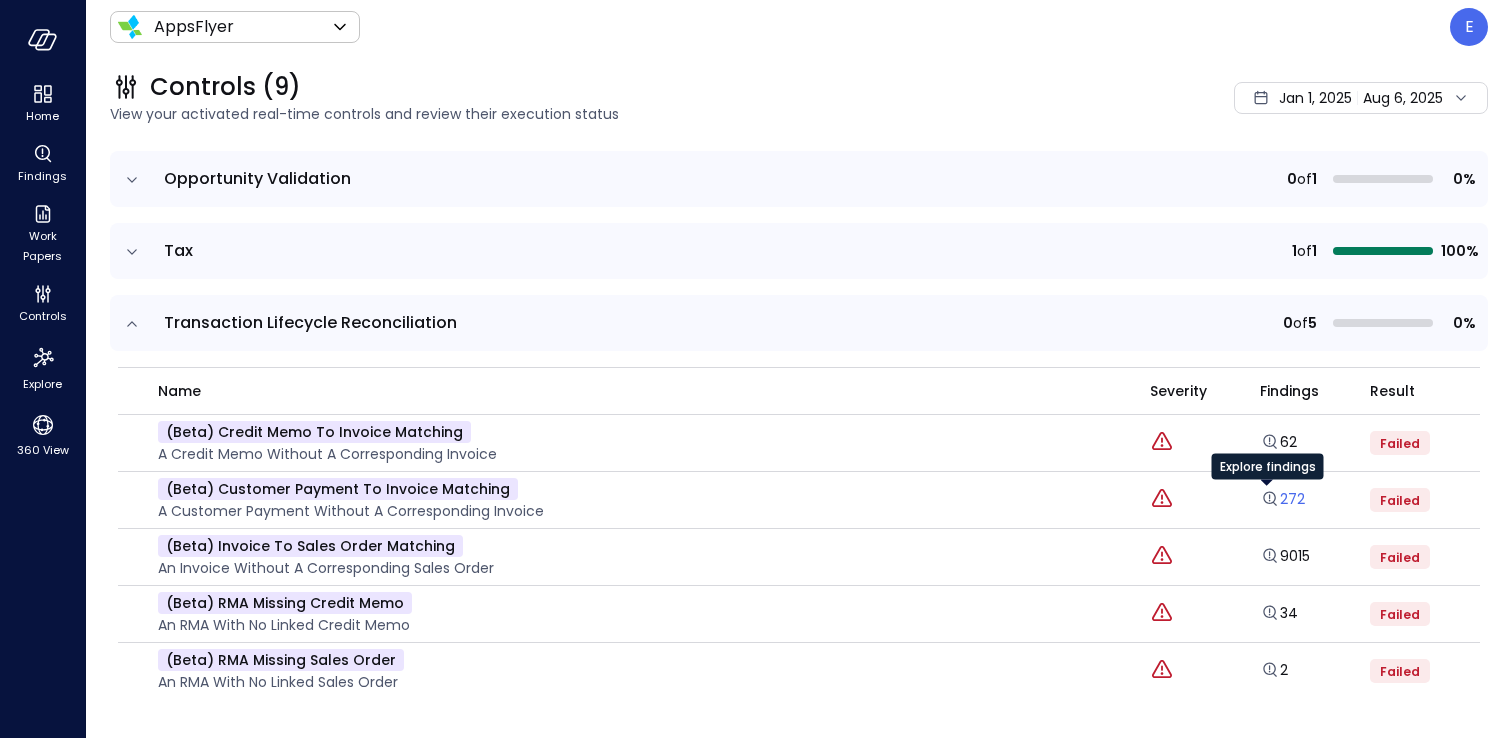 click on "272" at bounding box center [1282, 499] 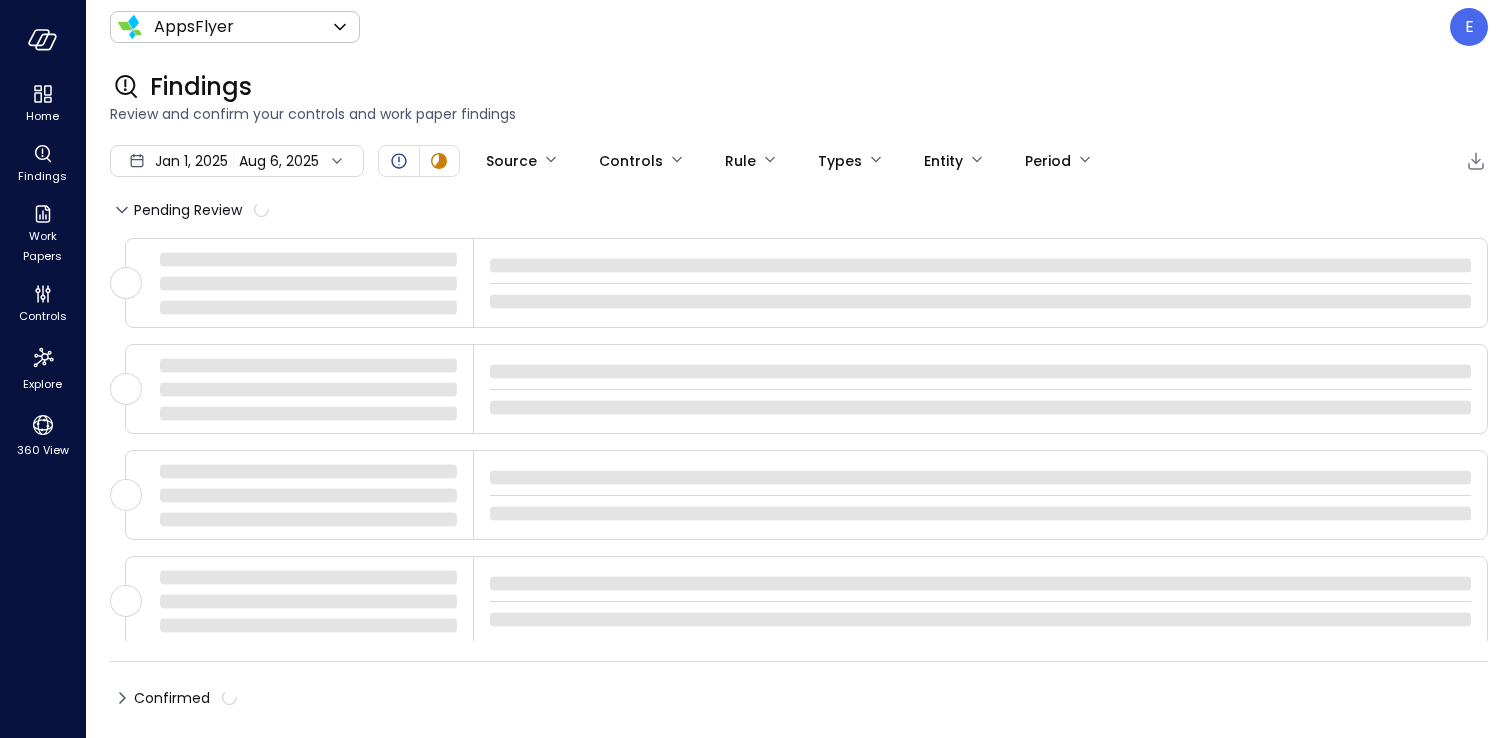 type on "****" 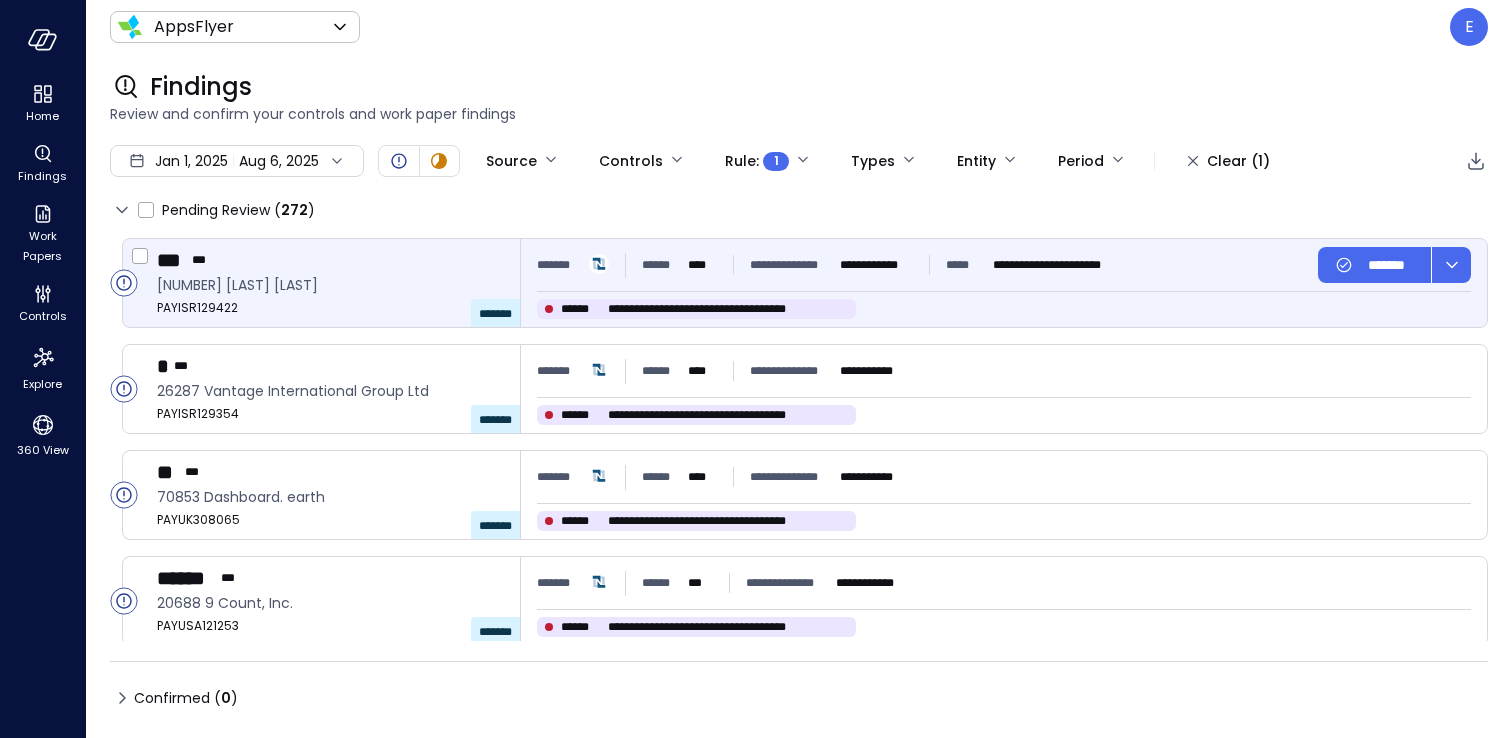 click on "*** *** 79778 Moshe Ohaion PAYISR129422 *******" at bounding box center [339, 283] 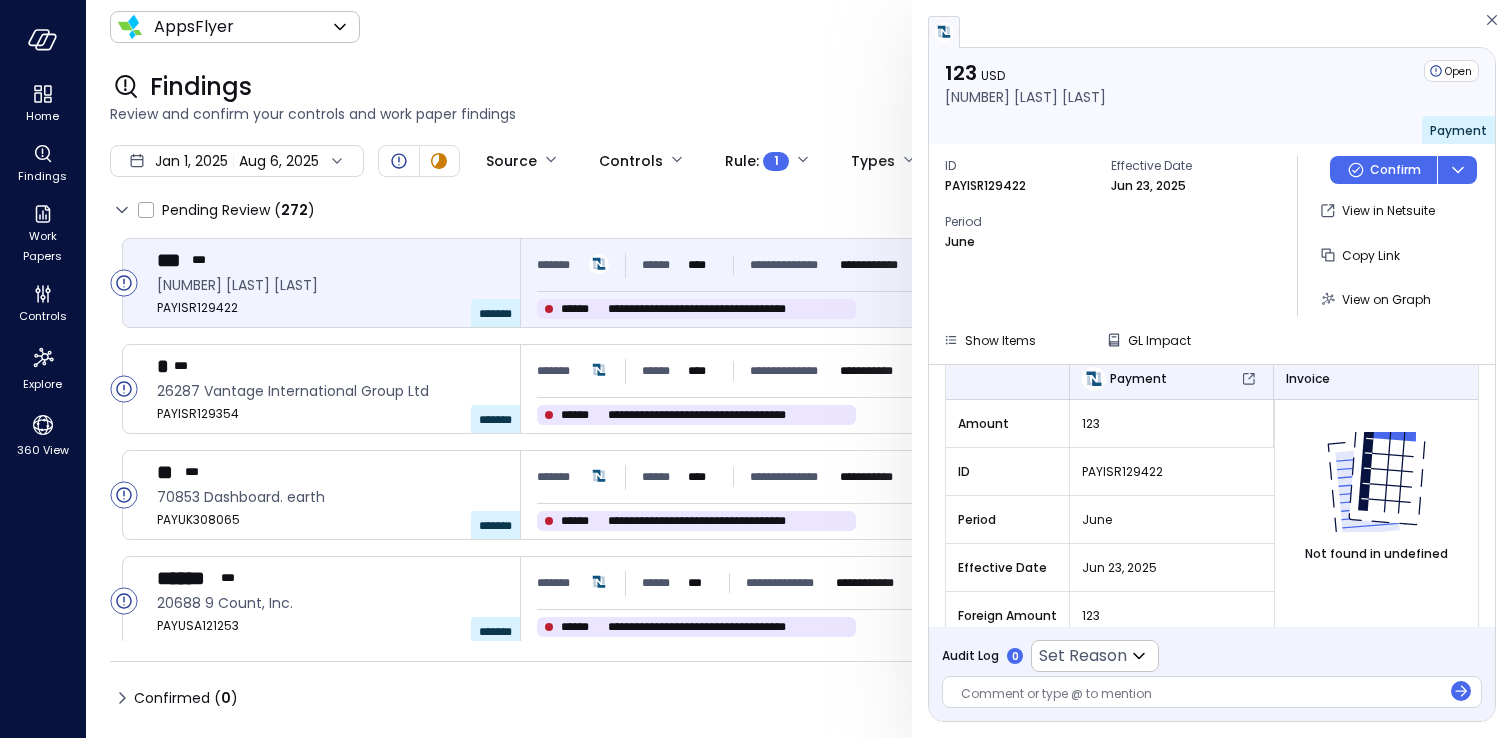 scroll, scrollTop: 0, scrollLeft: 0, axis: both 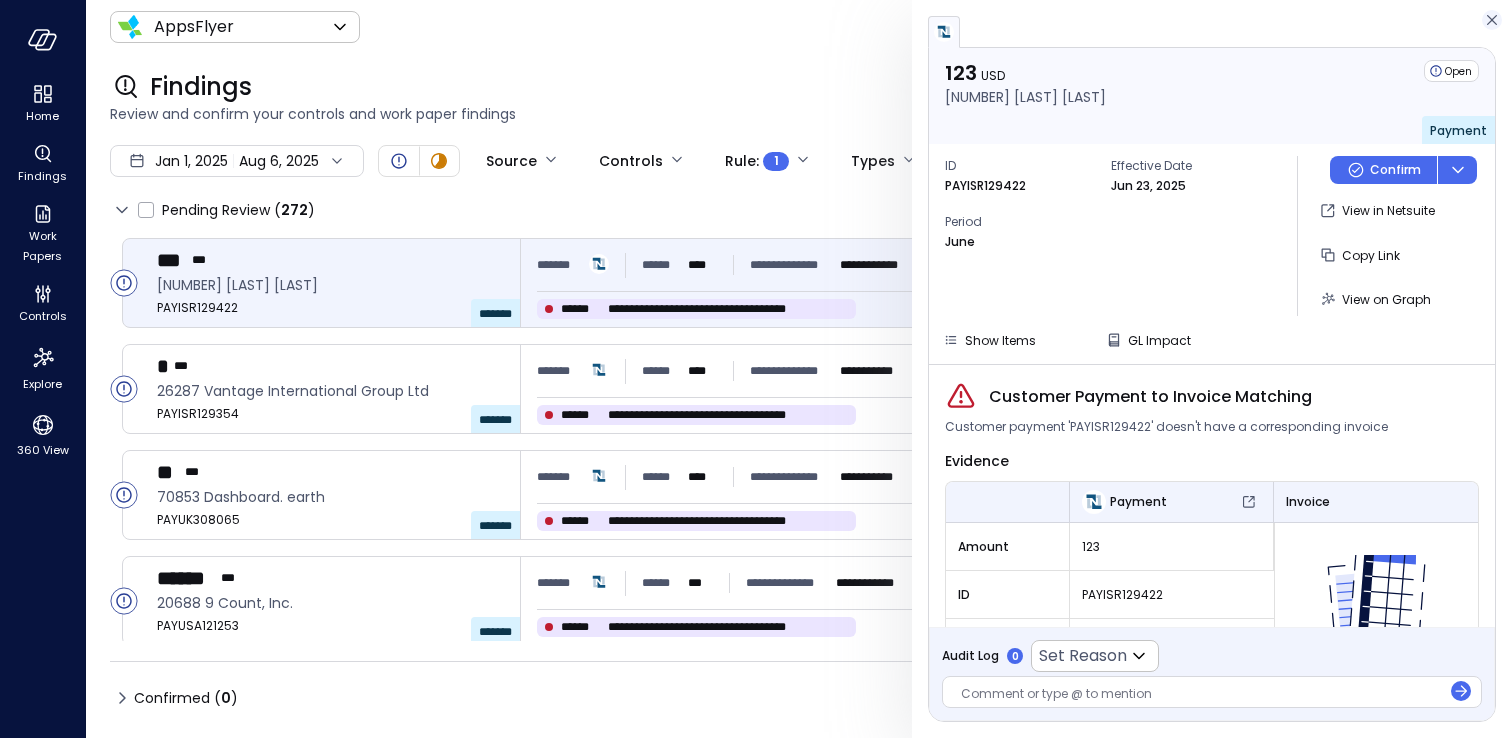 click 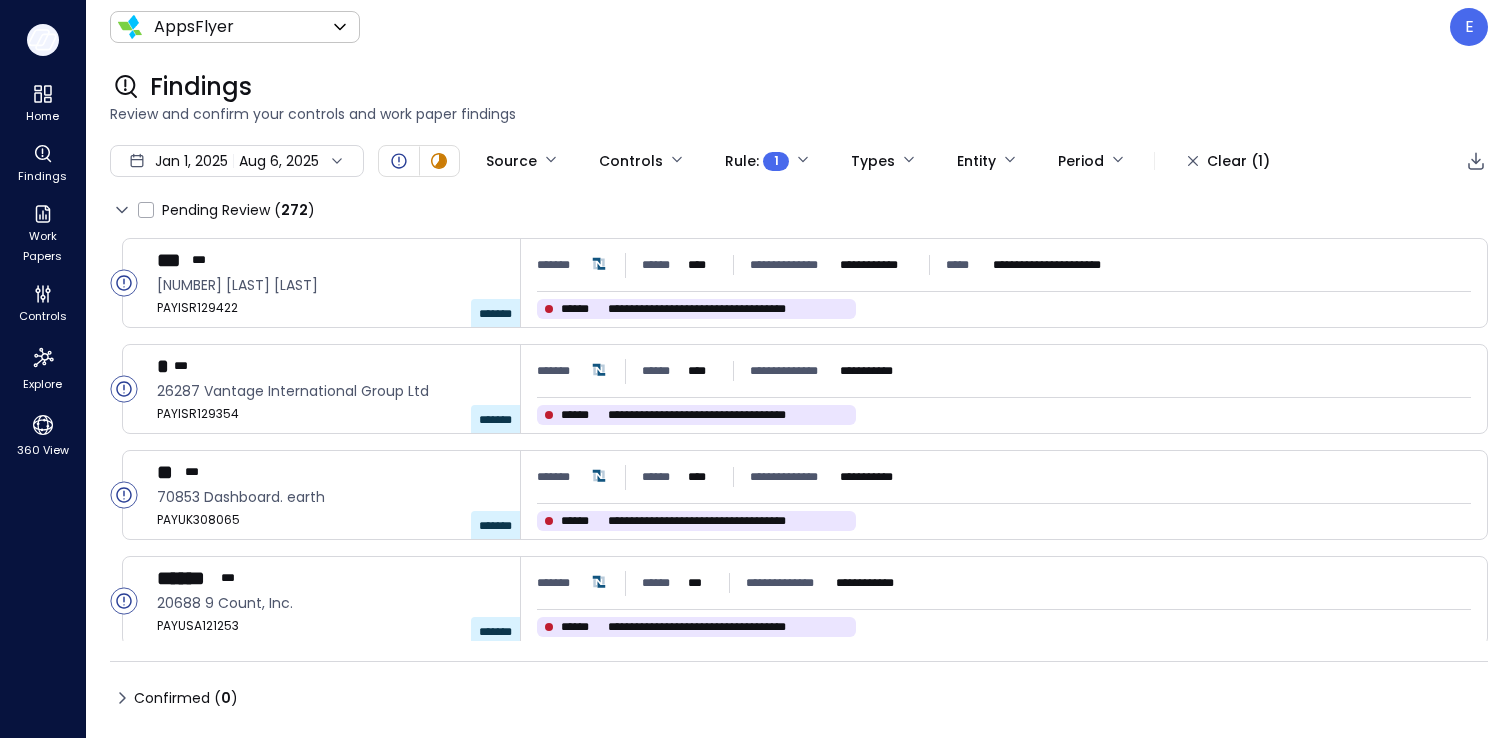 click 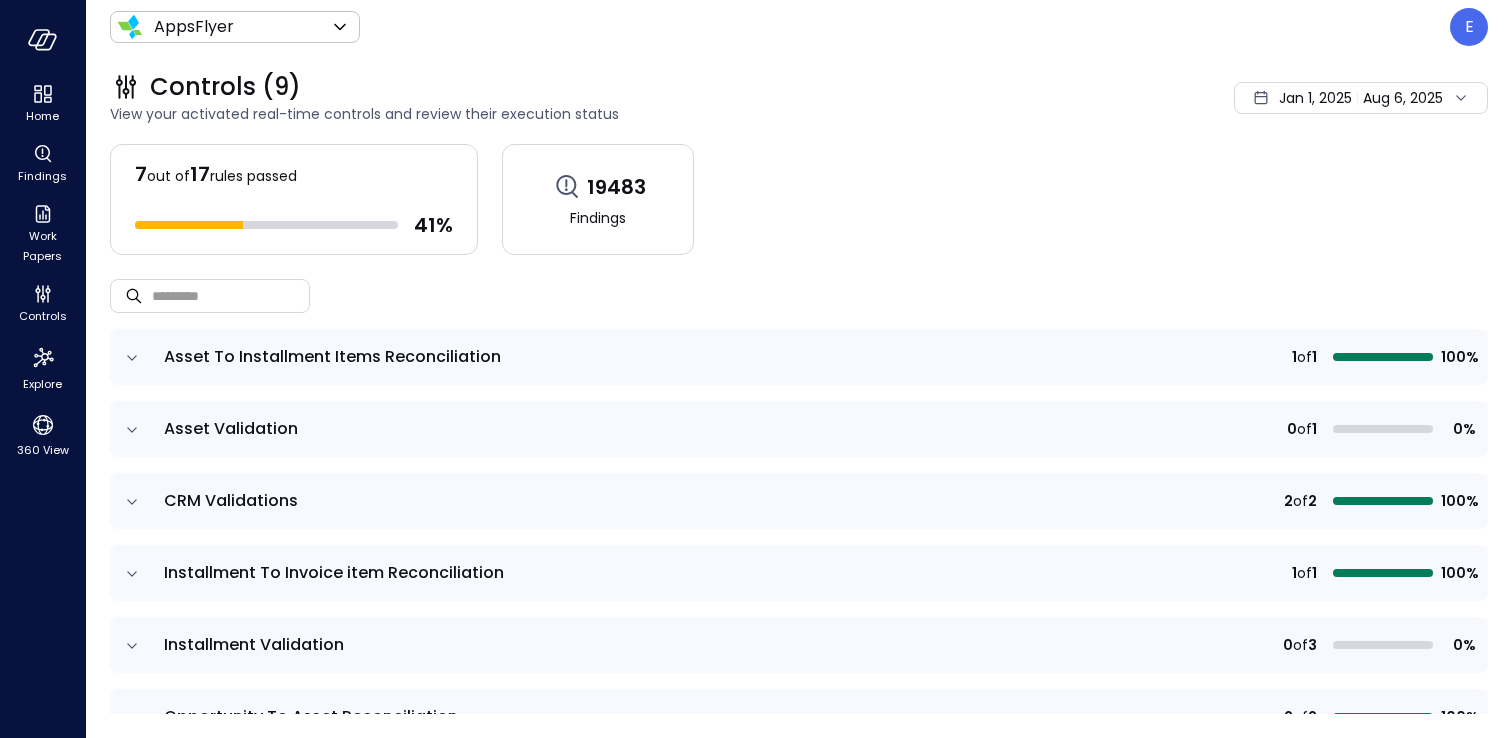 click 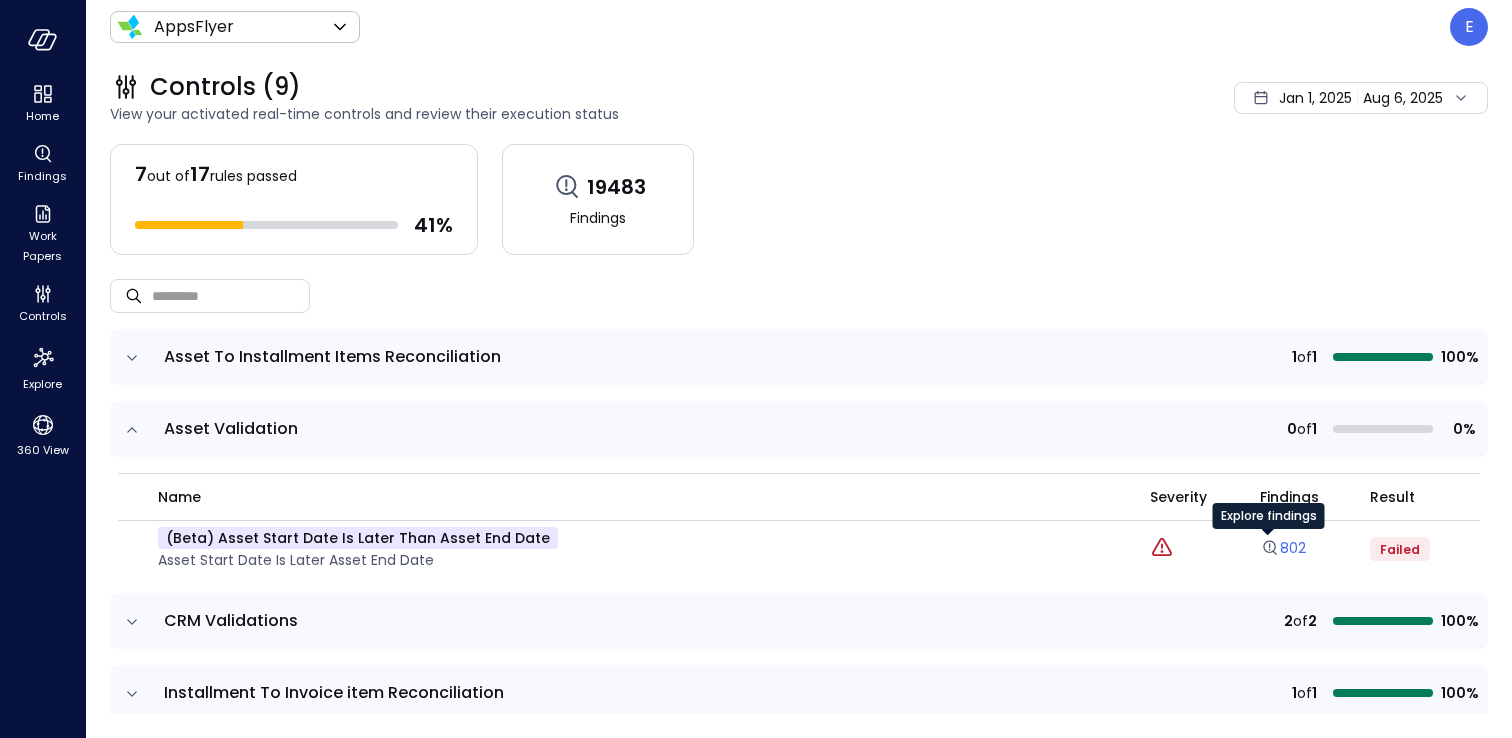 click on "802" at bounding box center (1283, 548) 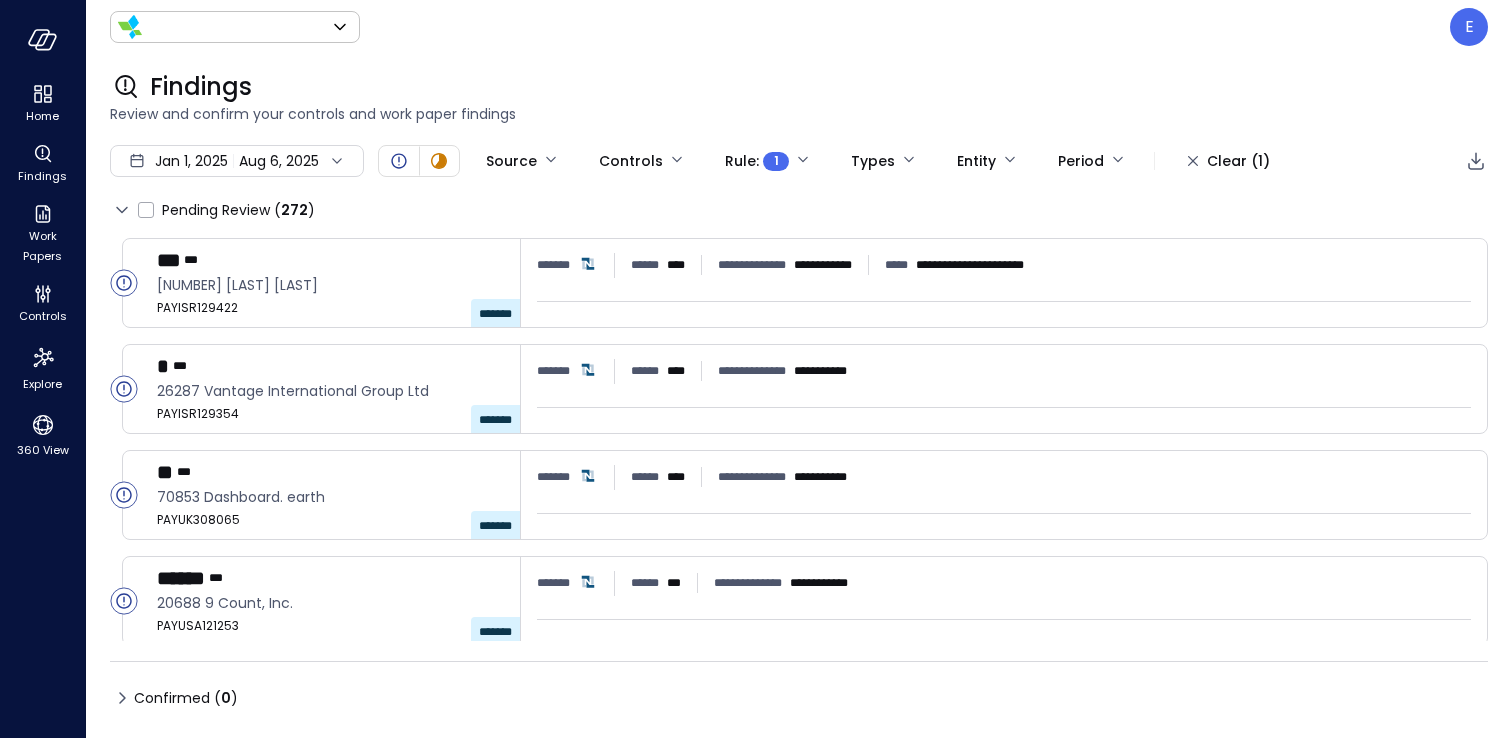 type on "*******" 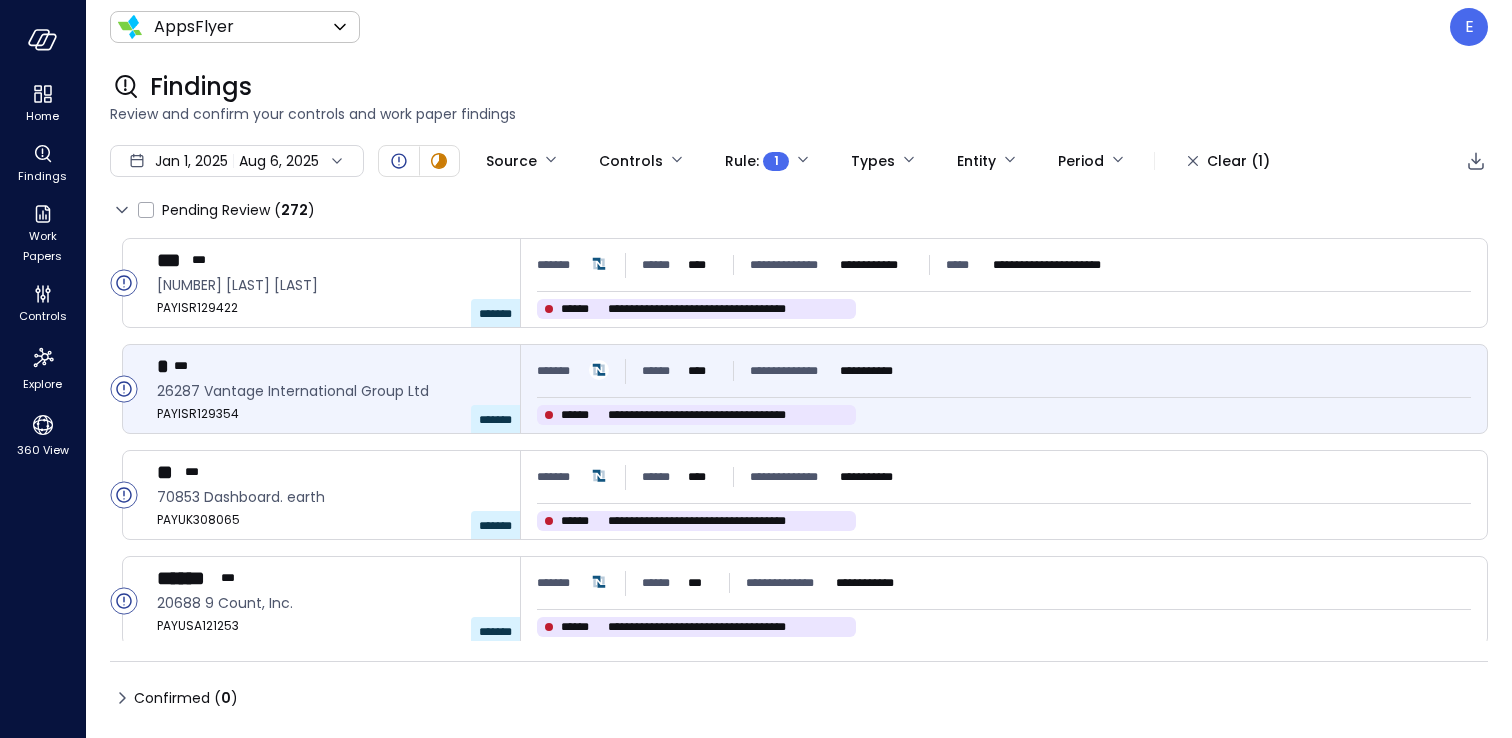 type on "****" 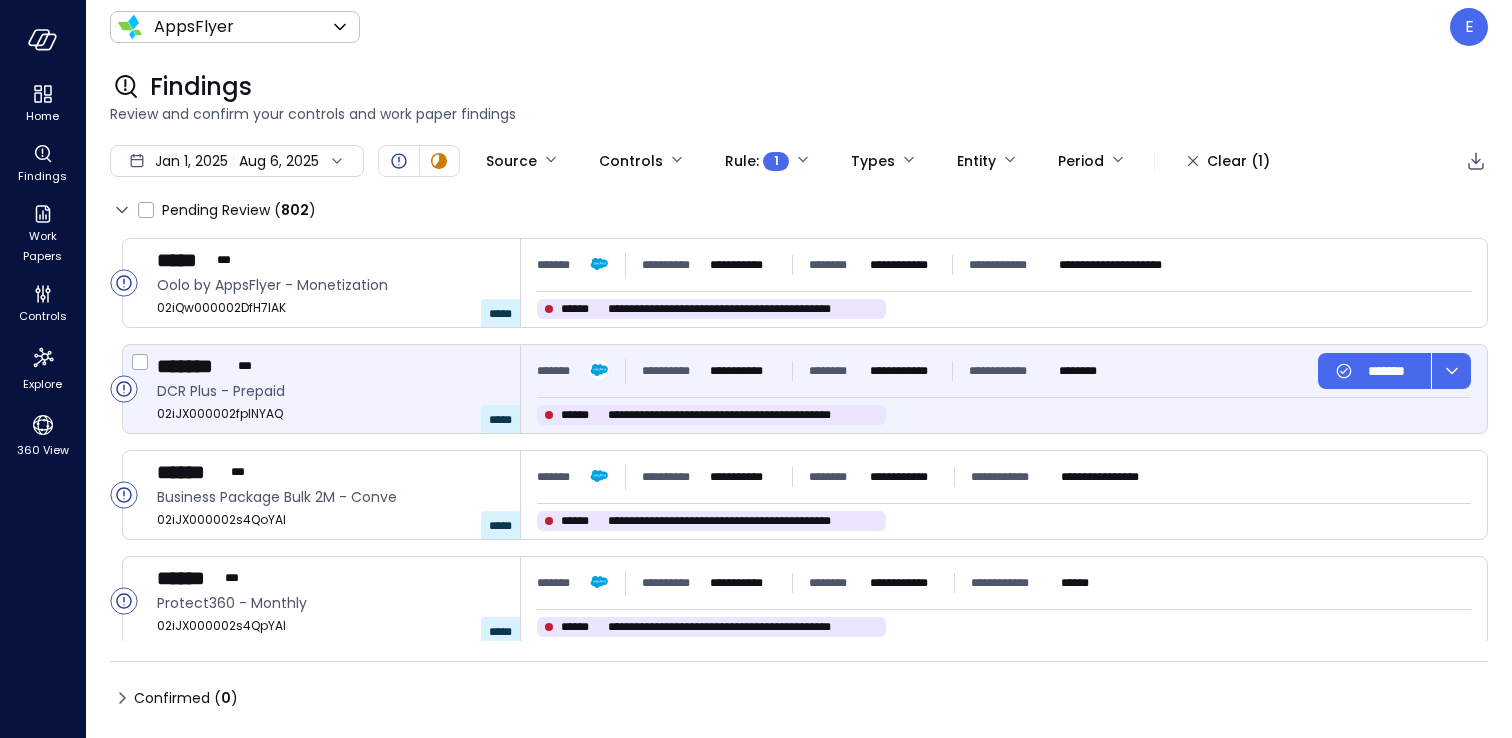 click on "**********" at bounding box center (827, 371) 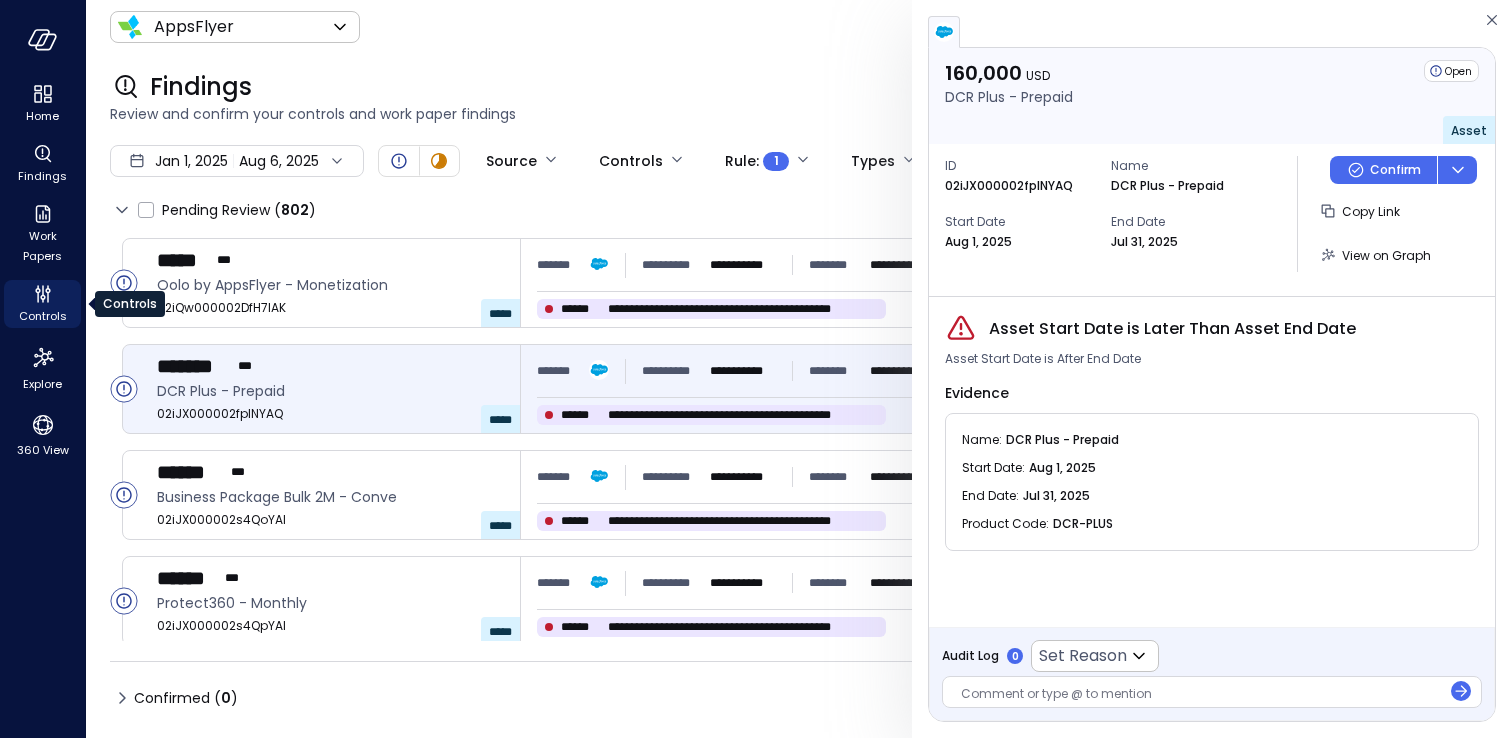 click 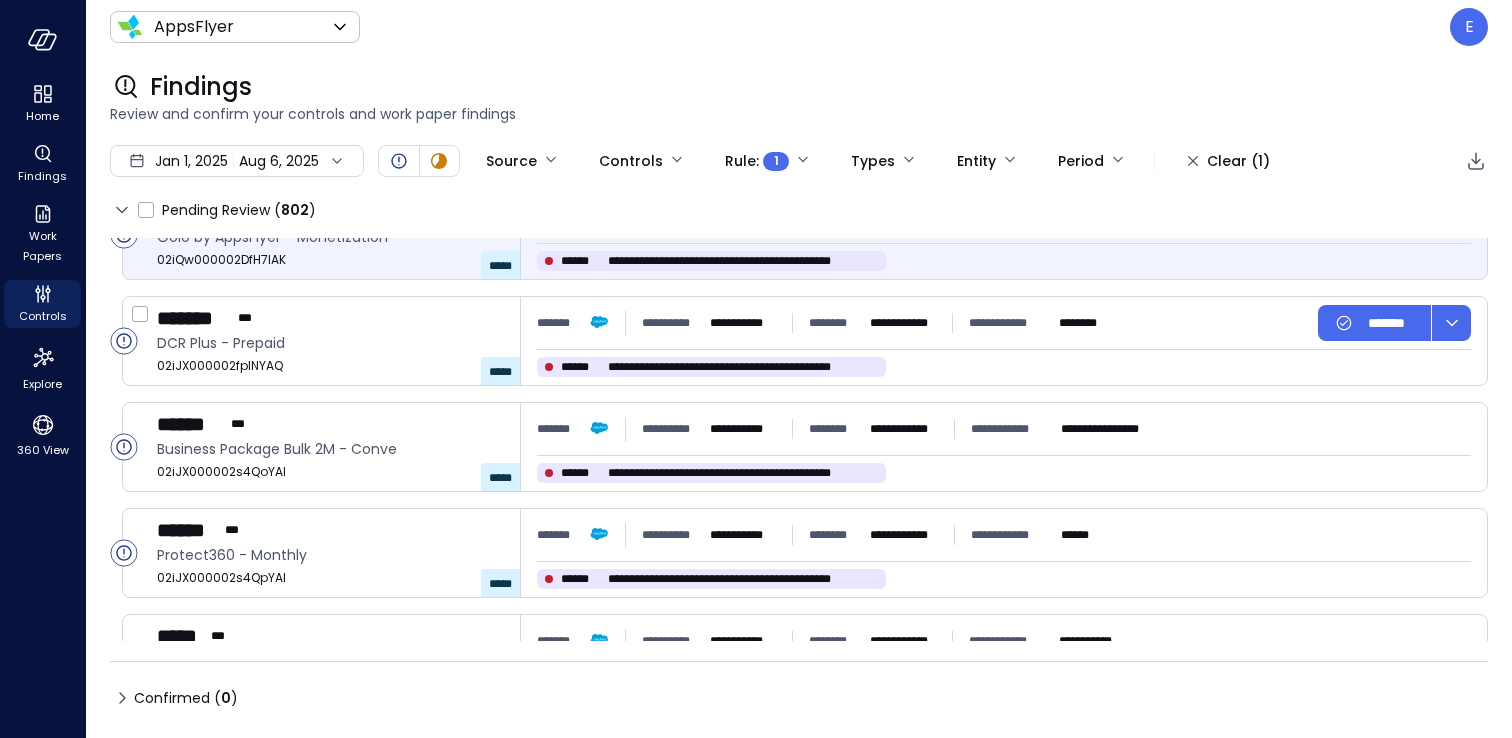 scroll, scrollTop: 0, scrollLeft: 0, axis: both 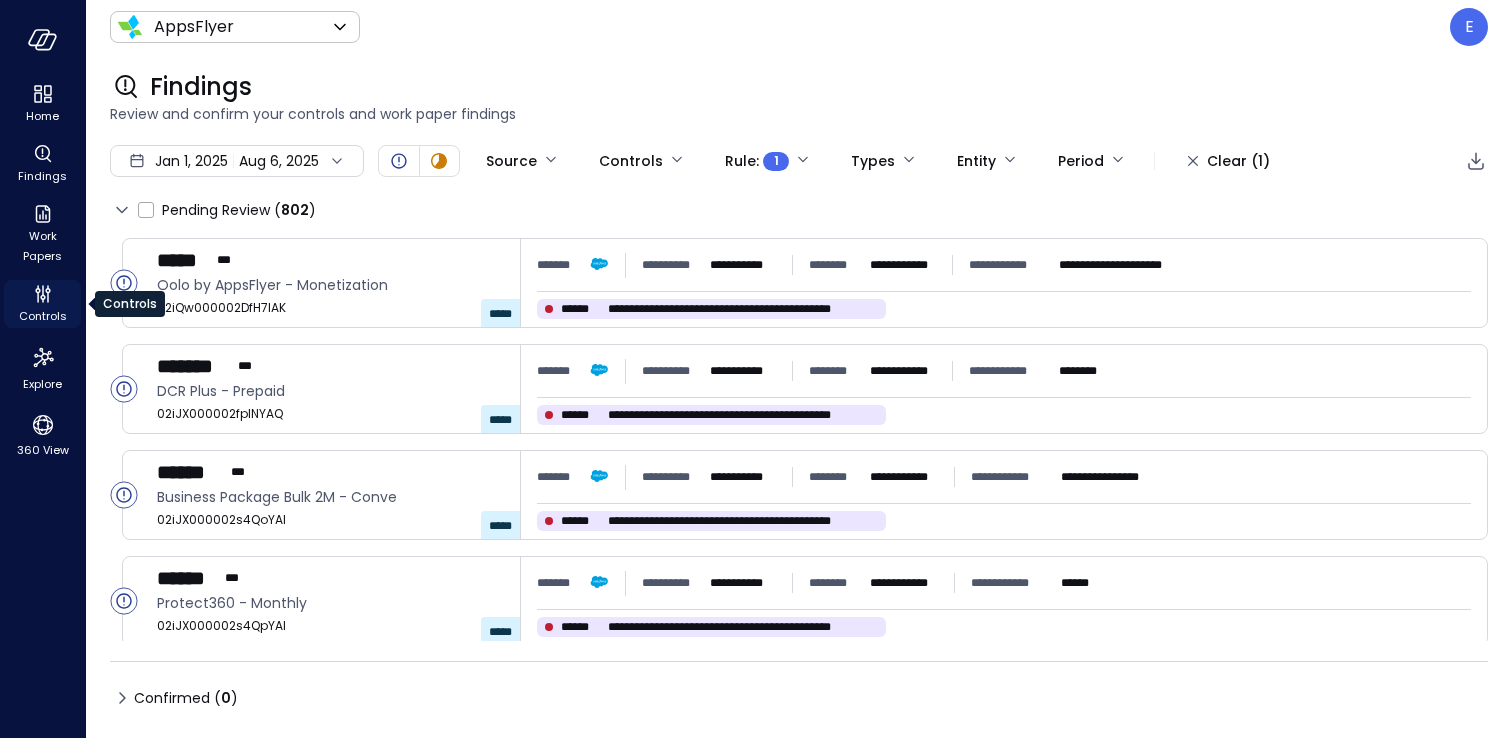 click 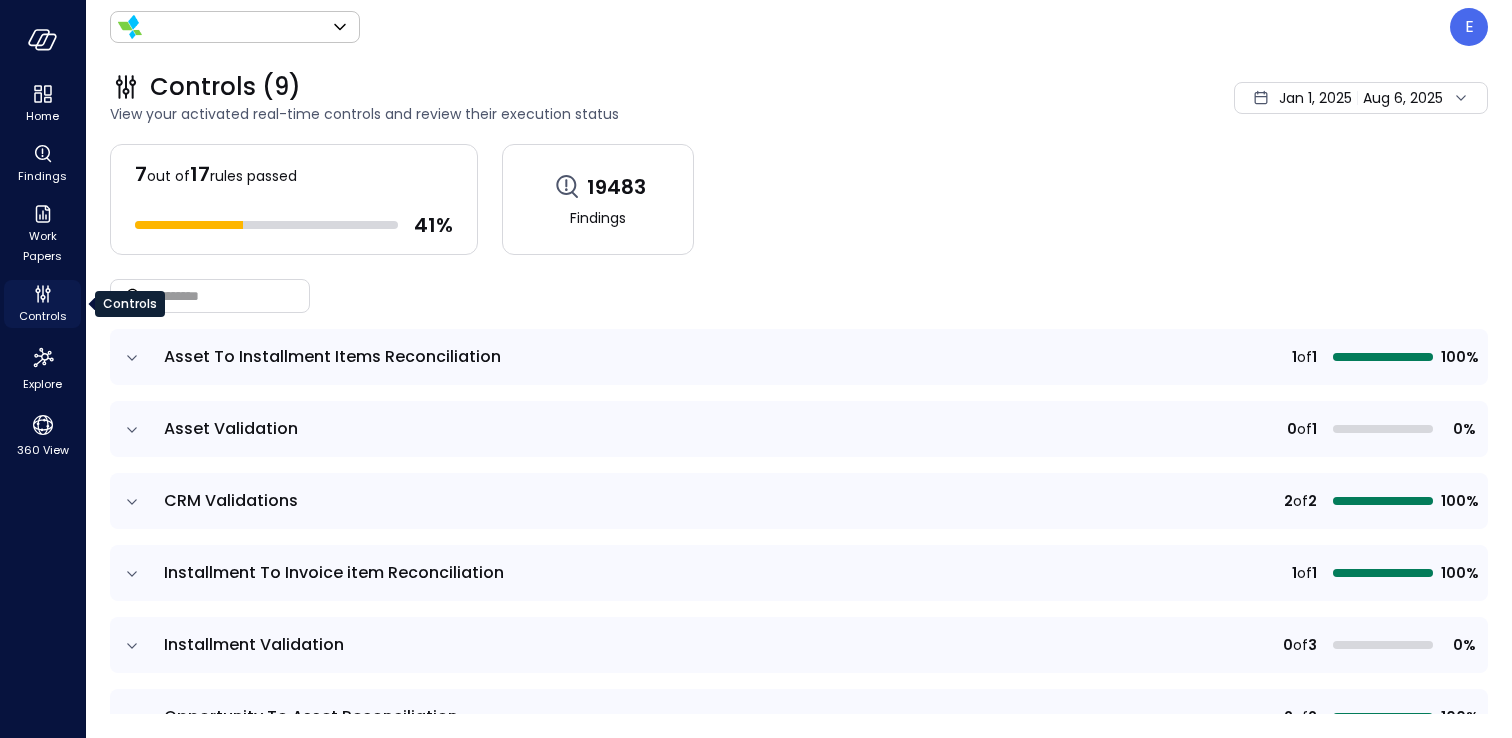 type on "*******" 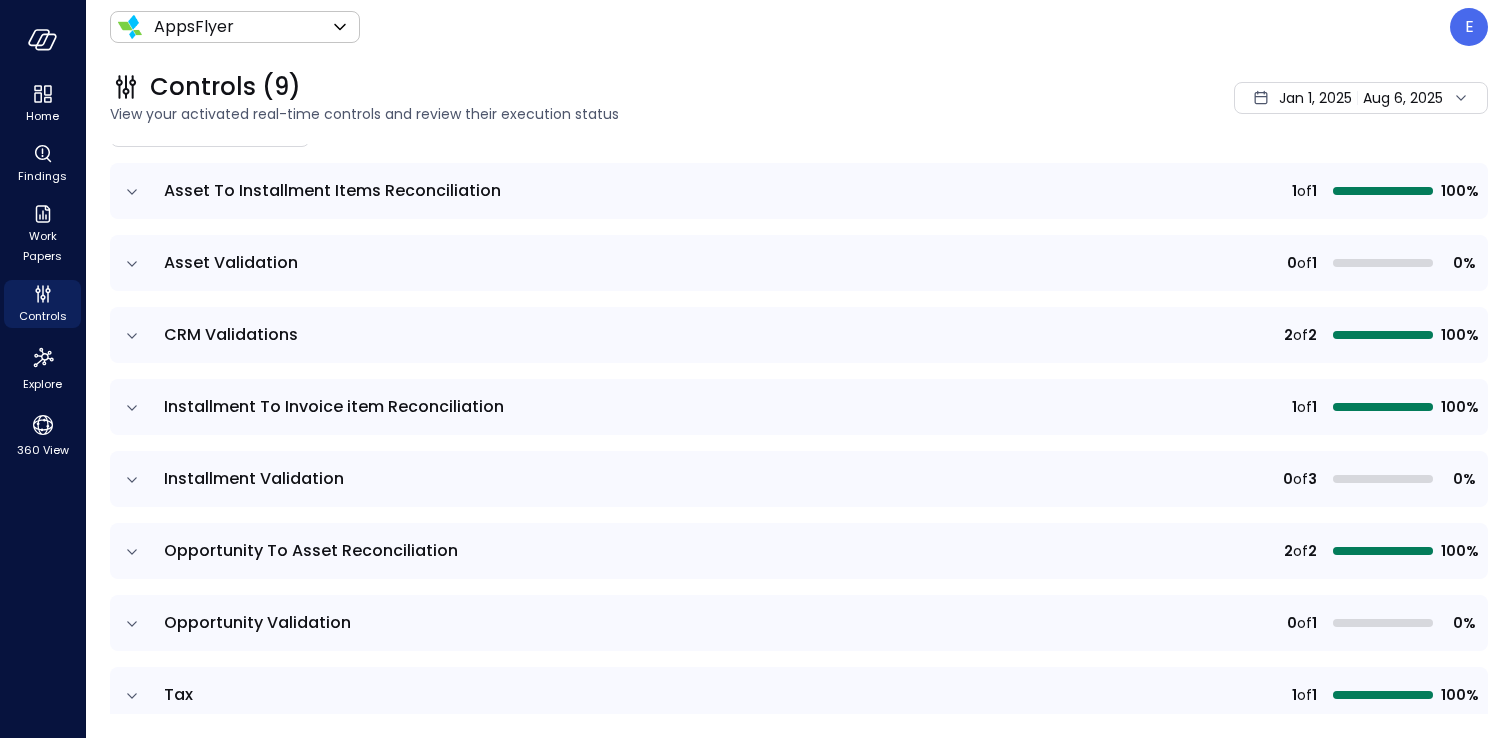 scroll, scrollTop: 168, scrollLeft: 0, axis: vertical 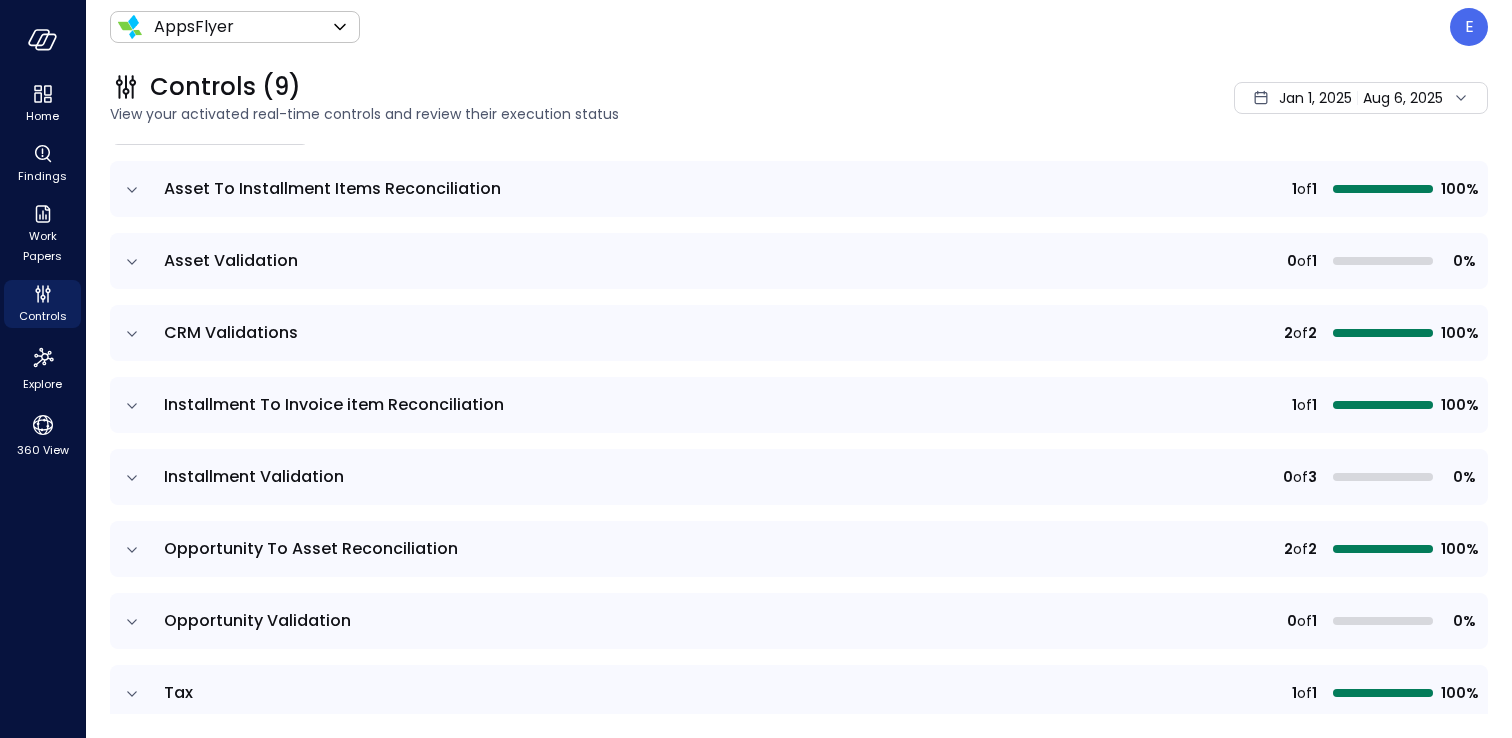 click 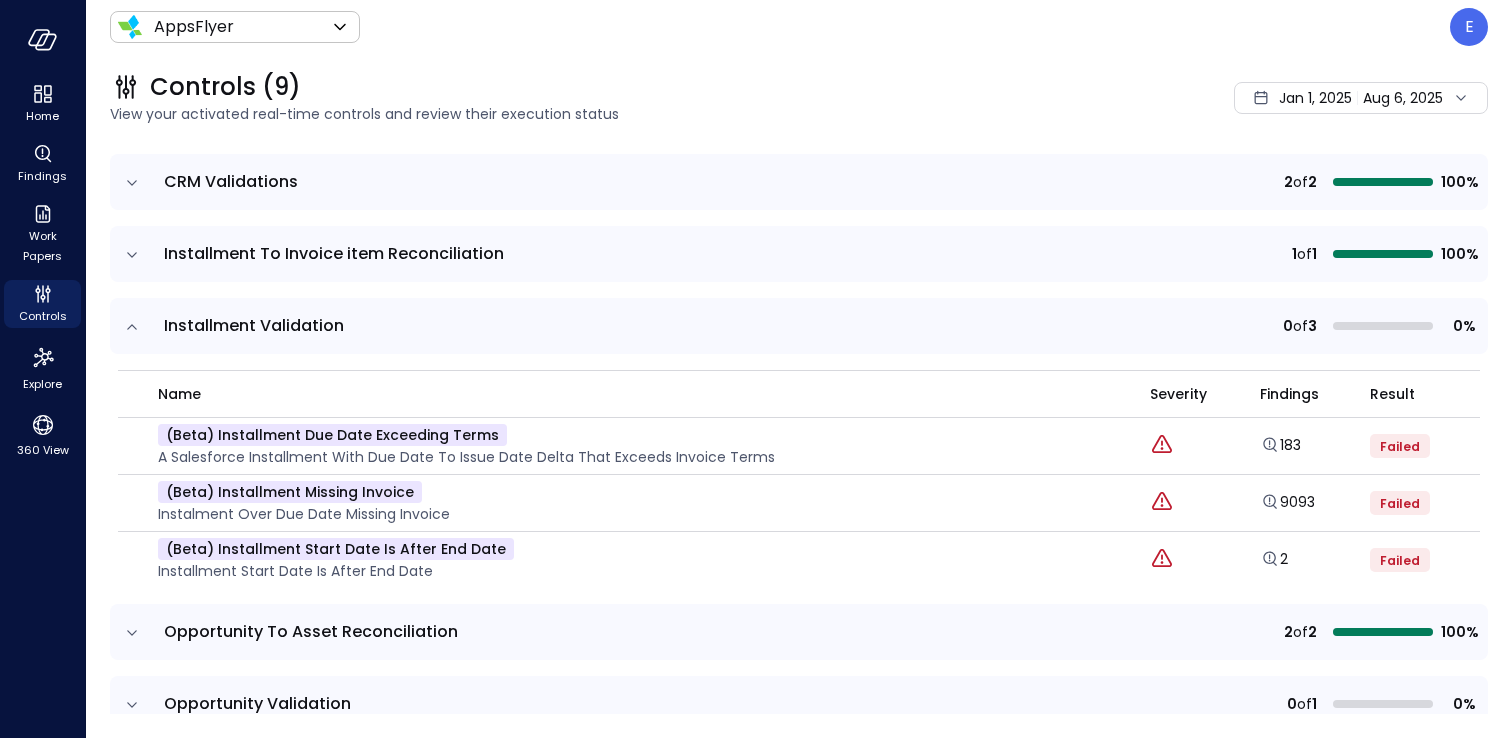 scroll, scrollTop: 320, scrollLeft: 0, axis: vertical 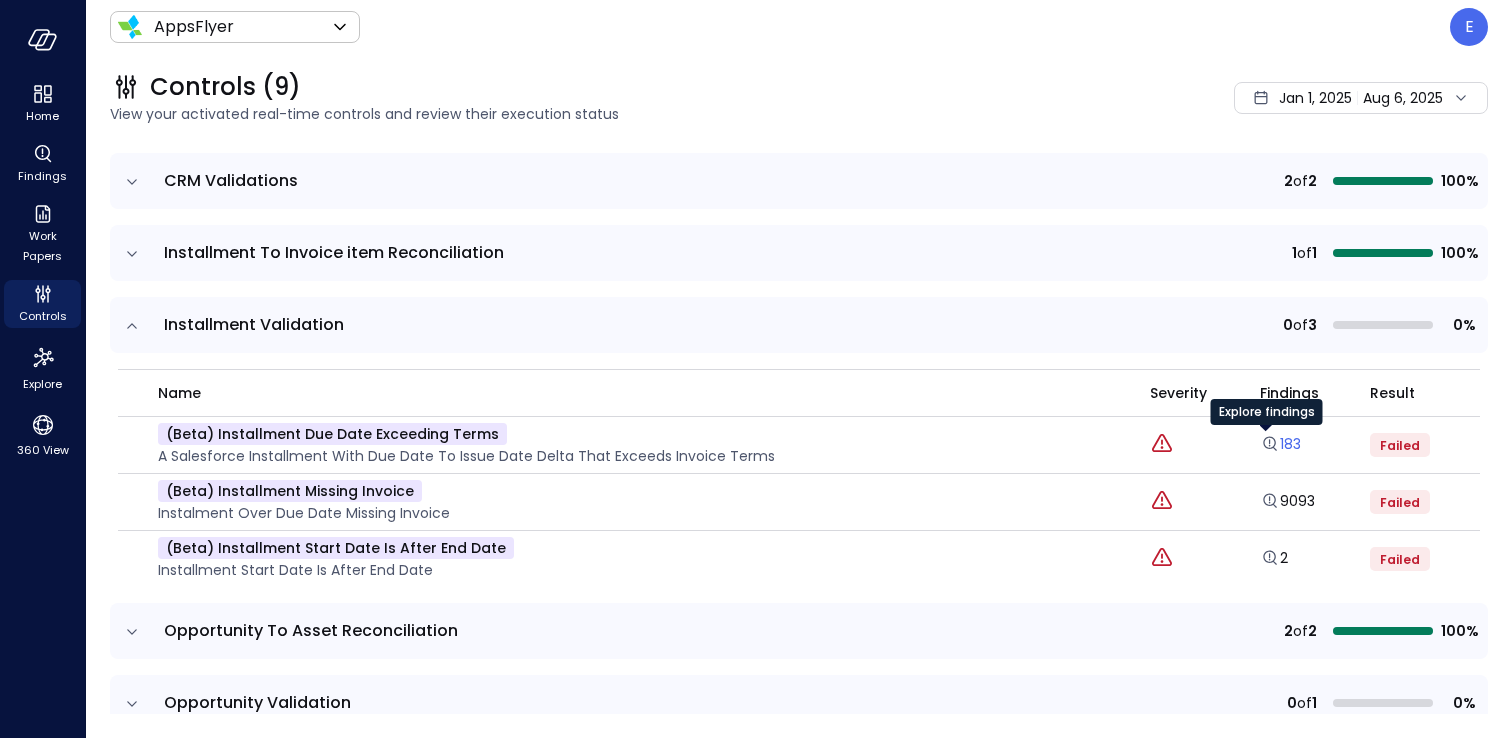 click on "183" at bounding box center (1280, 444) 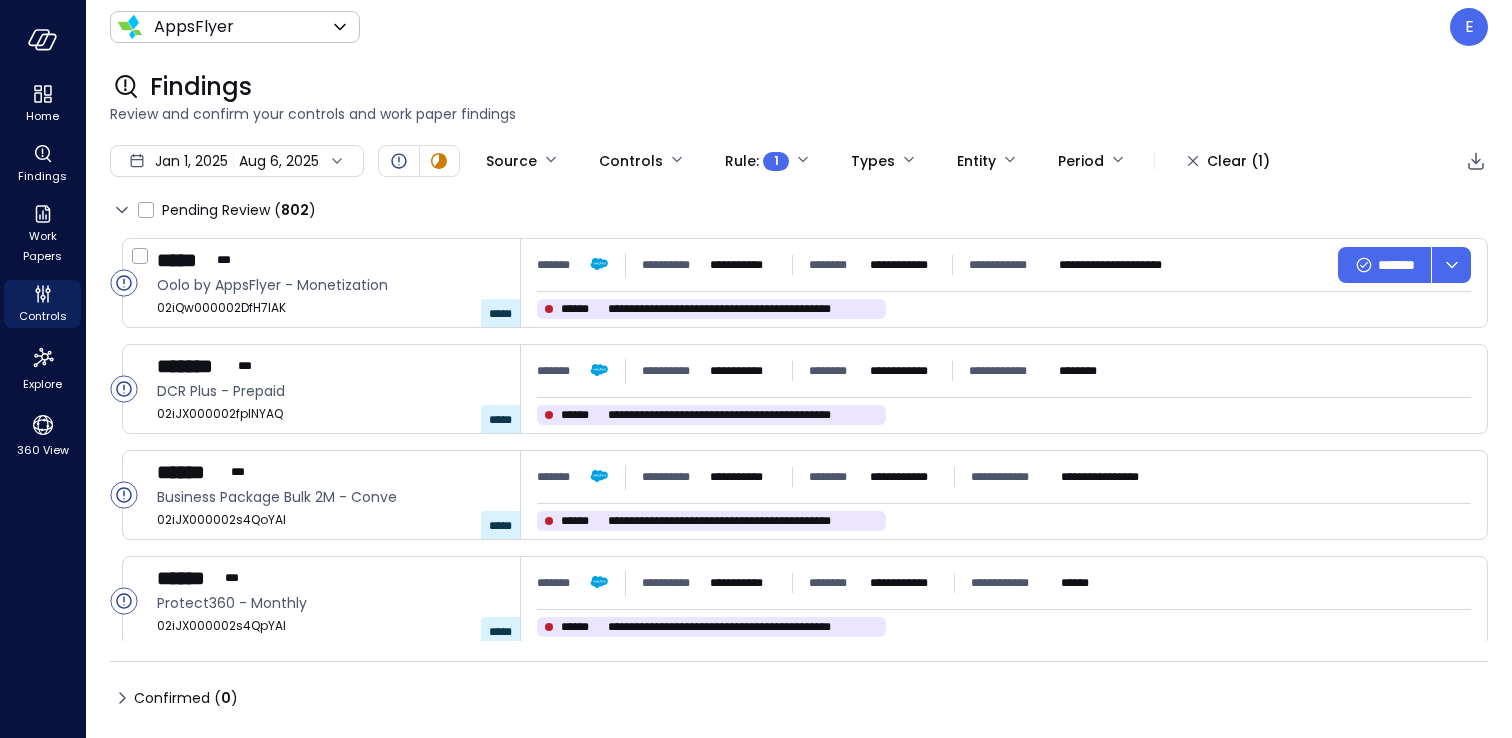 type on "****" 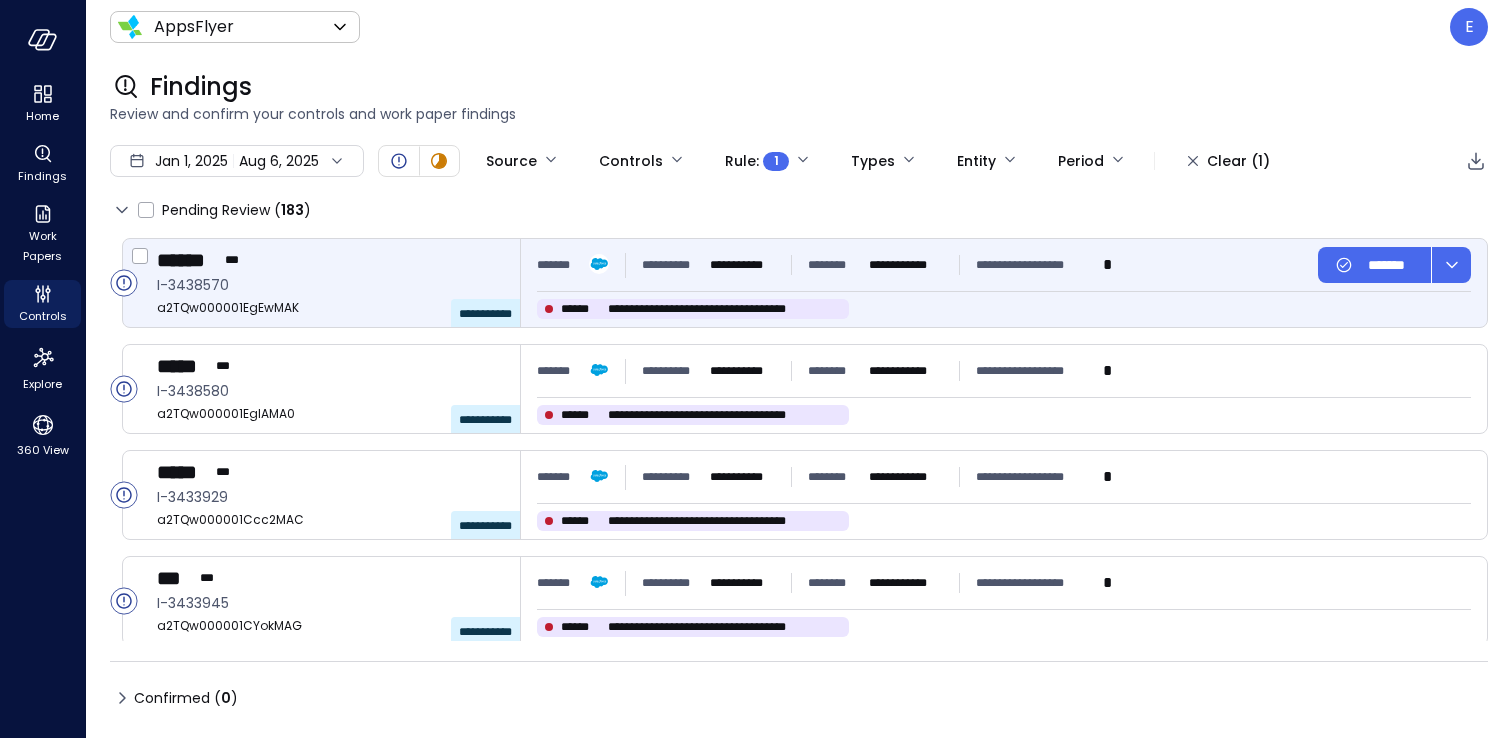 click on "****** ***" at bounding box center (330, 260) 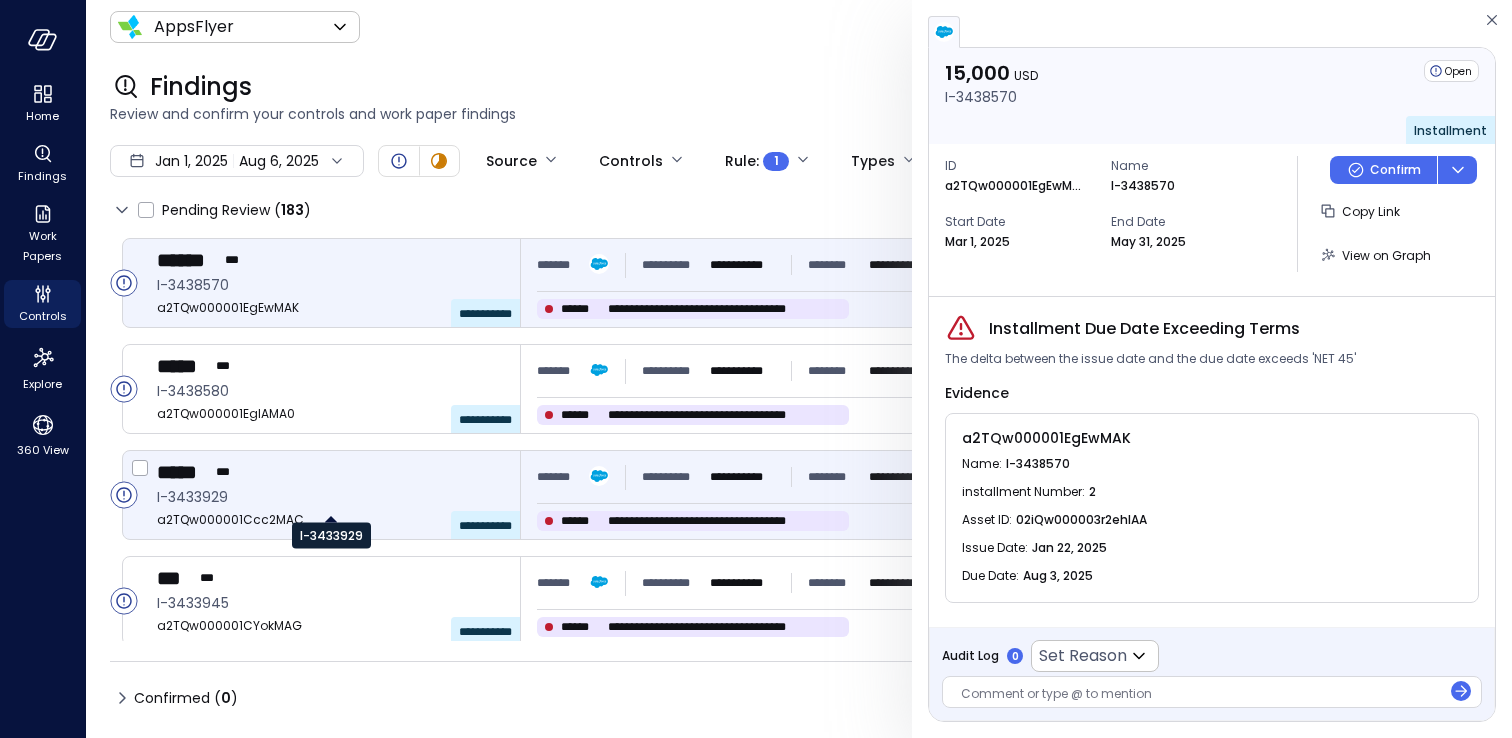 click on "I-3433929" at bounding box center (330, 497) 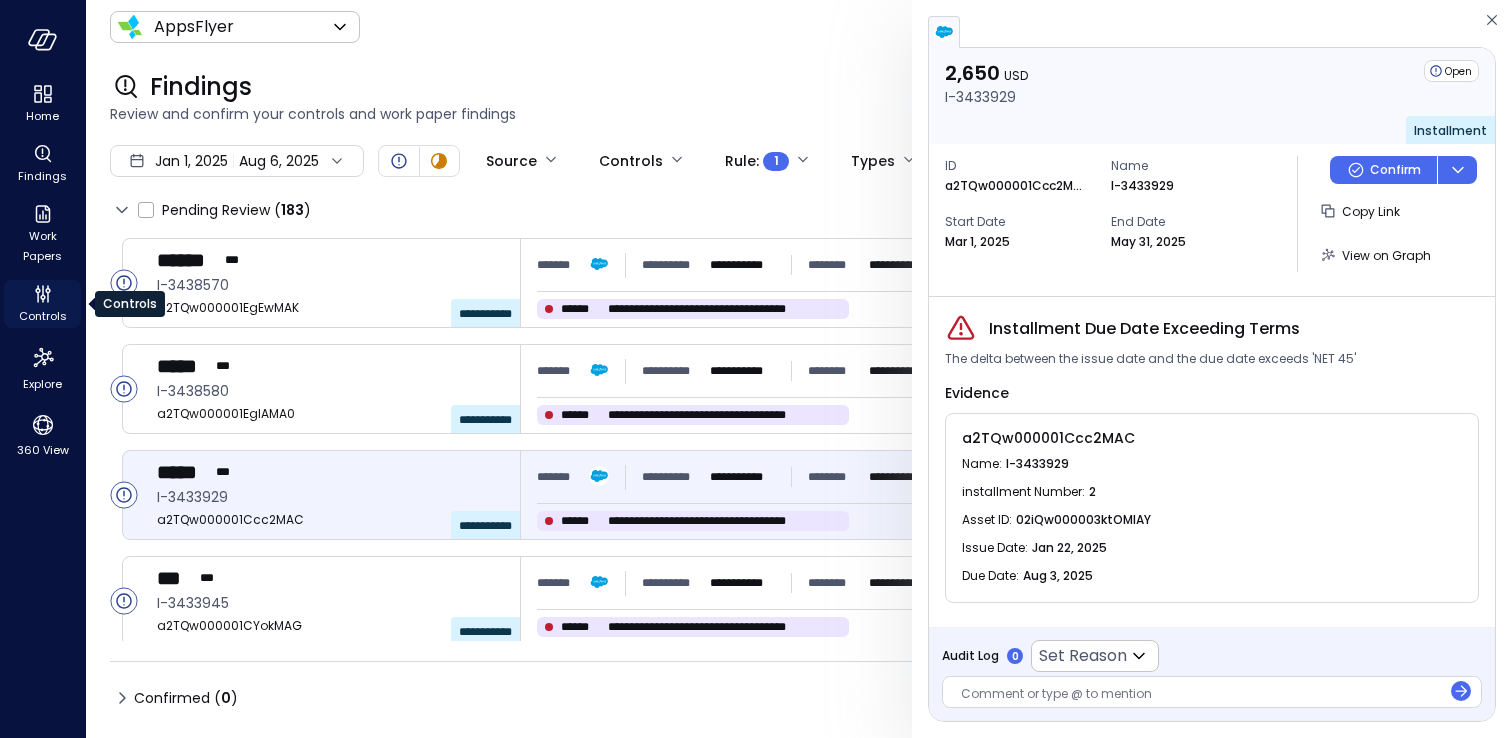 click on "Controls" at bounding box center (42, 304) 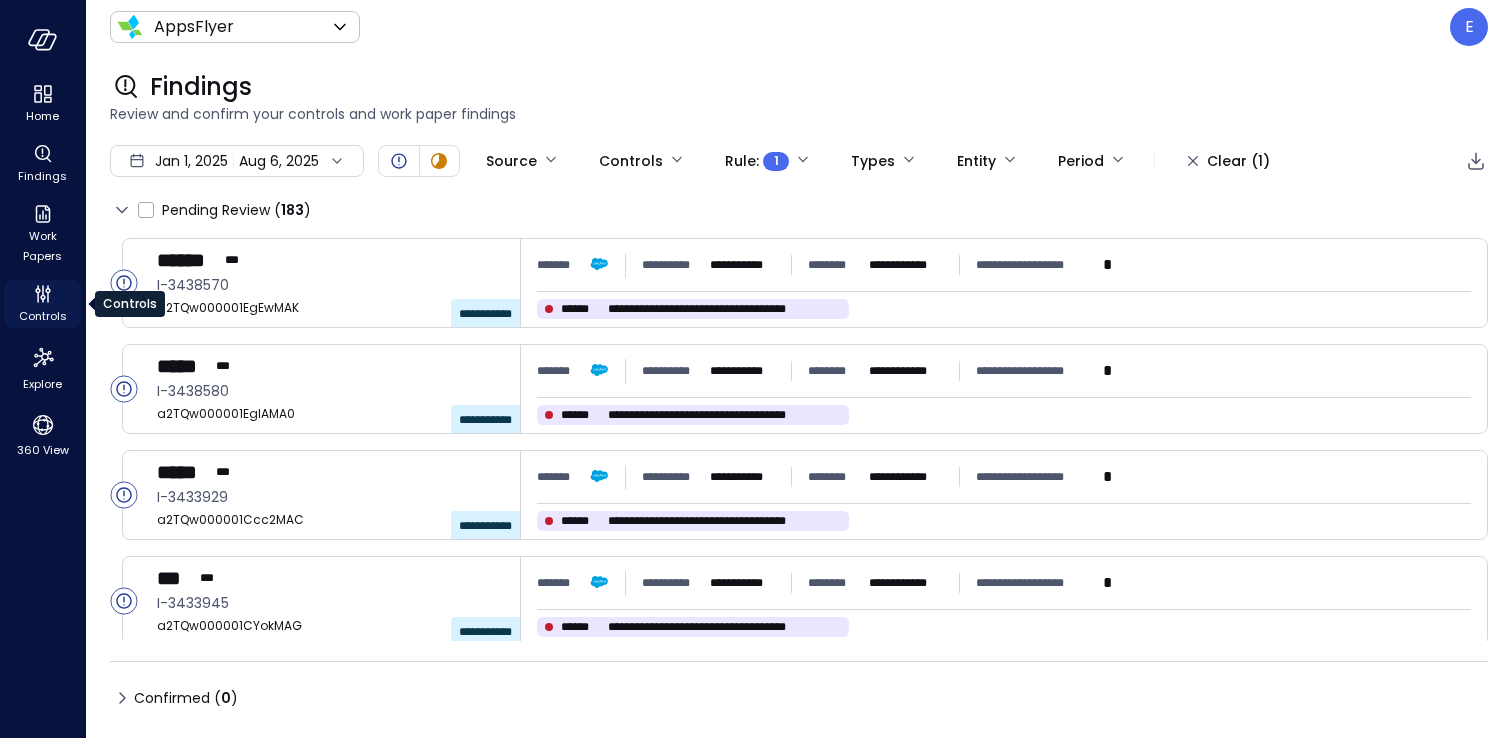 click on "Controls" at bounding box center [42, 304] 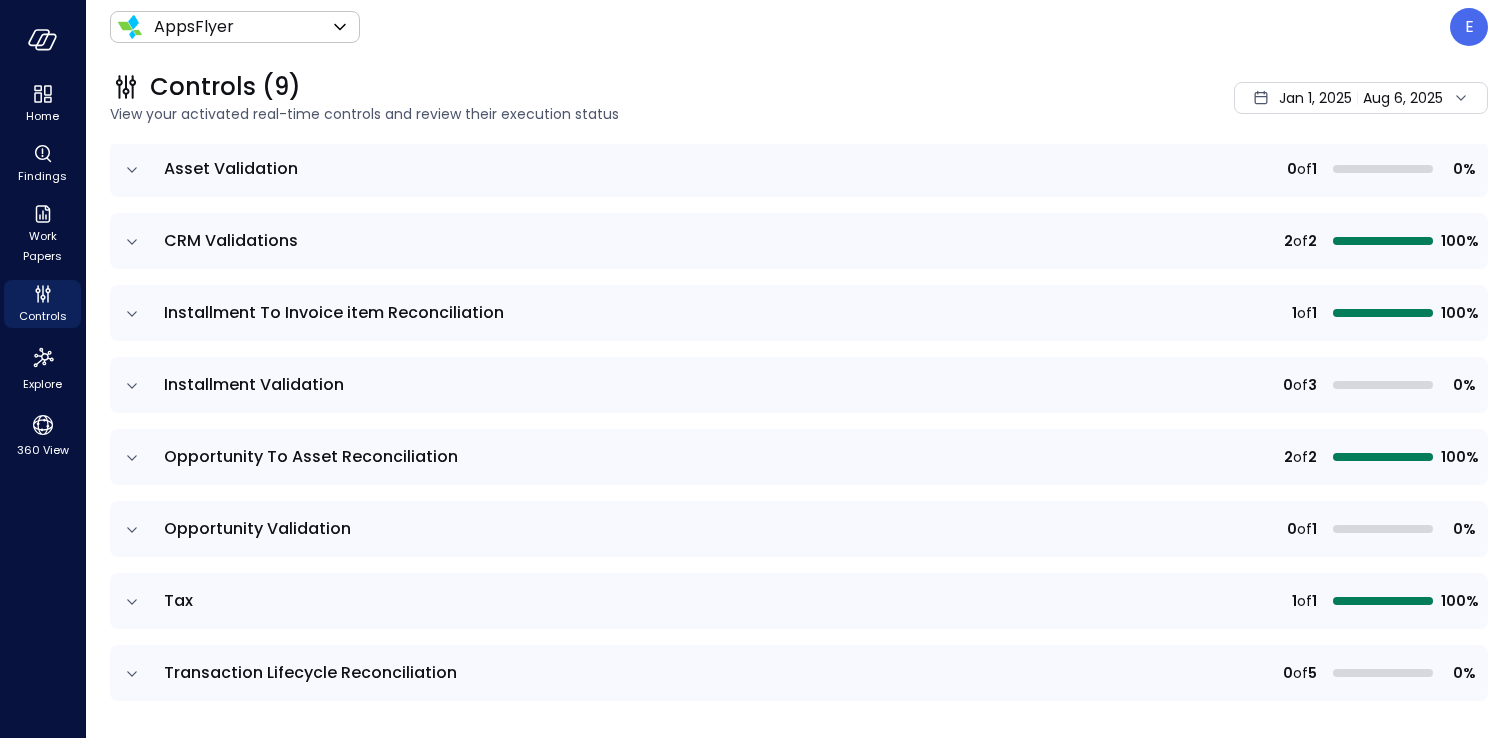 scroll, scrollTop: 262, scrollLeft: 0, axis: vertical 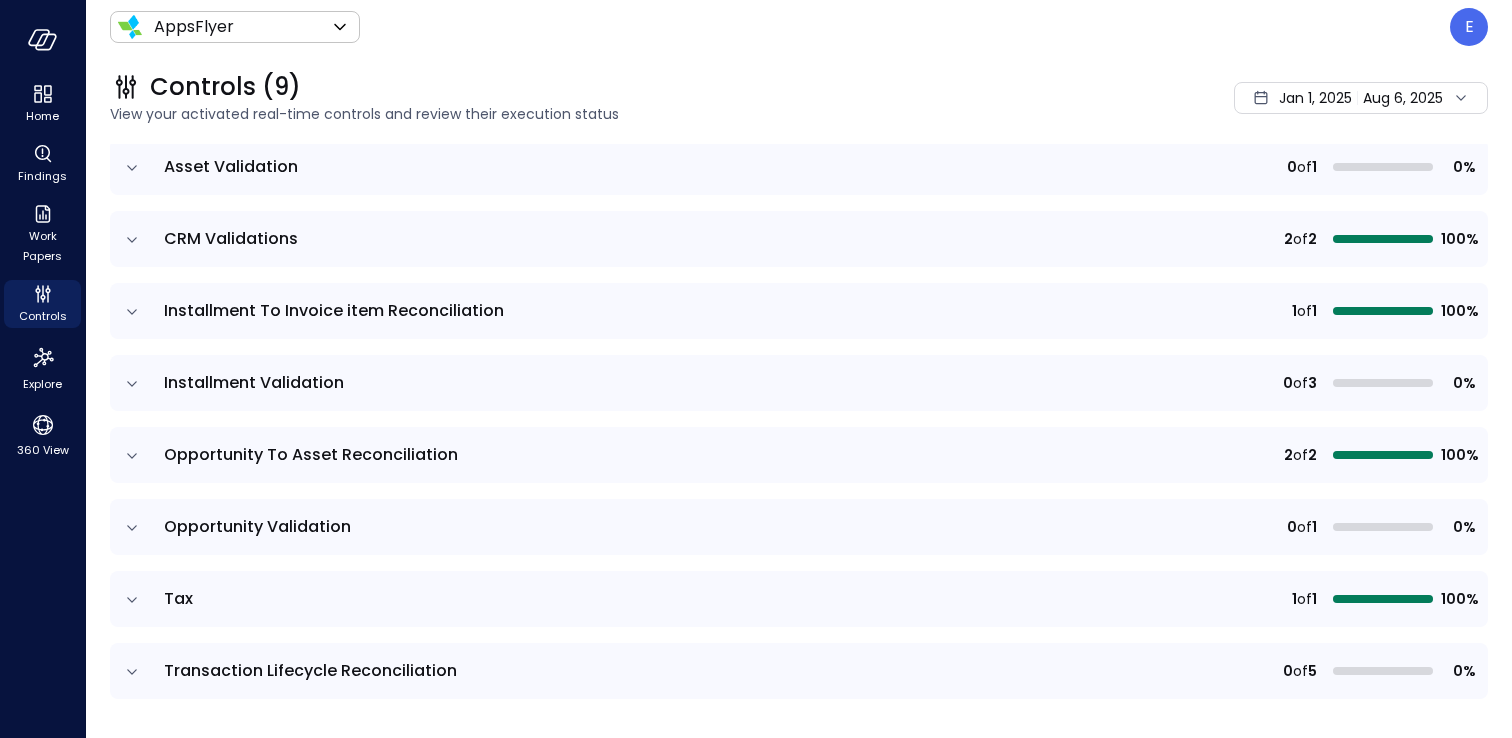 click 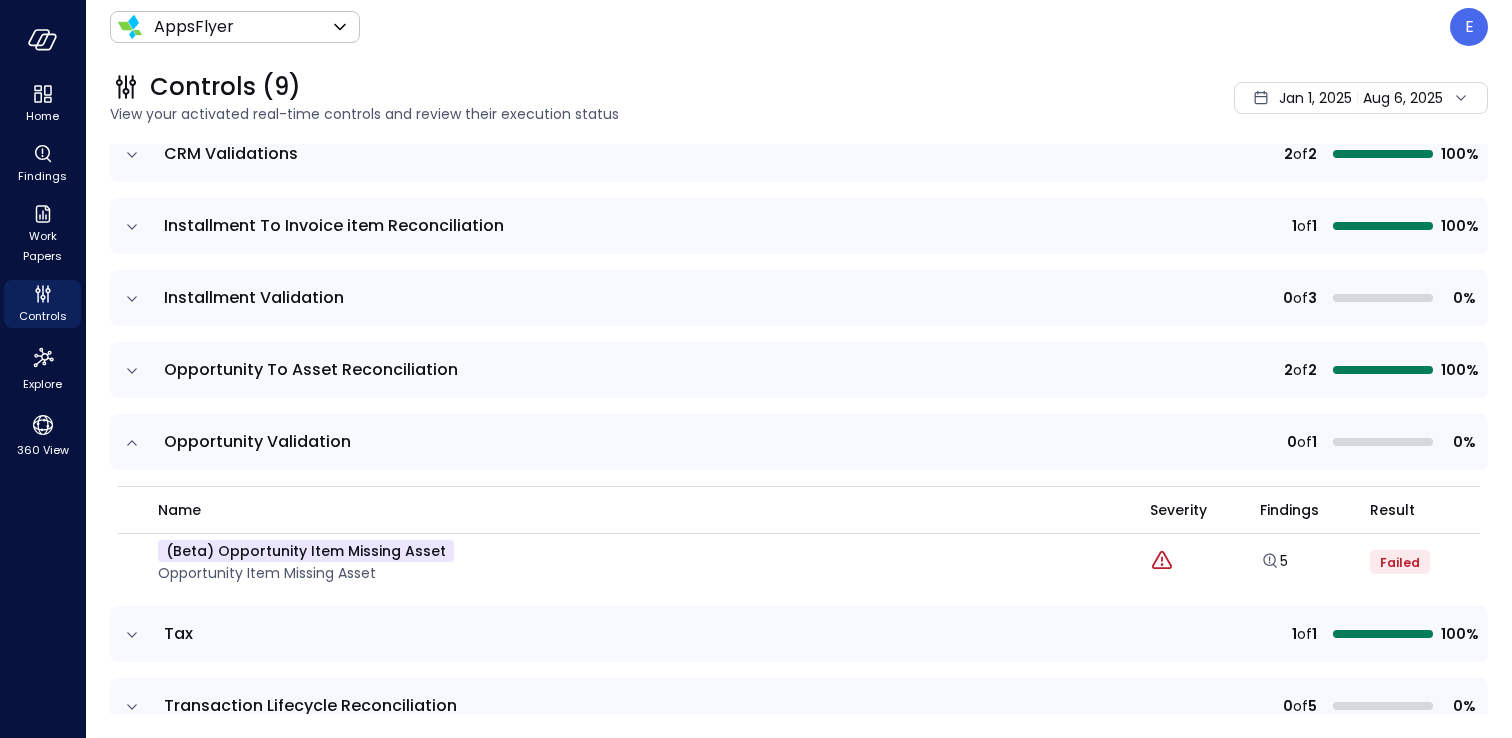 scroll, scrollTop: 382, scrollLeft: 0, axis: vertical 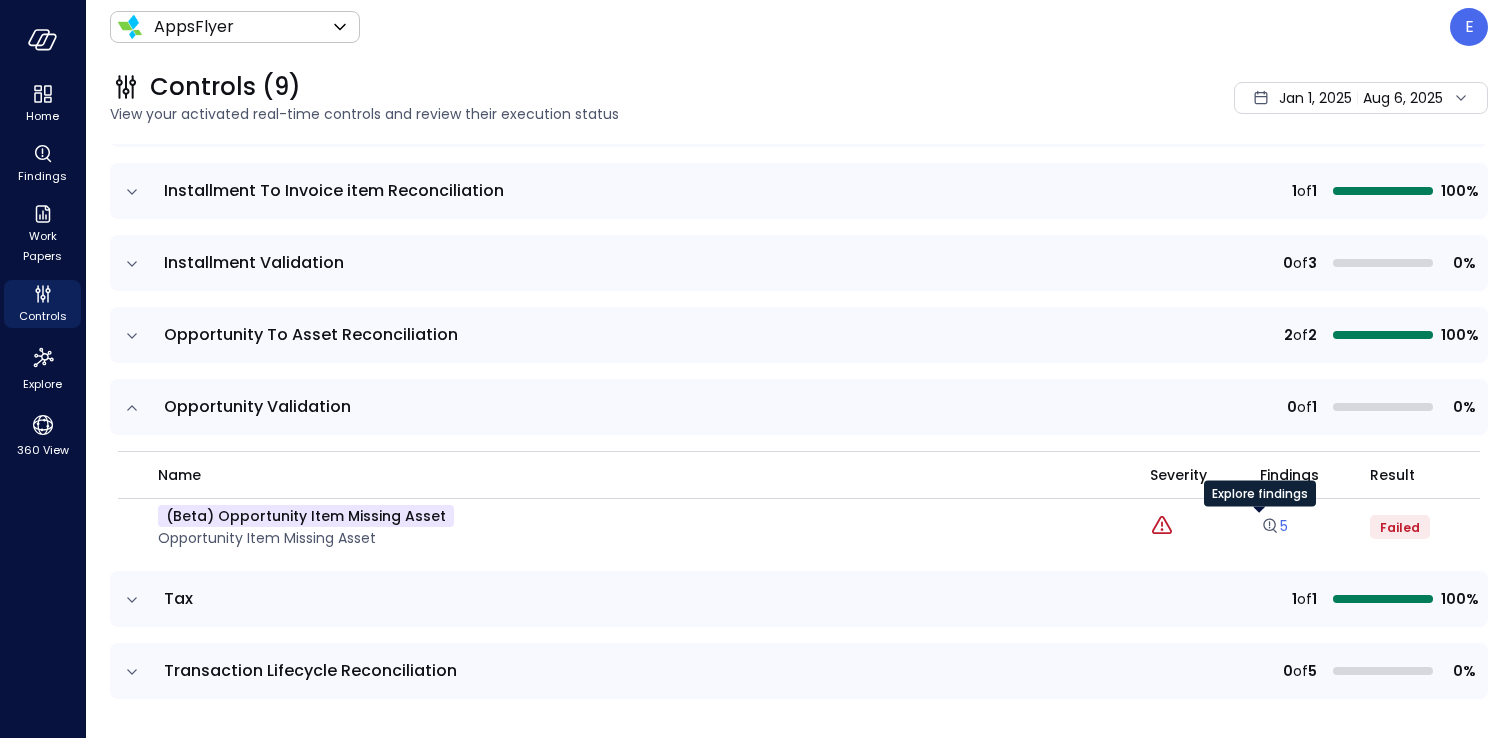 click 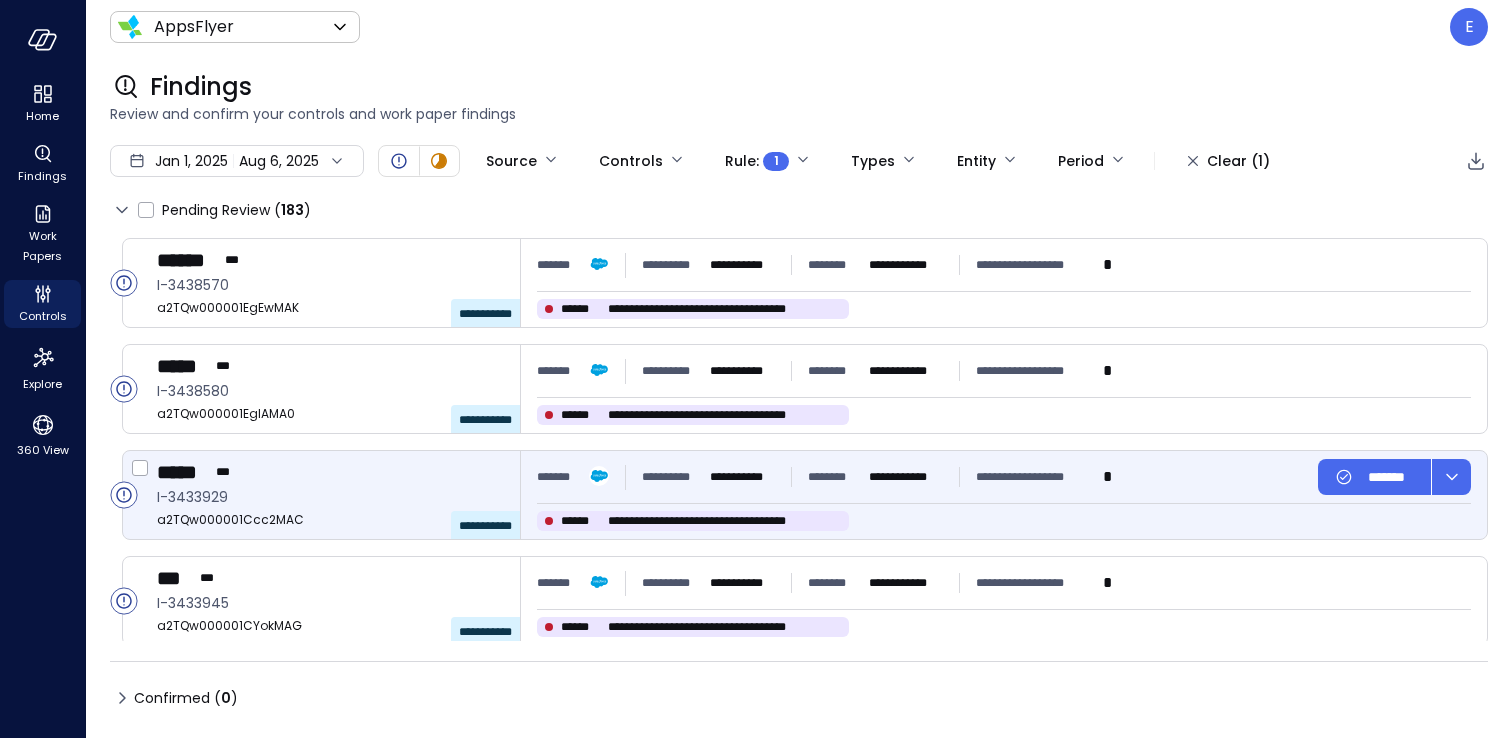 type on "****" 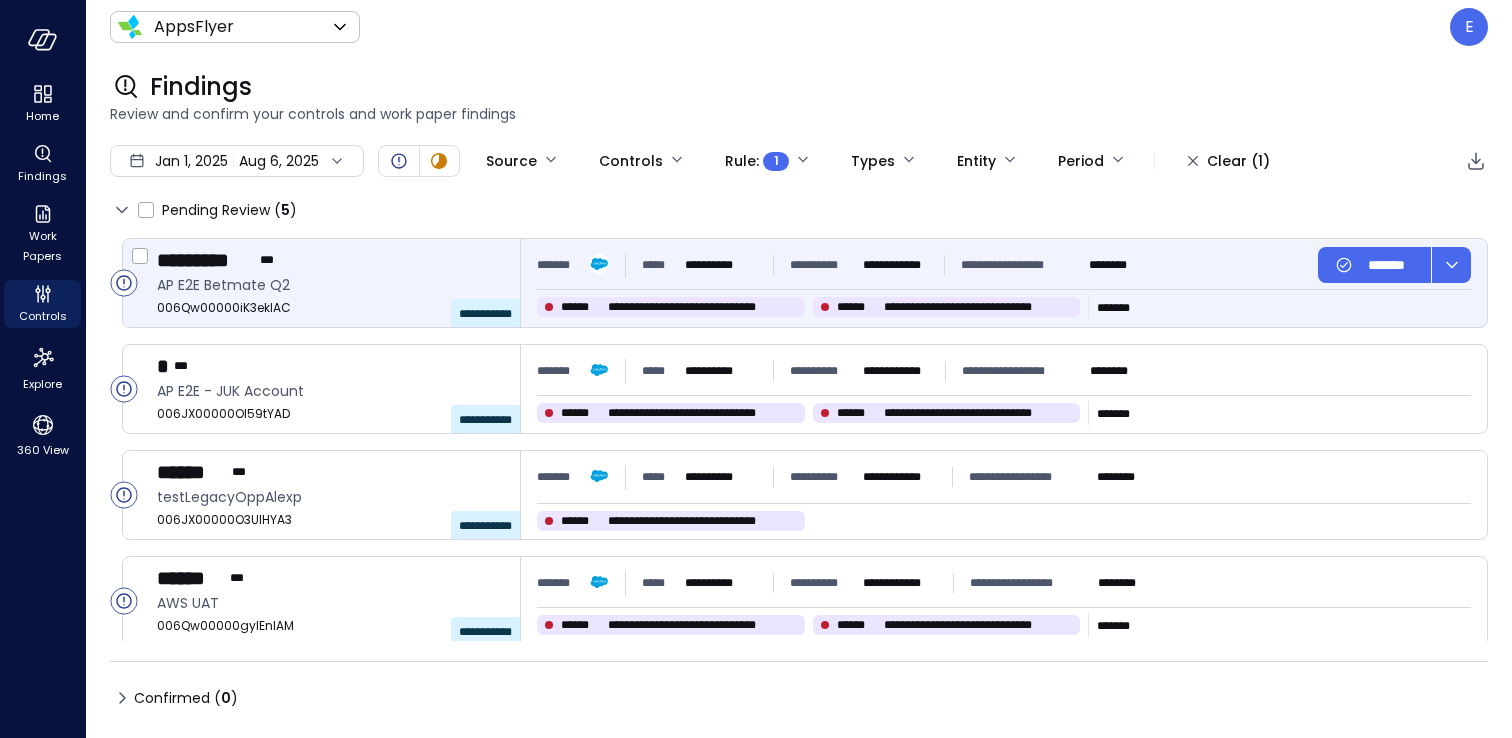click on "********* ***" at bounding box center [330, 260] 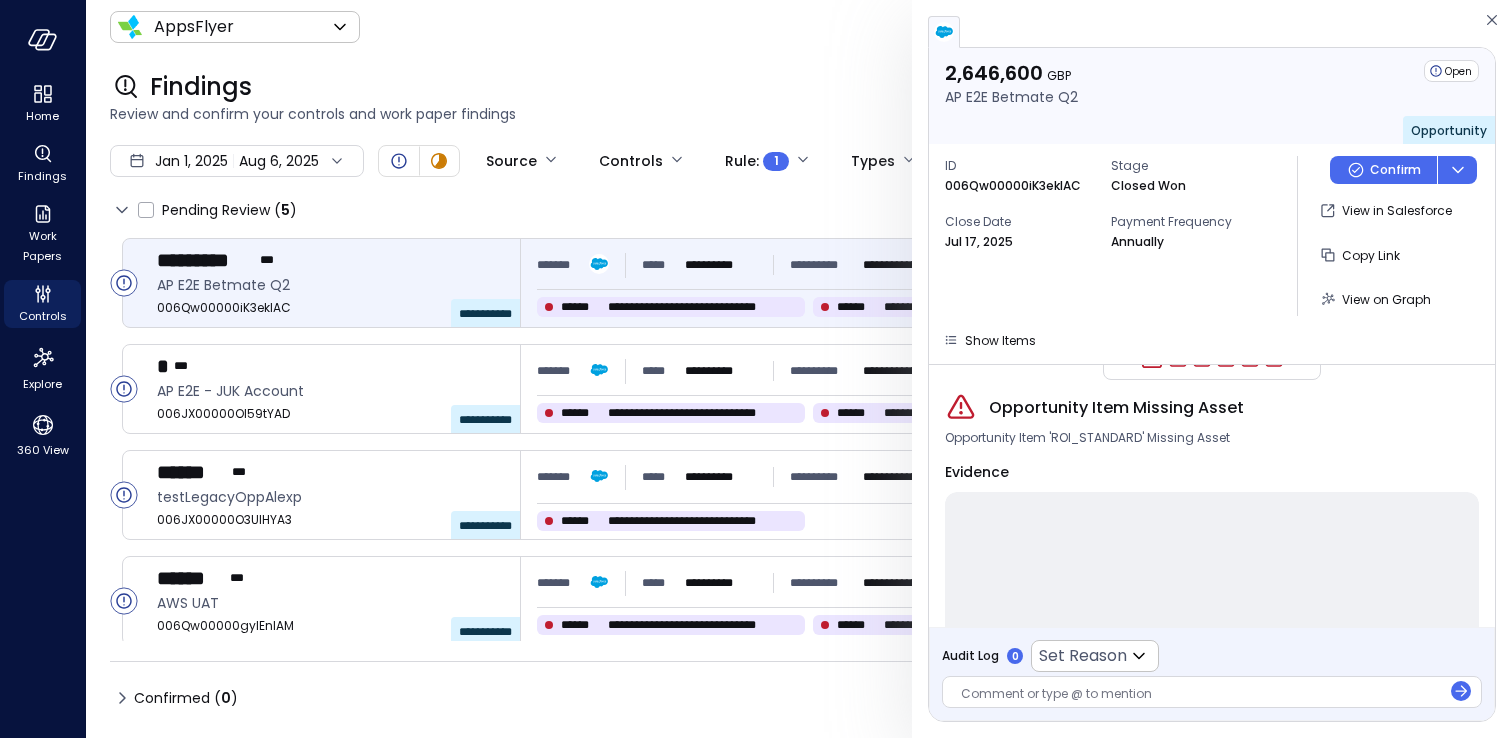 scroll, scrollTop: 0, scrollLeft: 0, axis: both 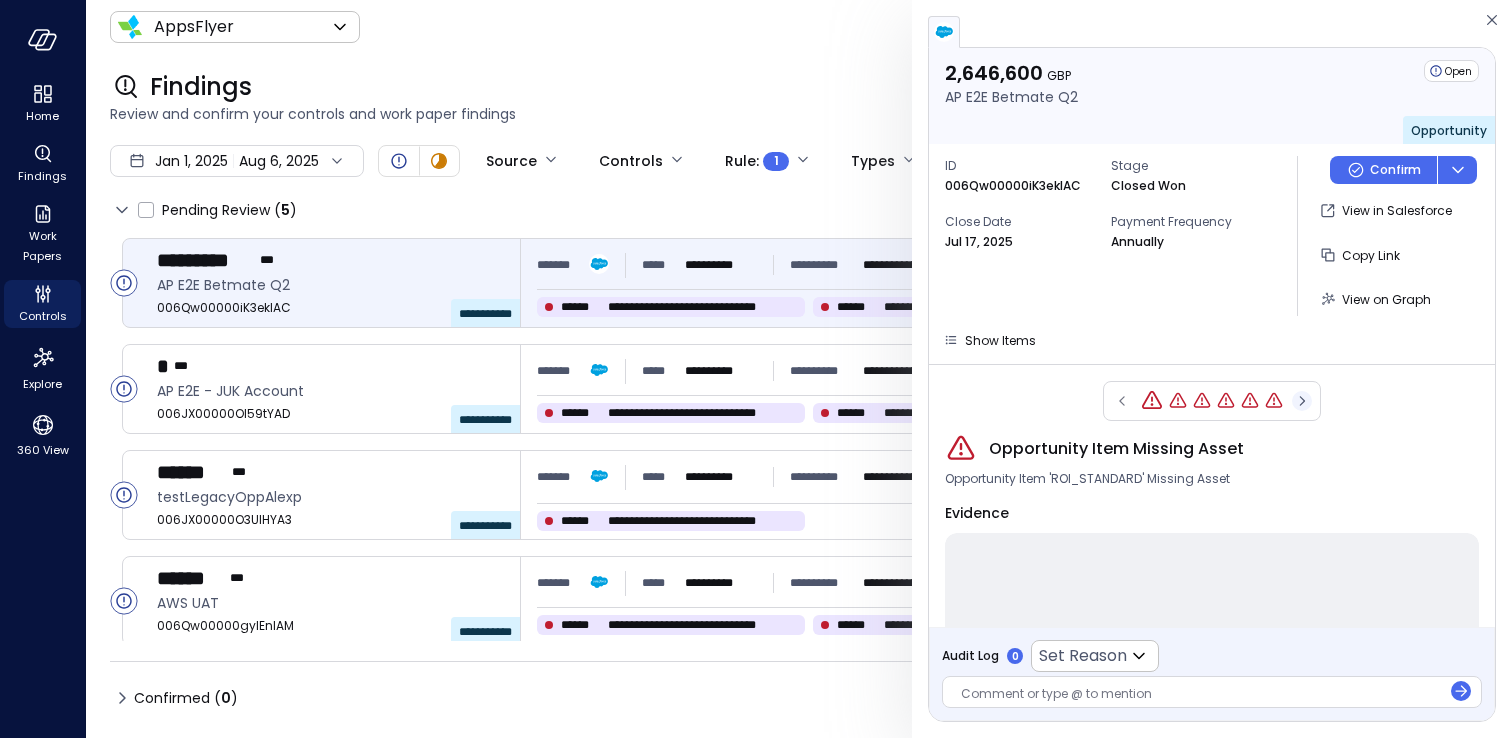 click 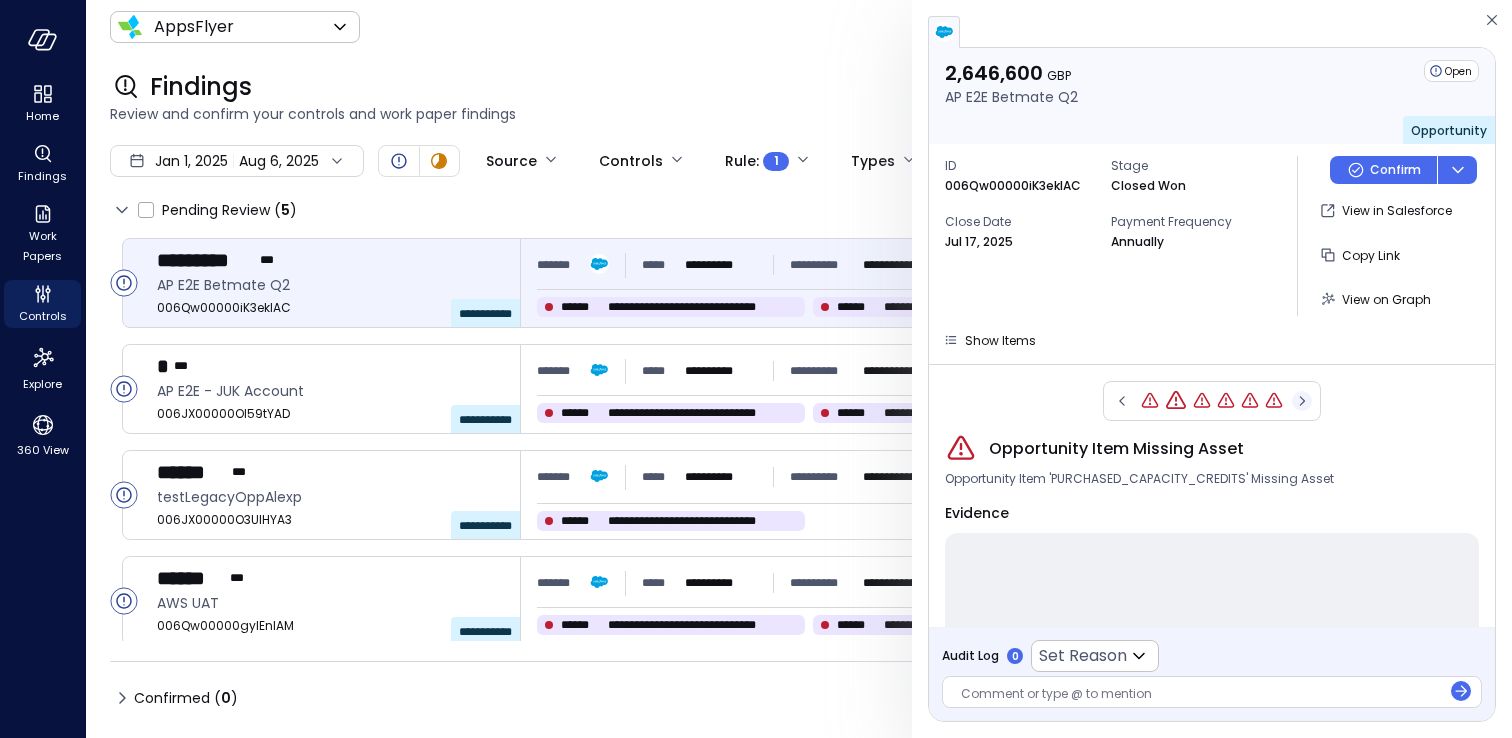 click 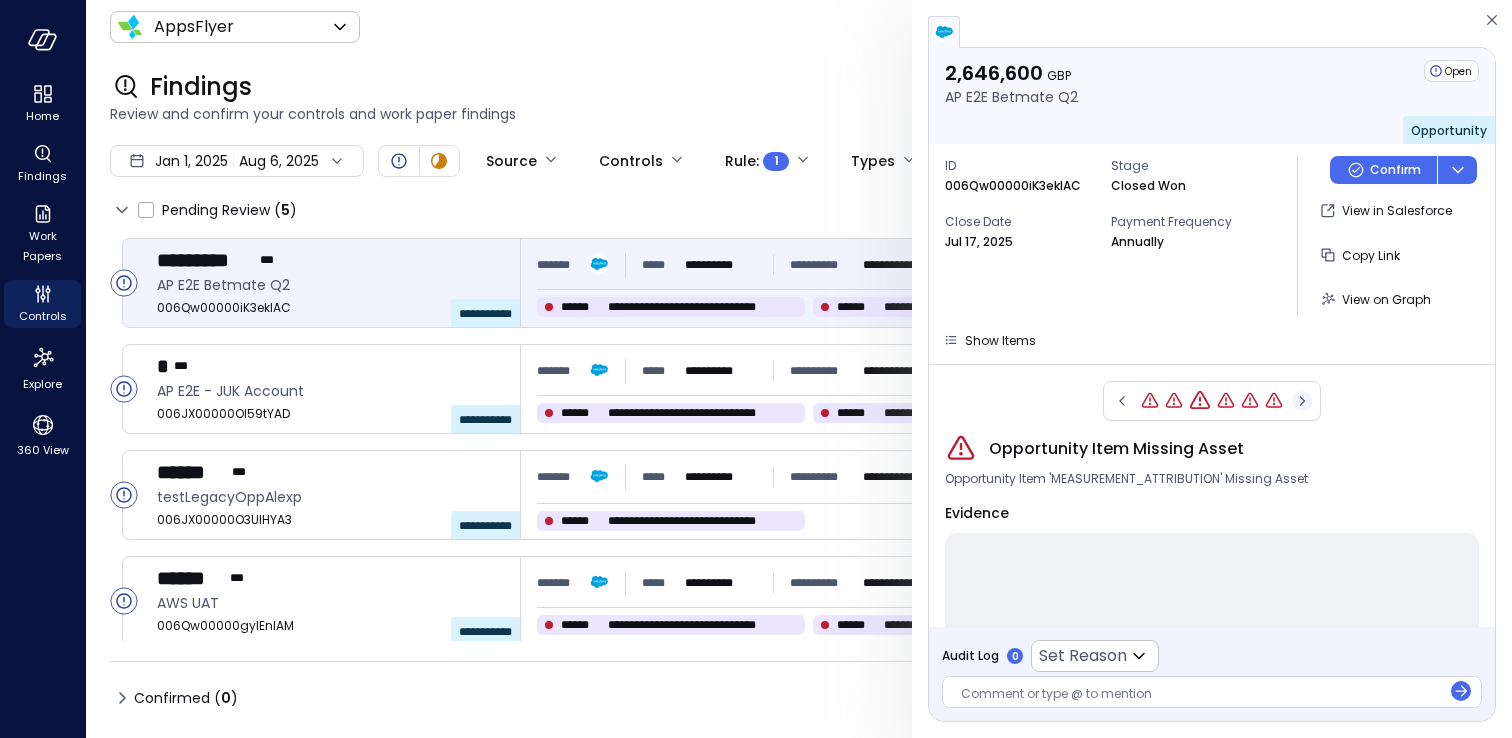click 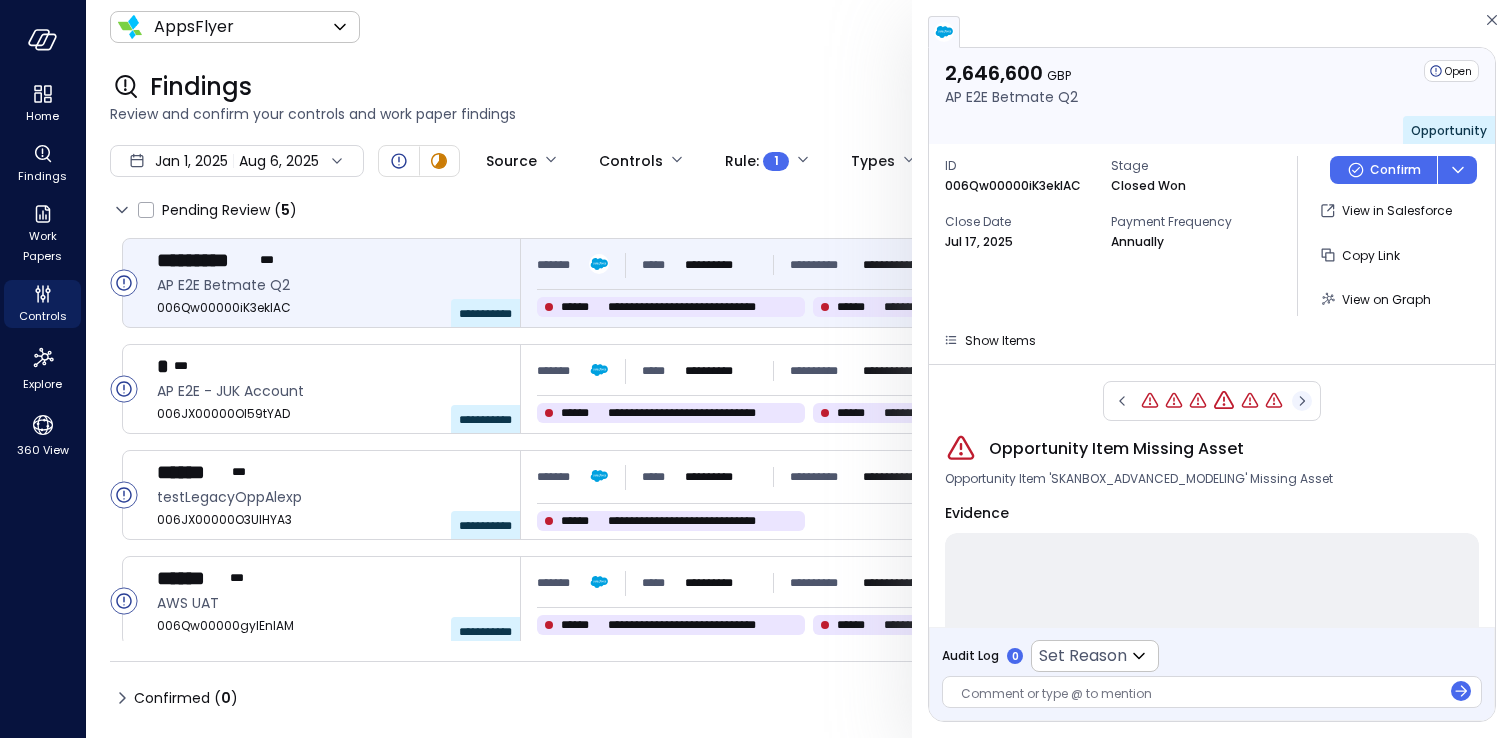 click 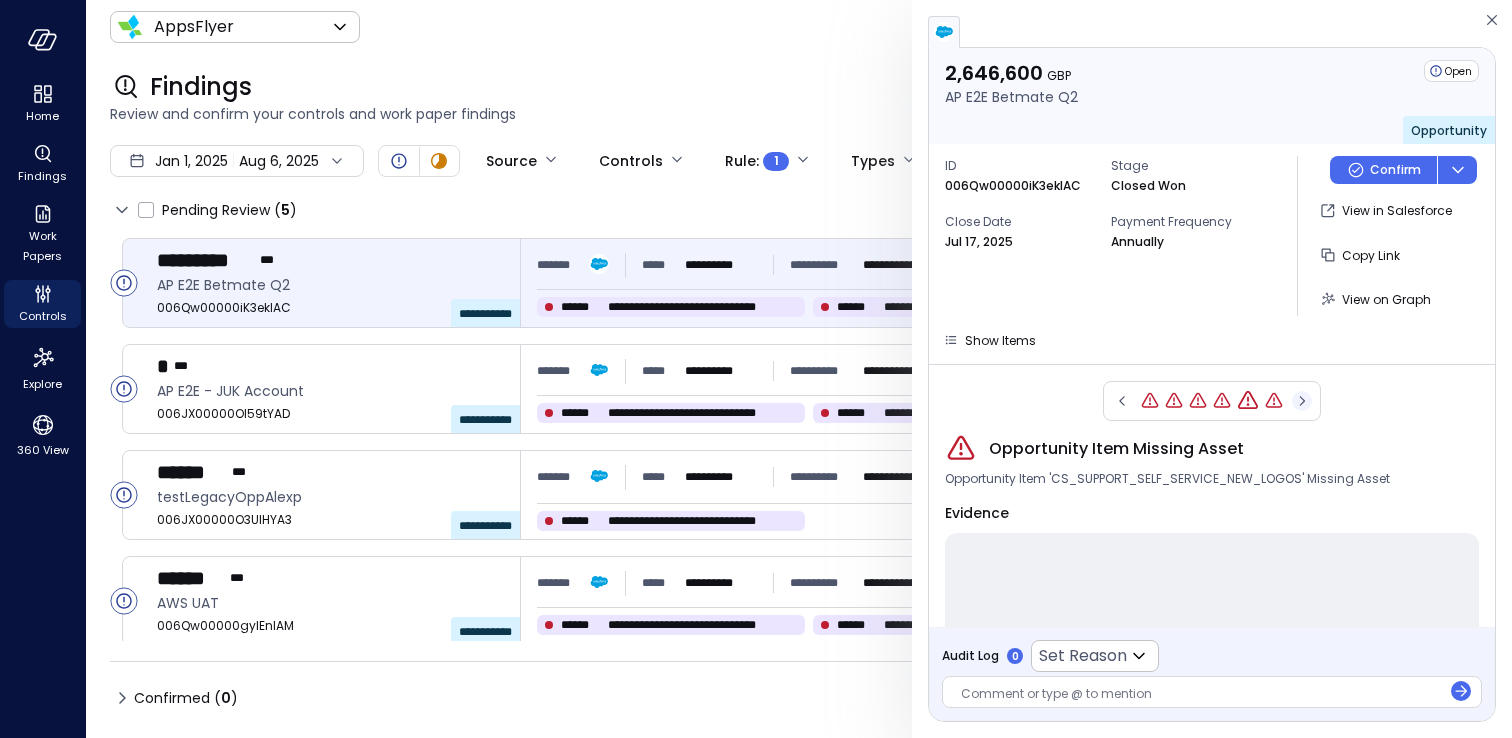 click 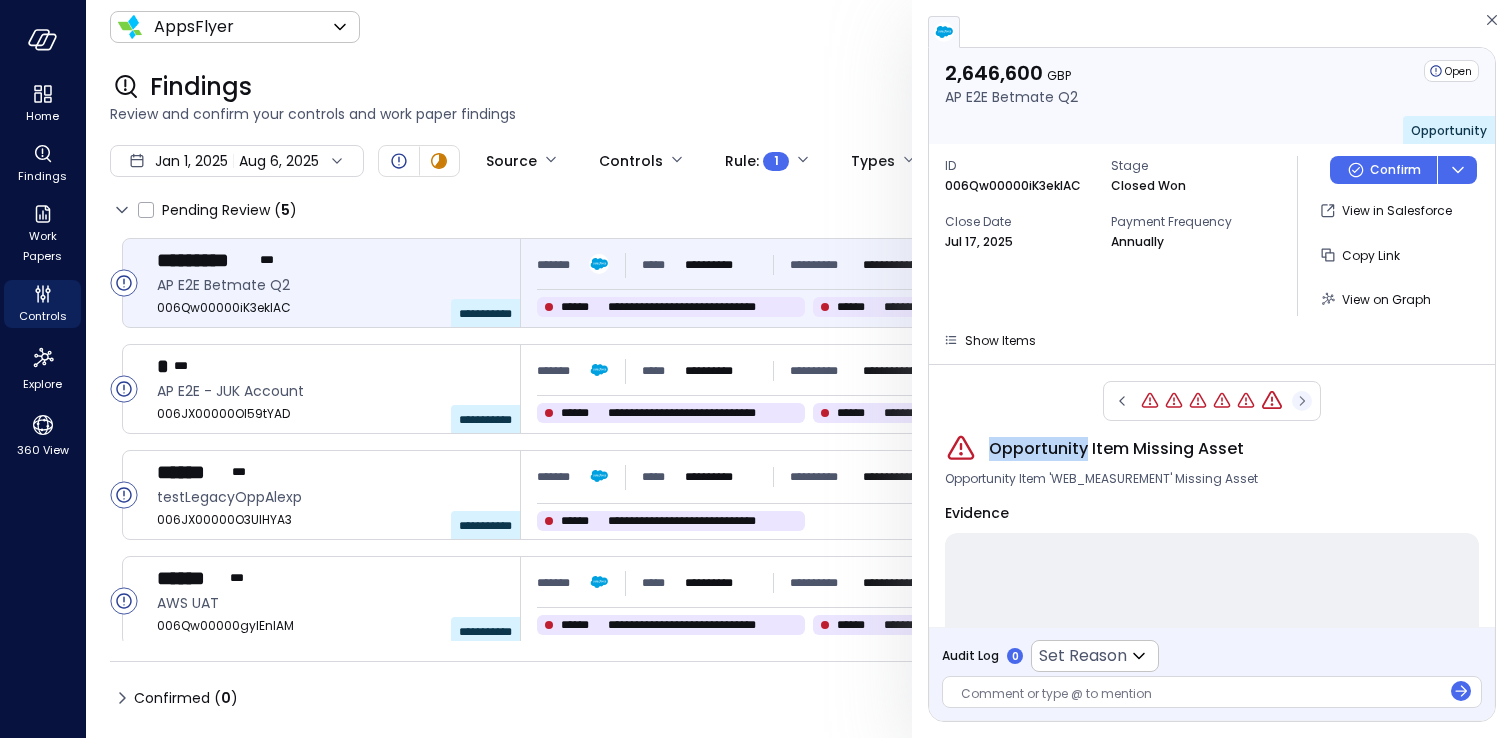 click at bounding box center (1212, 401) 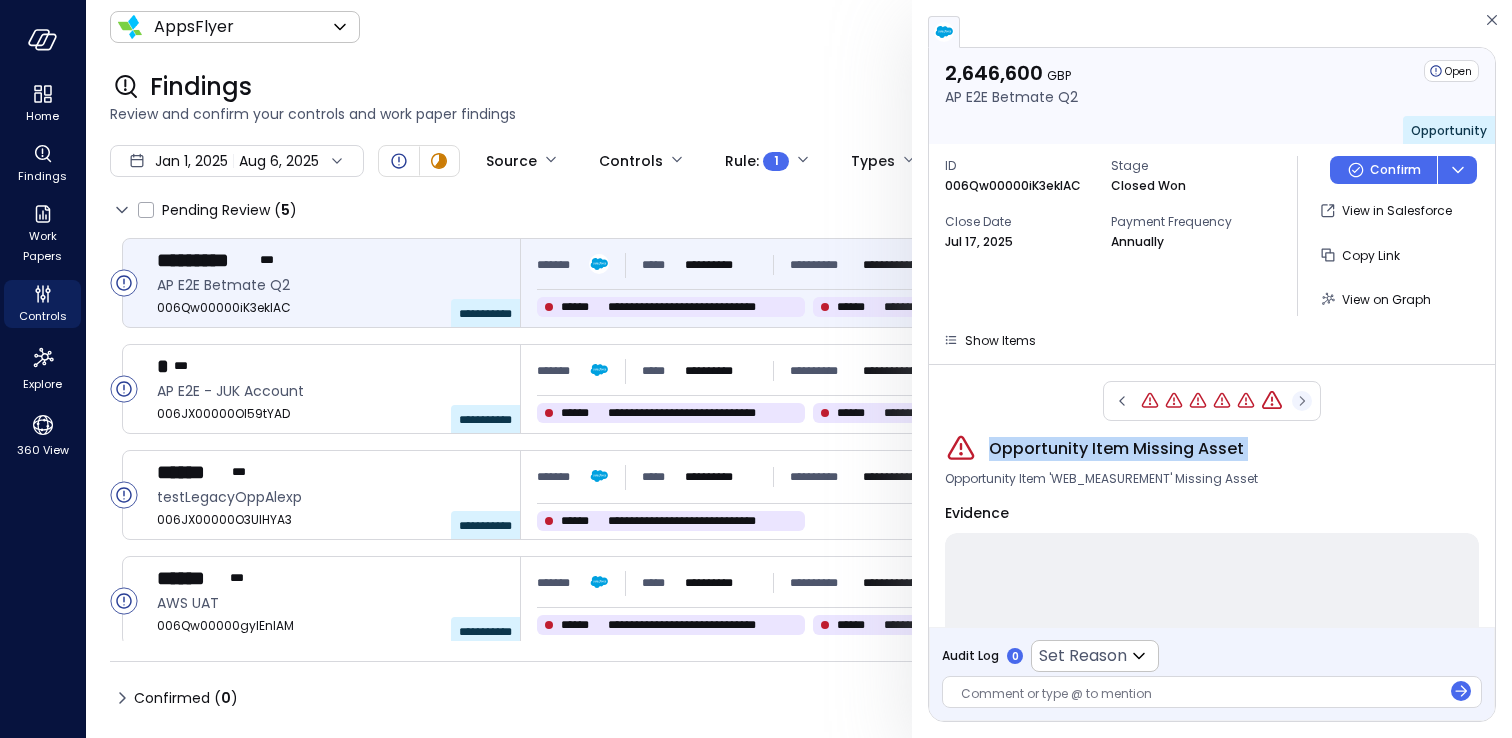click at bounding box center [1212, 401] 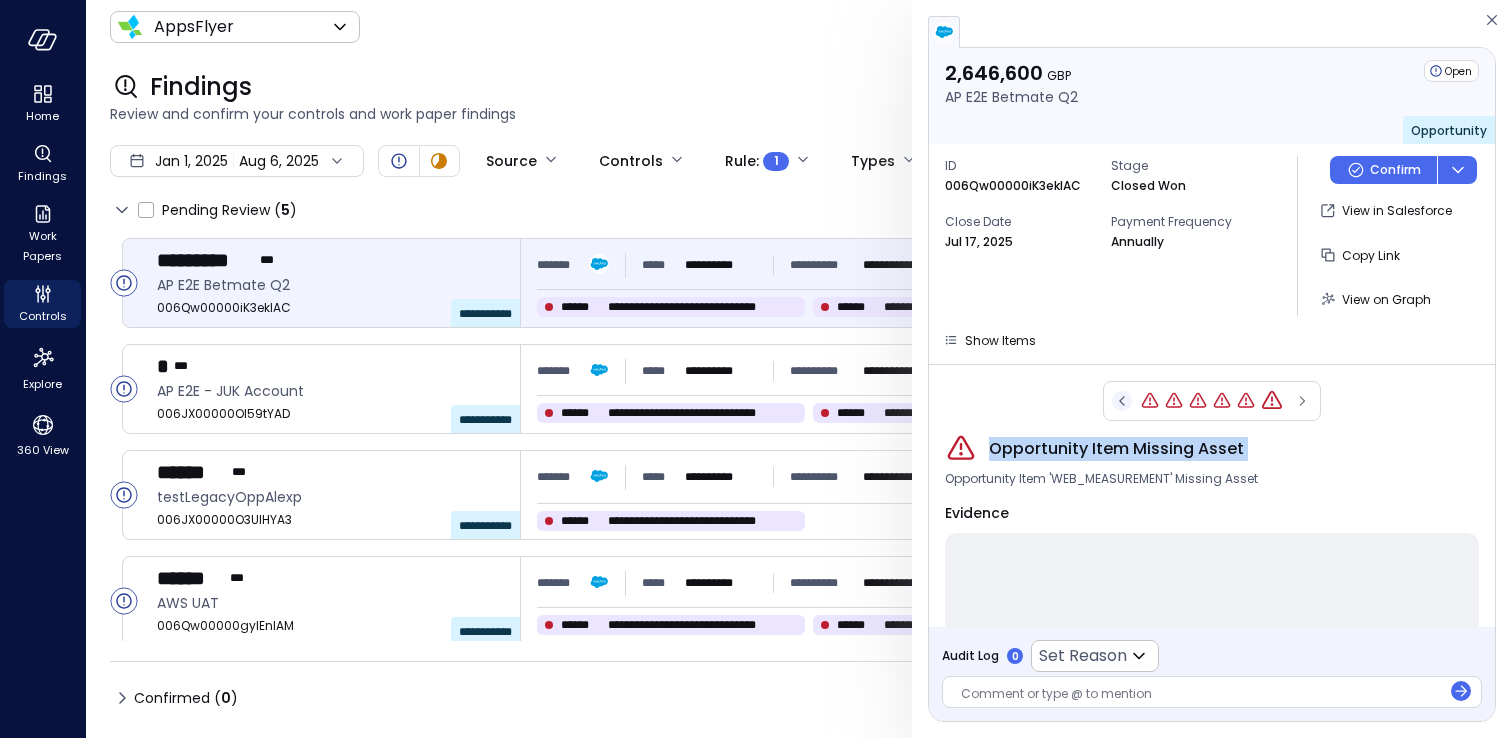 click 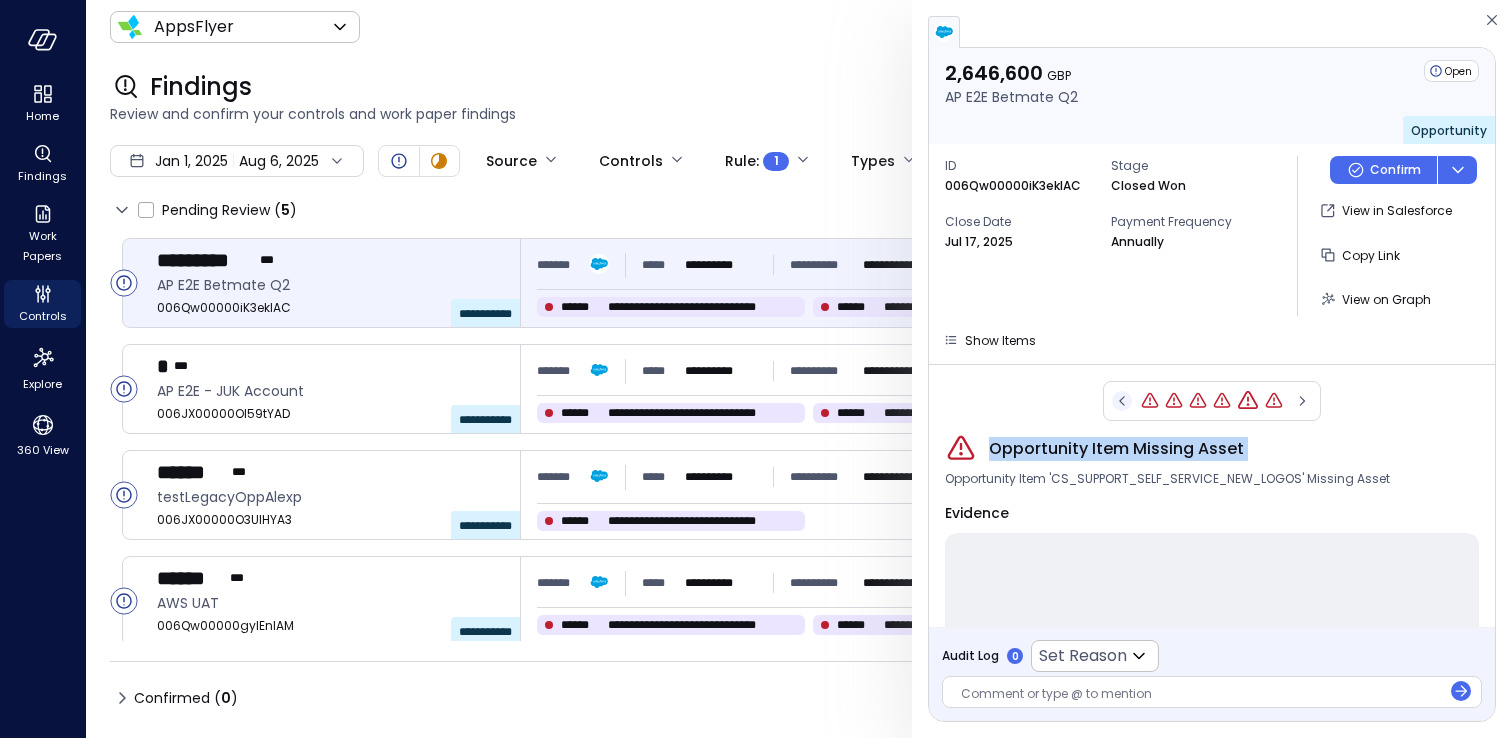 click 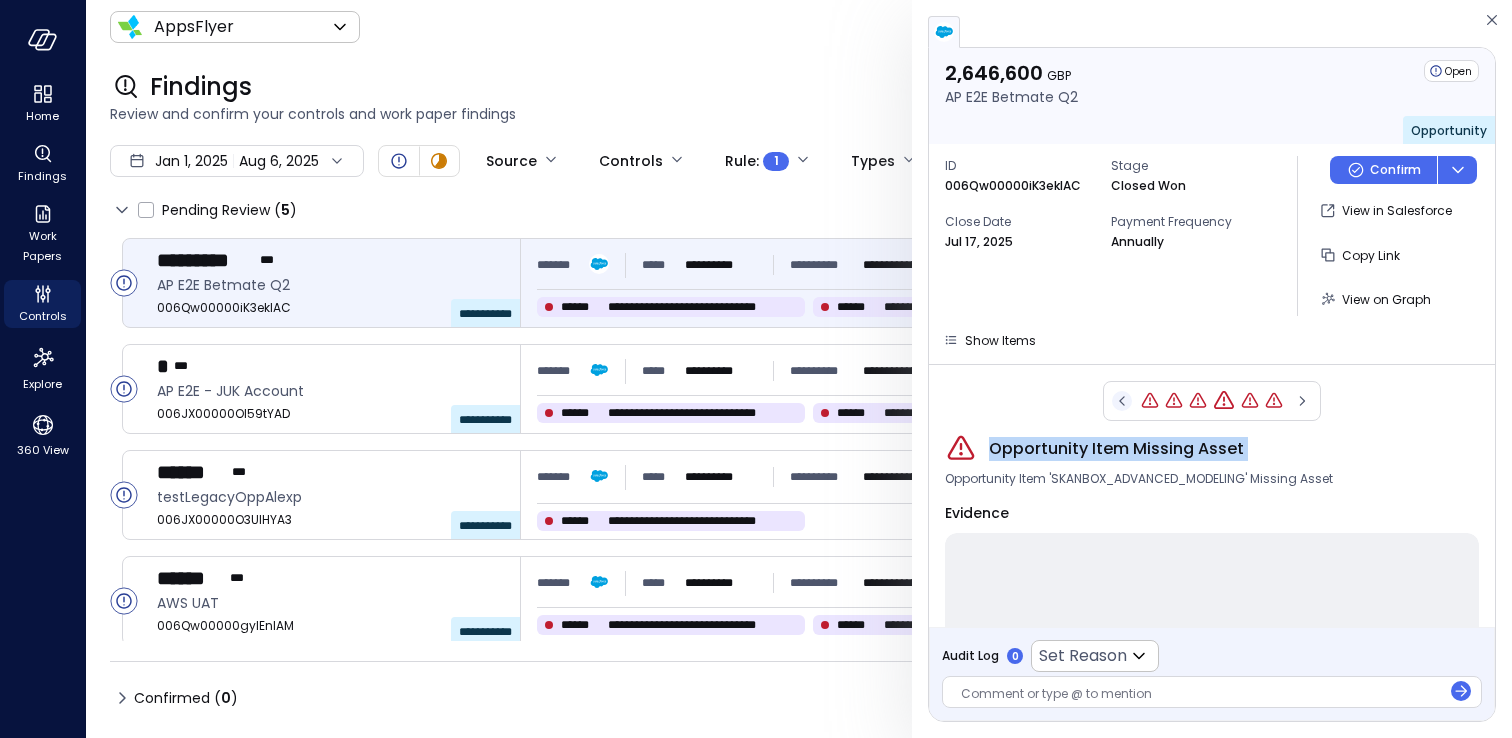 click 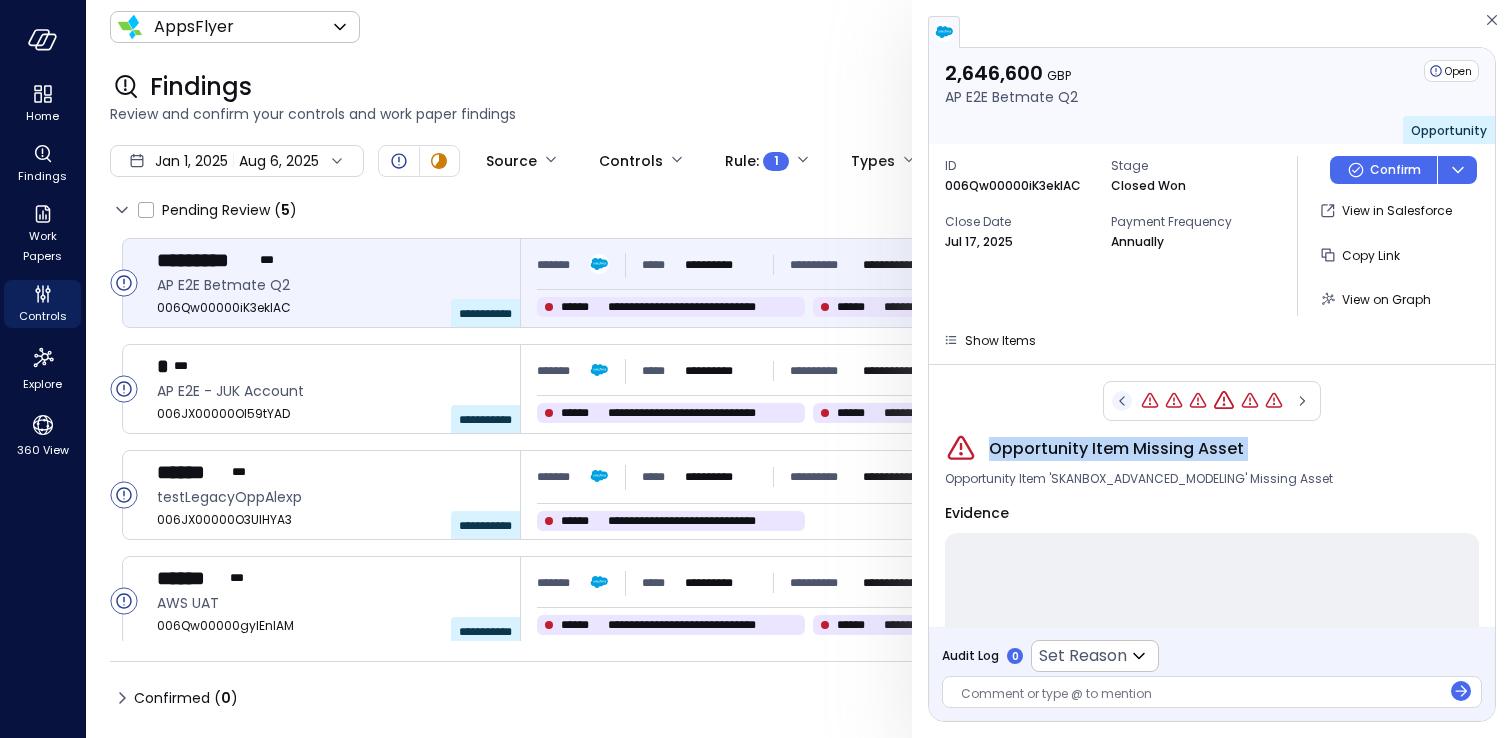 click 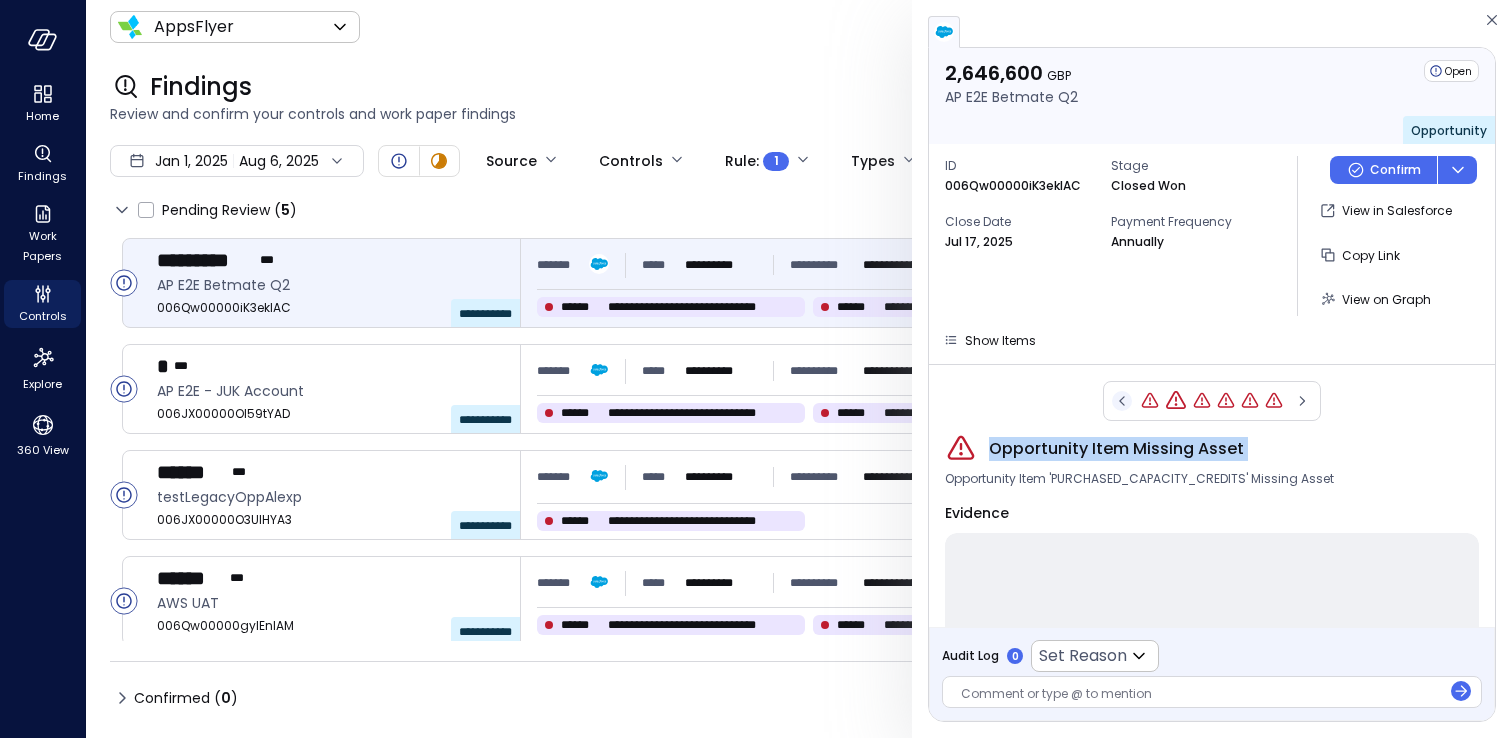 click 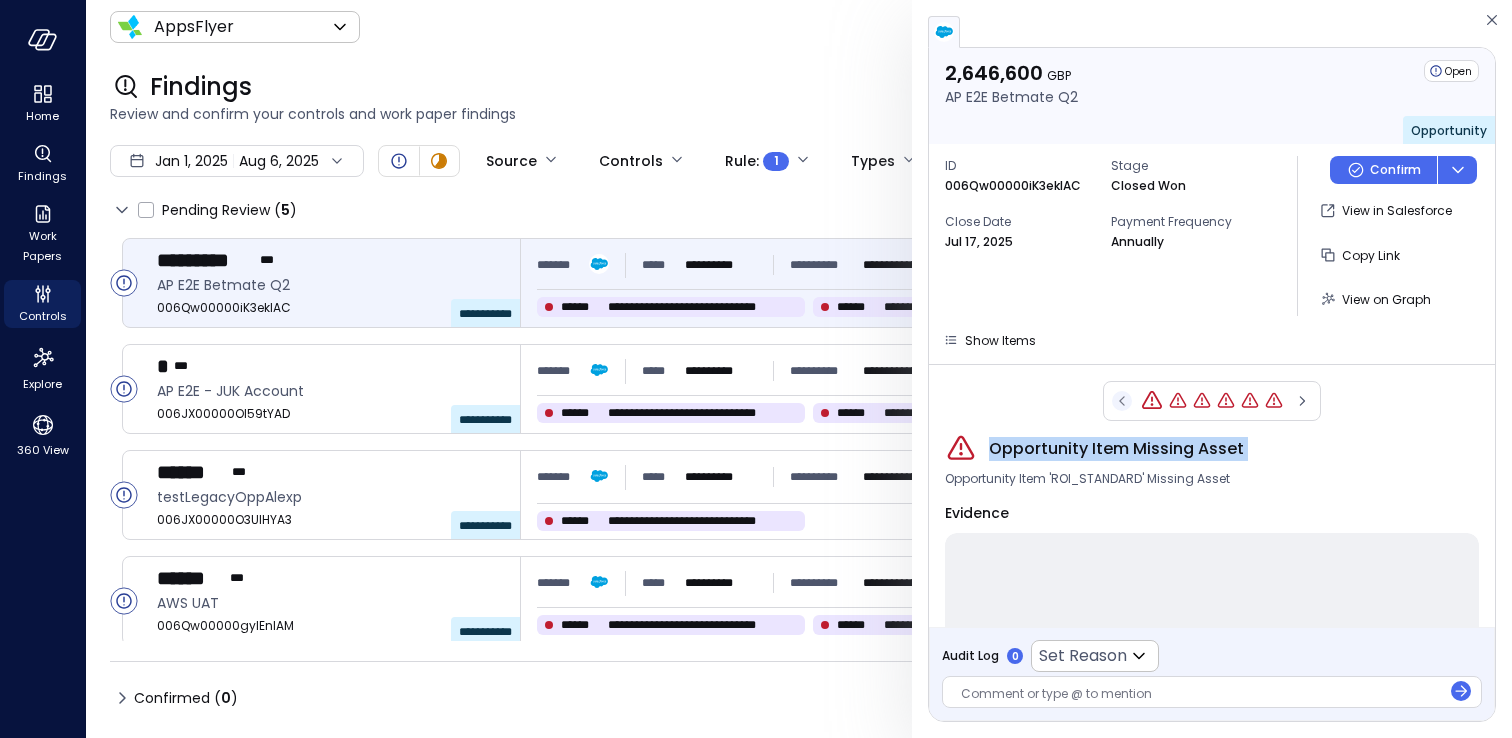 click at bounding box center [1212, 401] 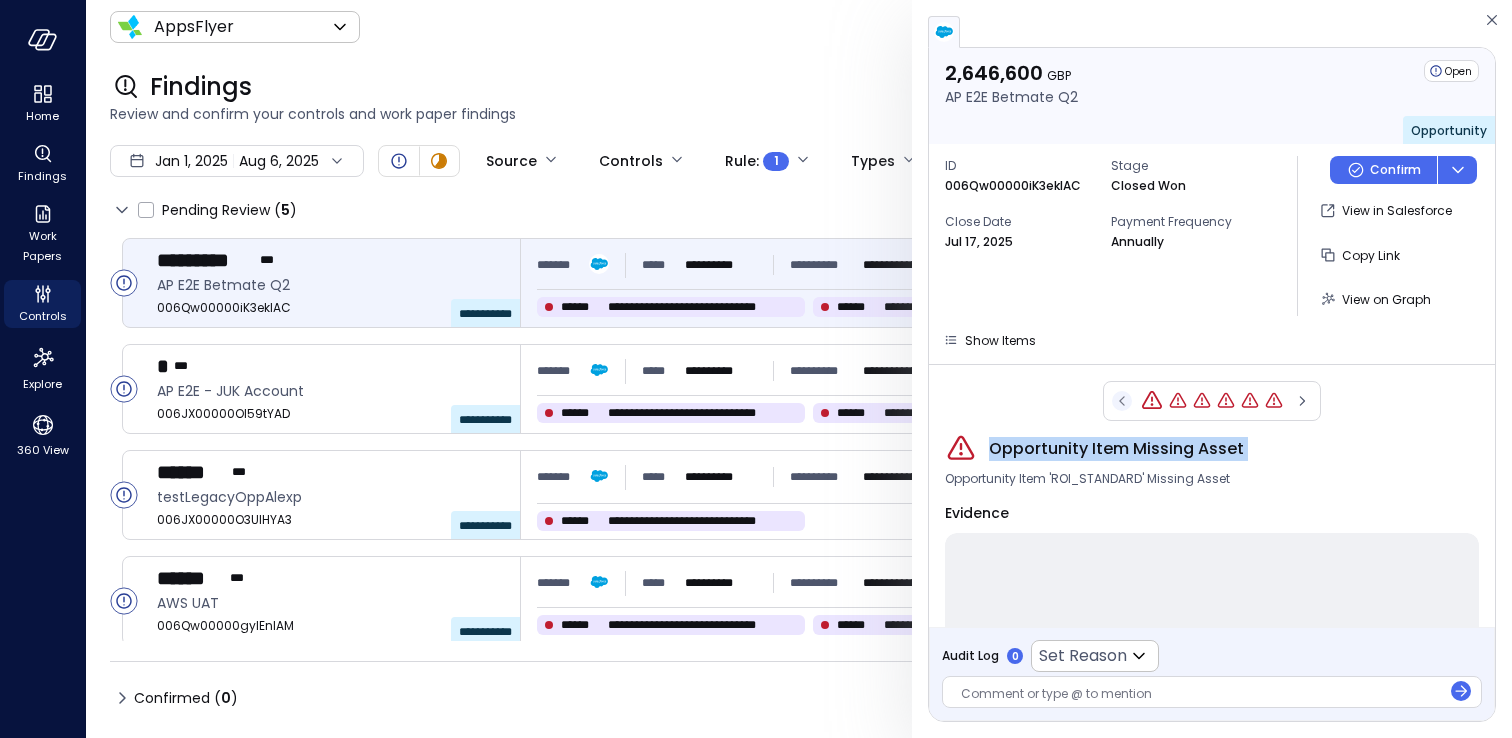 click at bounding box center (1212, 401) 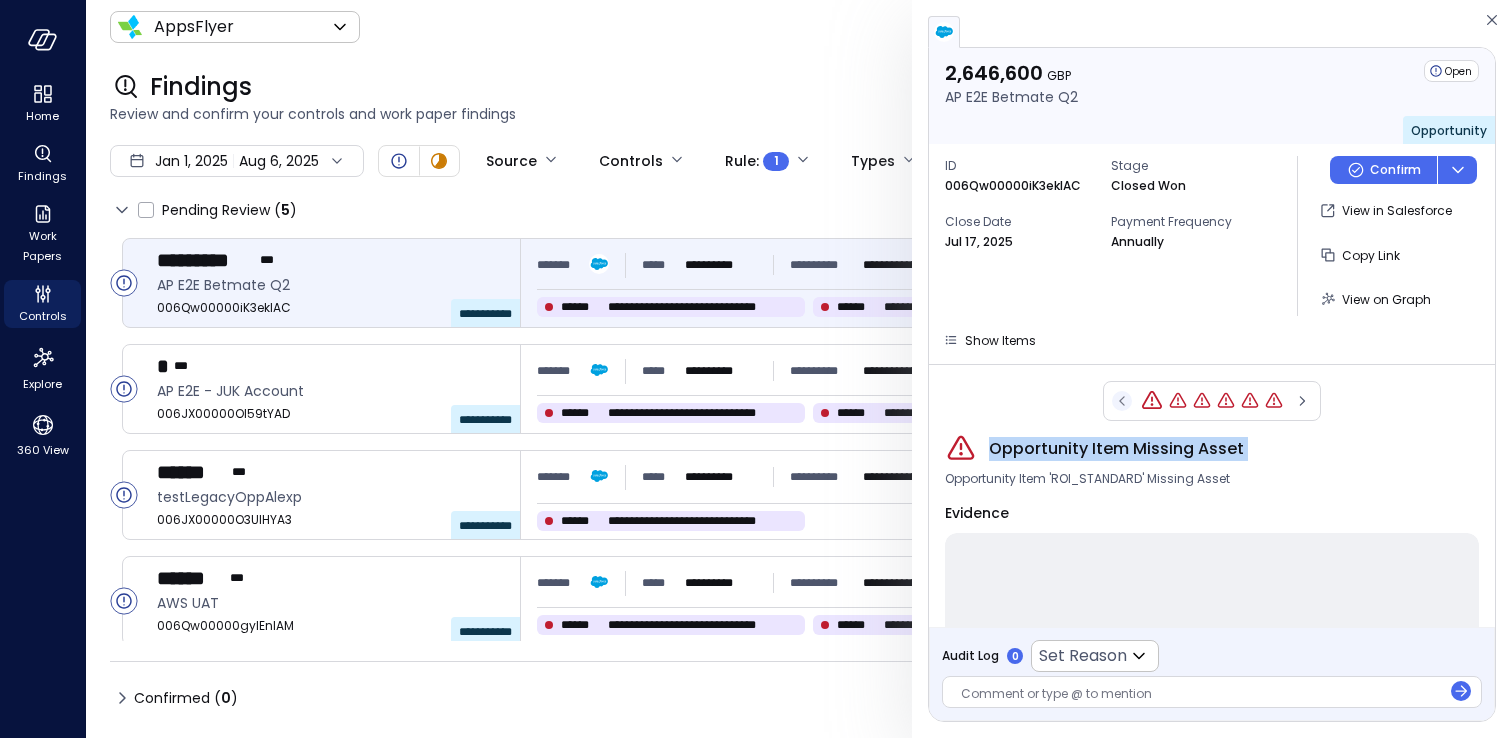click at bounding box center [1212, 401] 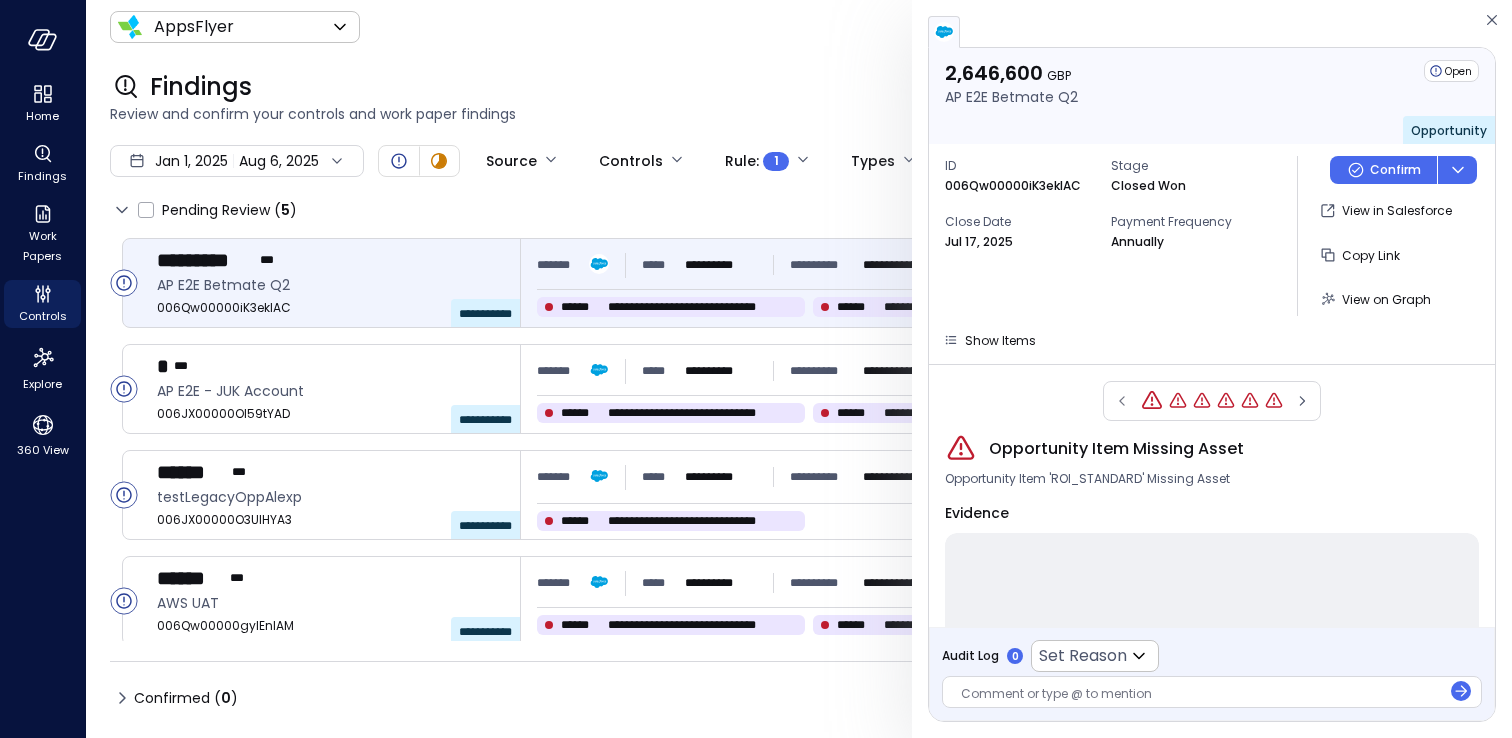 click on "Evidence" at bounding box center [1212, 513] 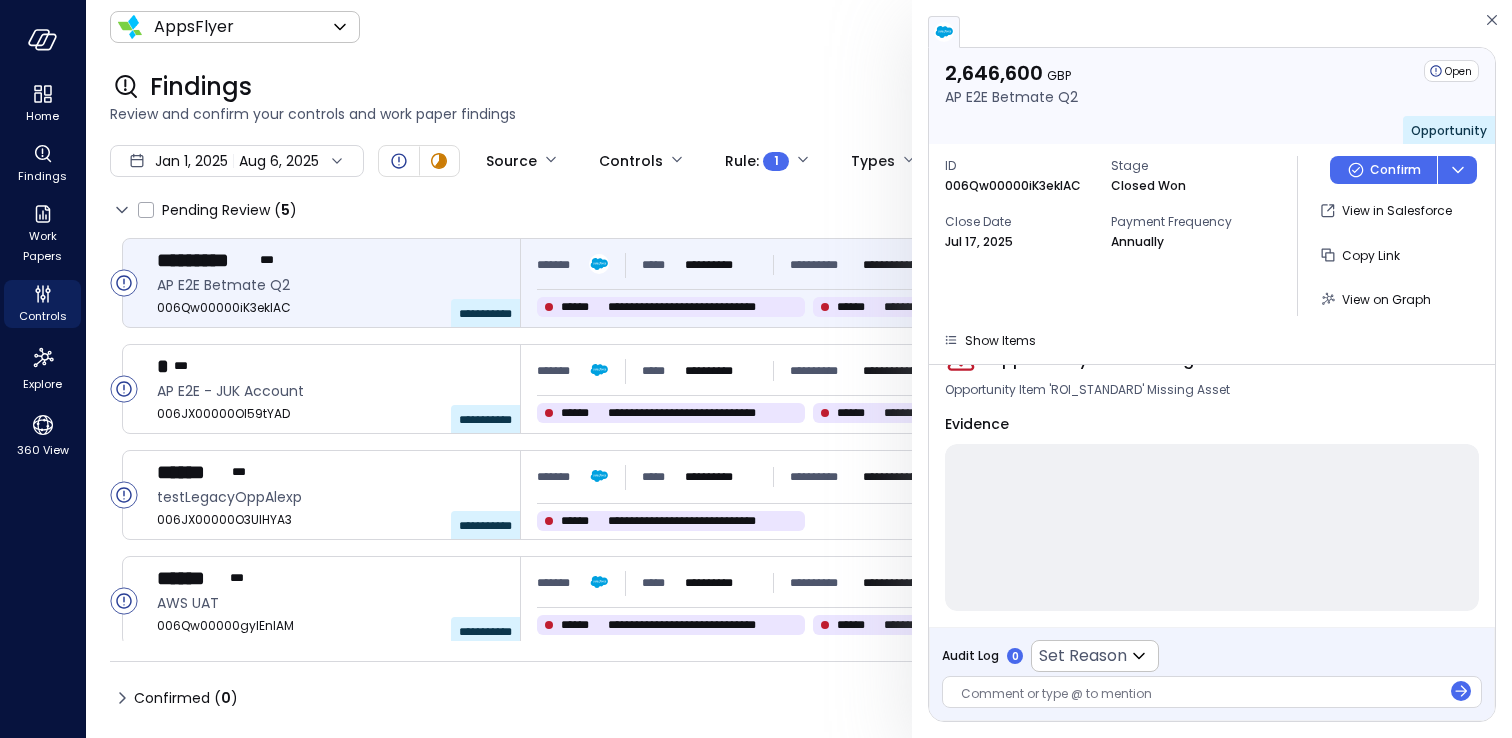 click at bounding box center [1212, 527] 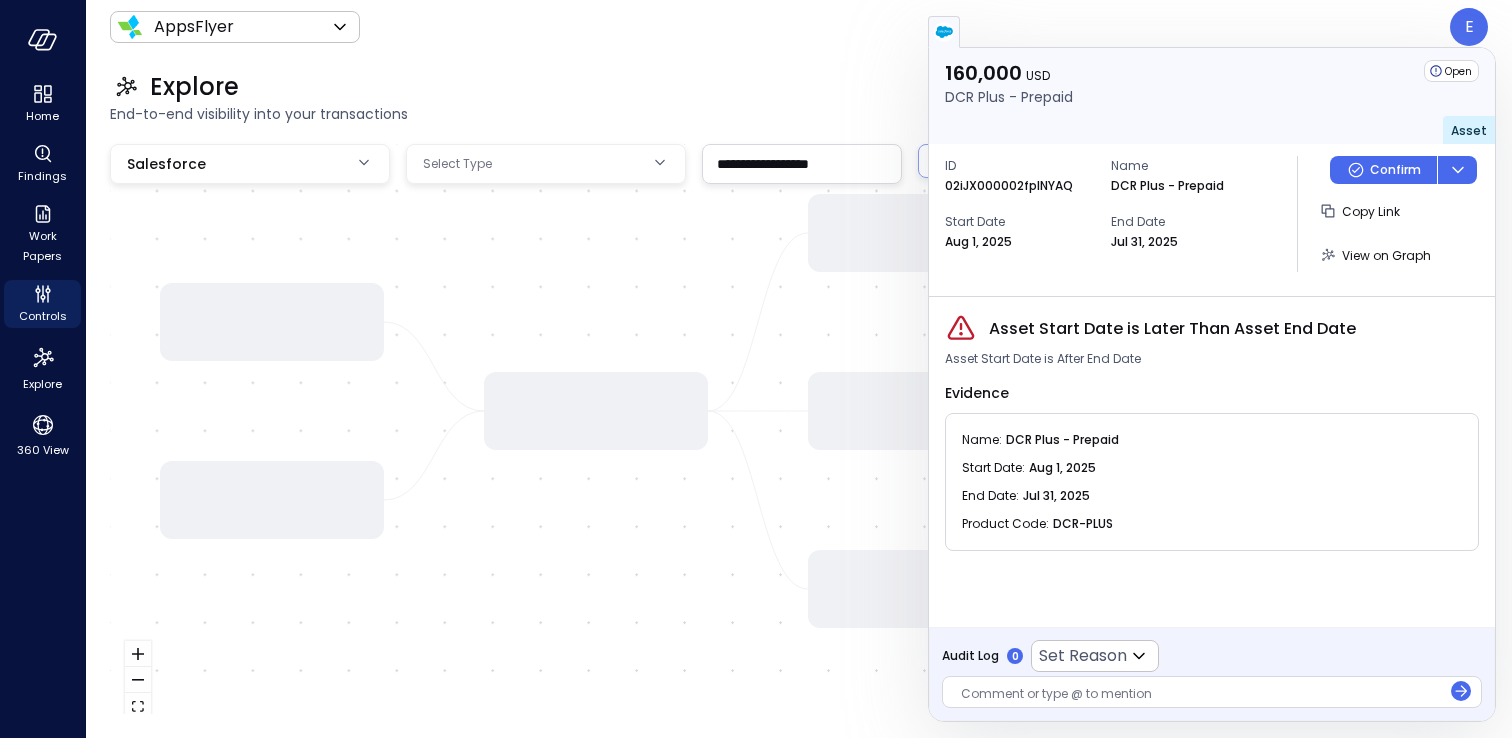 scroll, scrollTop: 0, scrollLeft: 0, axis: both 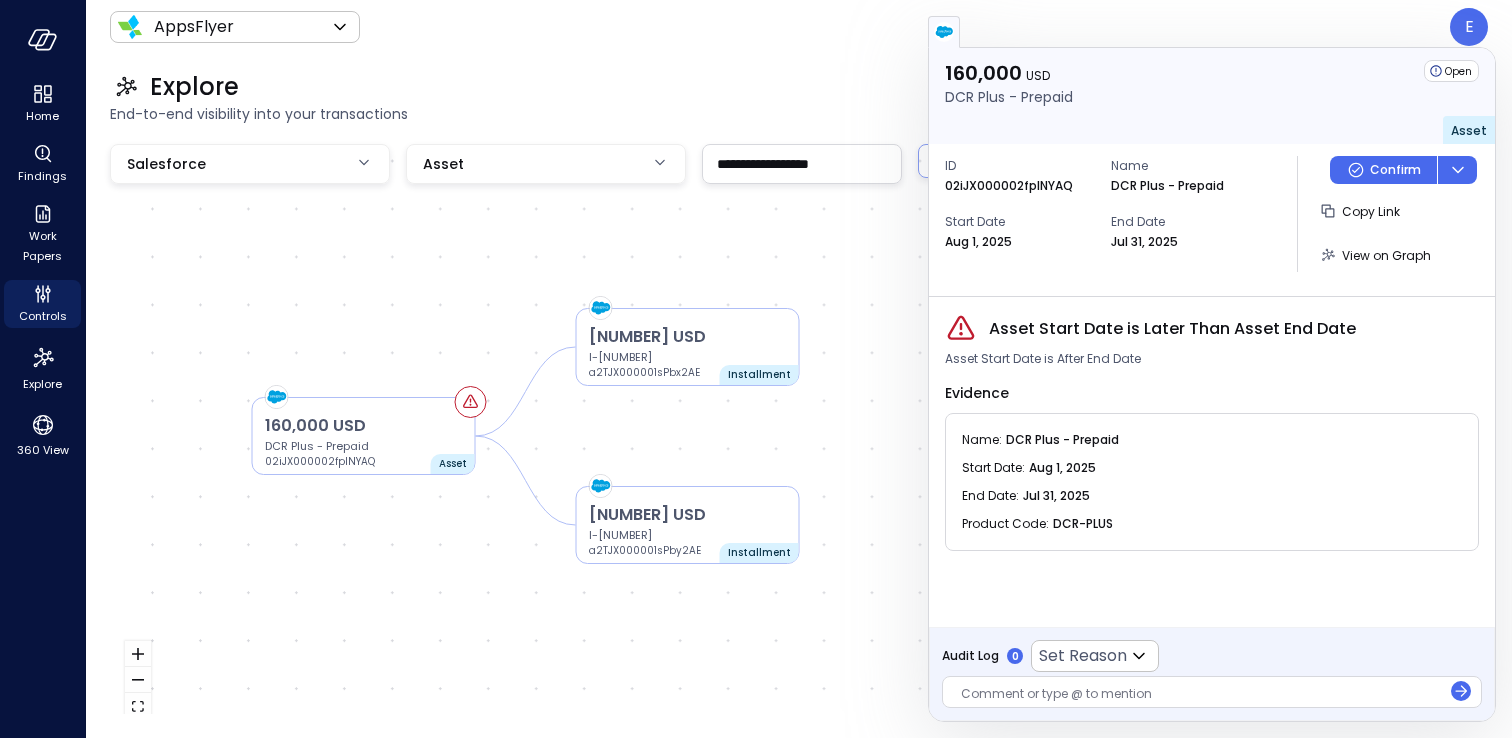 drag, startPoint x: 656, startPoint y: 279, endPoint x: 390, endPoint y: 274, distance: 266.047 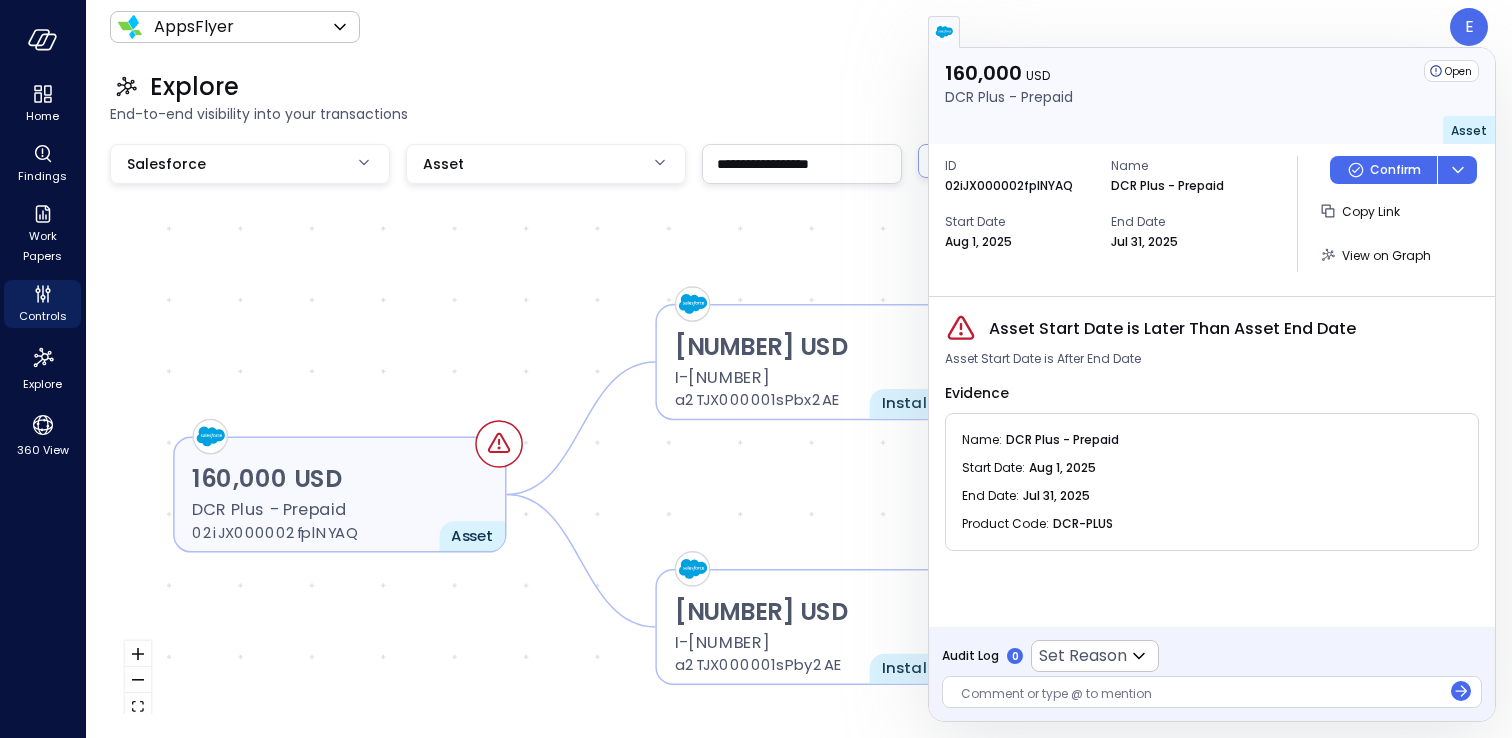 click on "DCR Plus - Prepaid" at bounding box center [339, 510] 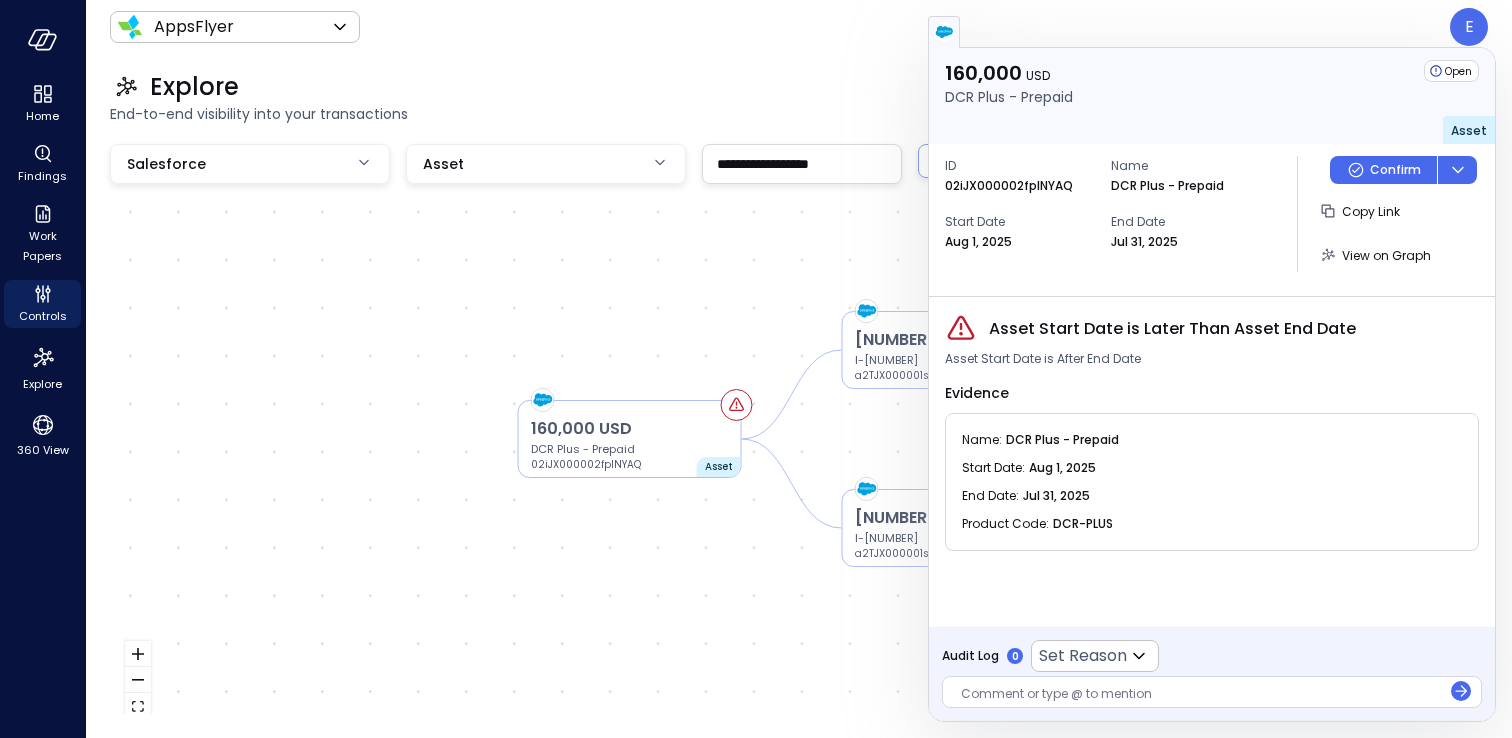 click on "160,000 USD DCR Plus - Prepaid 02iJX000002fplNYAQ Asset 80,000 USD I-3681679 a2TJX000001sPbx2AE Installment 79,999 USD I-3681680 a2TJX000001sPby2AE Installment" at bounding box center [799, 439] 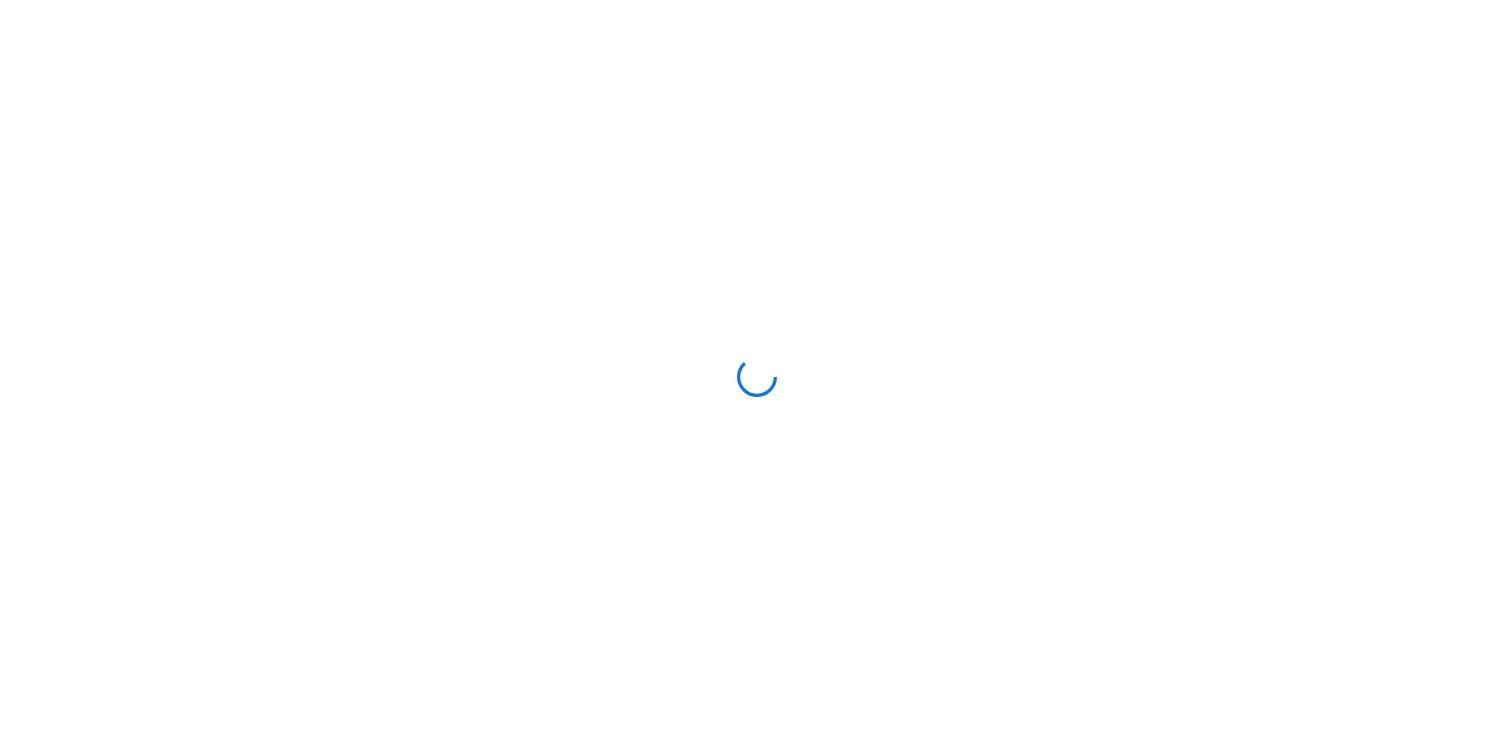 scroll, scrollTop: 0, scrollLeft: 0, axis: both 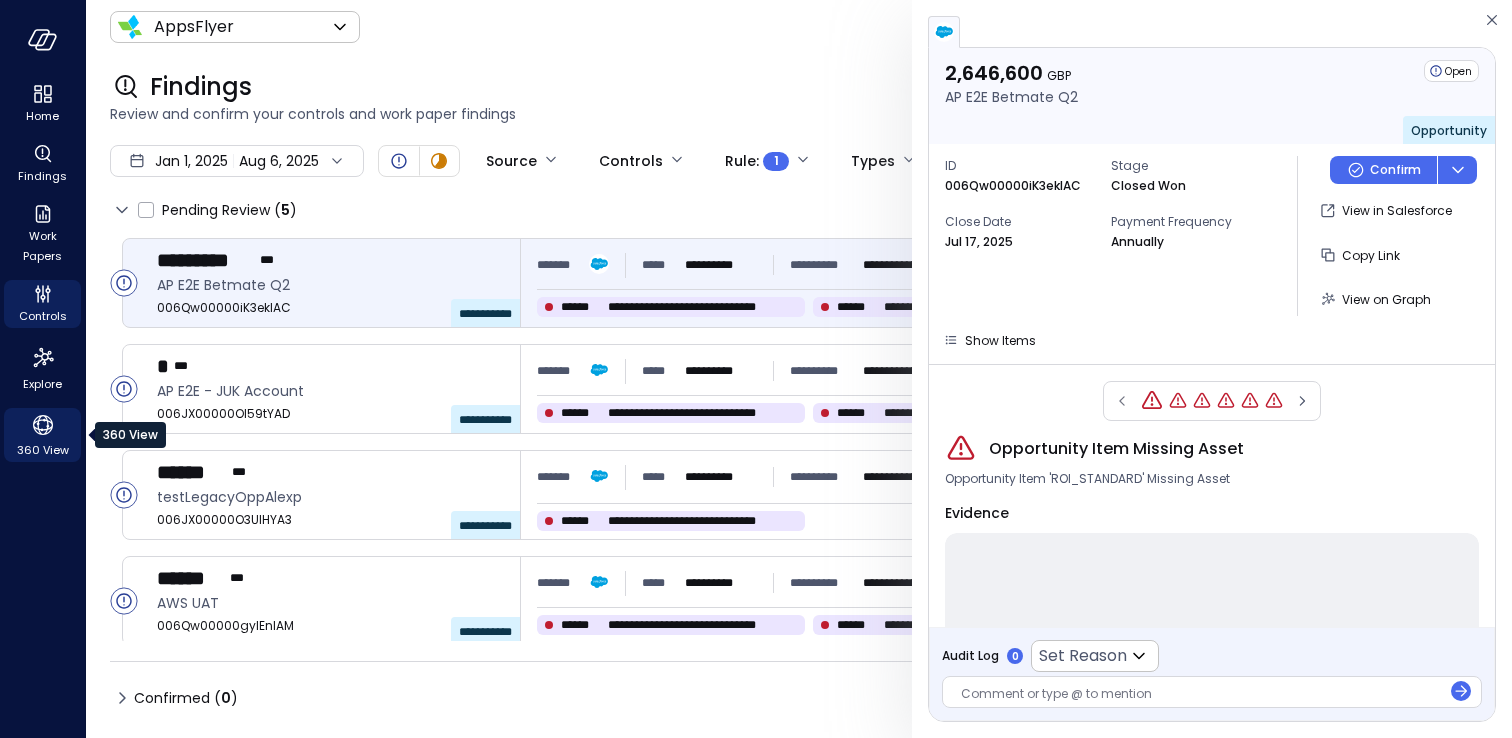 click 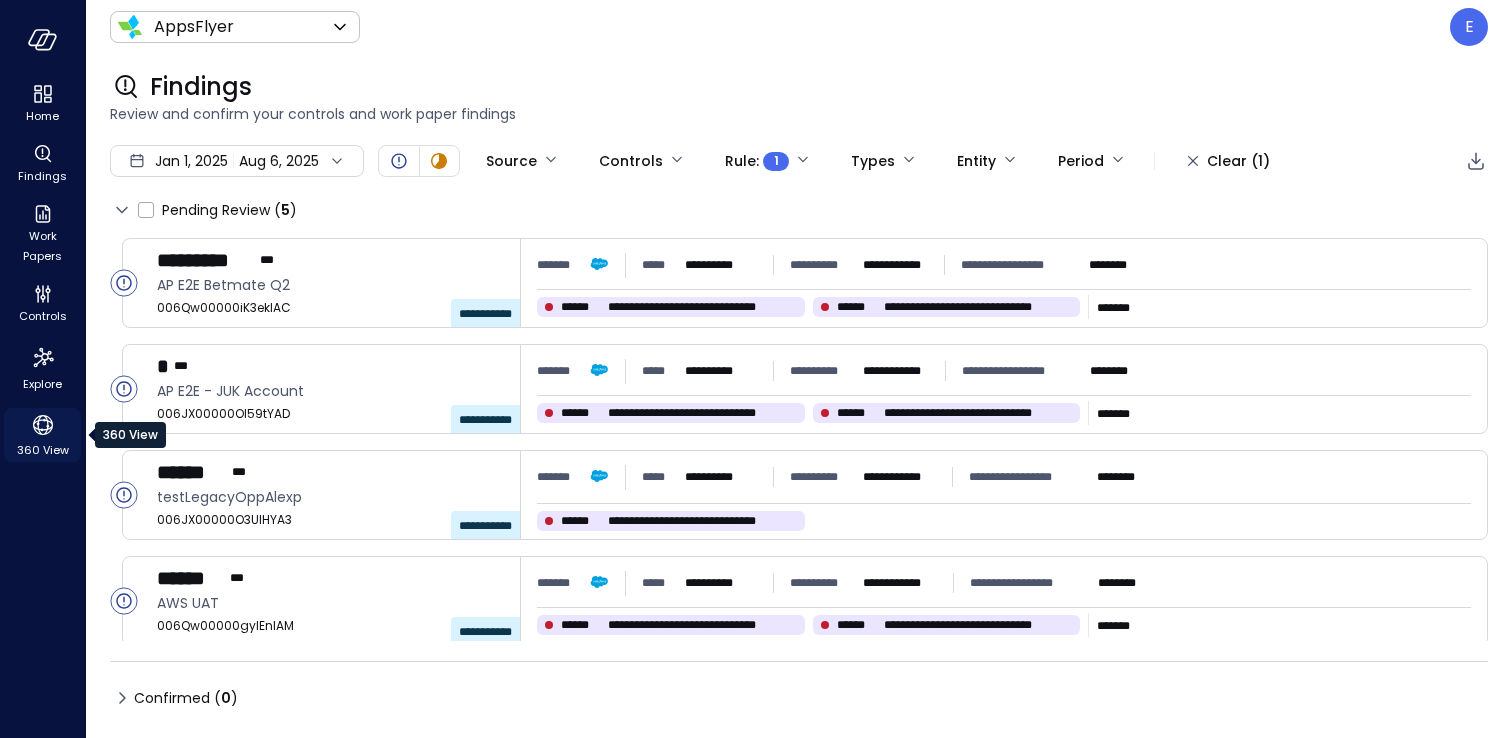 click 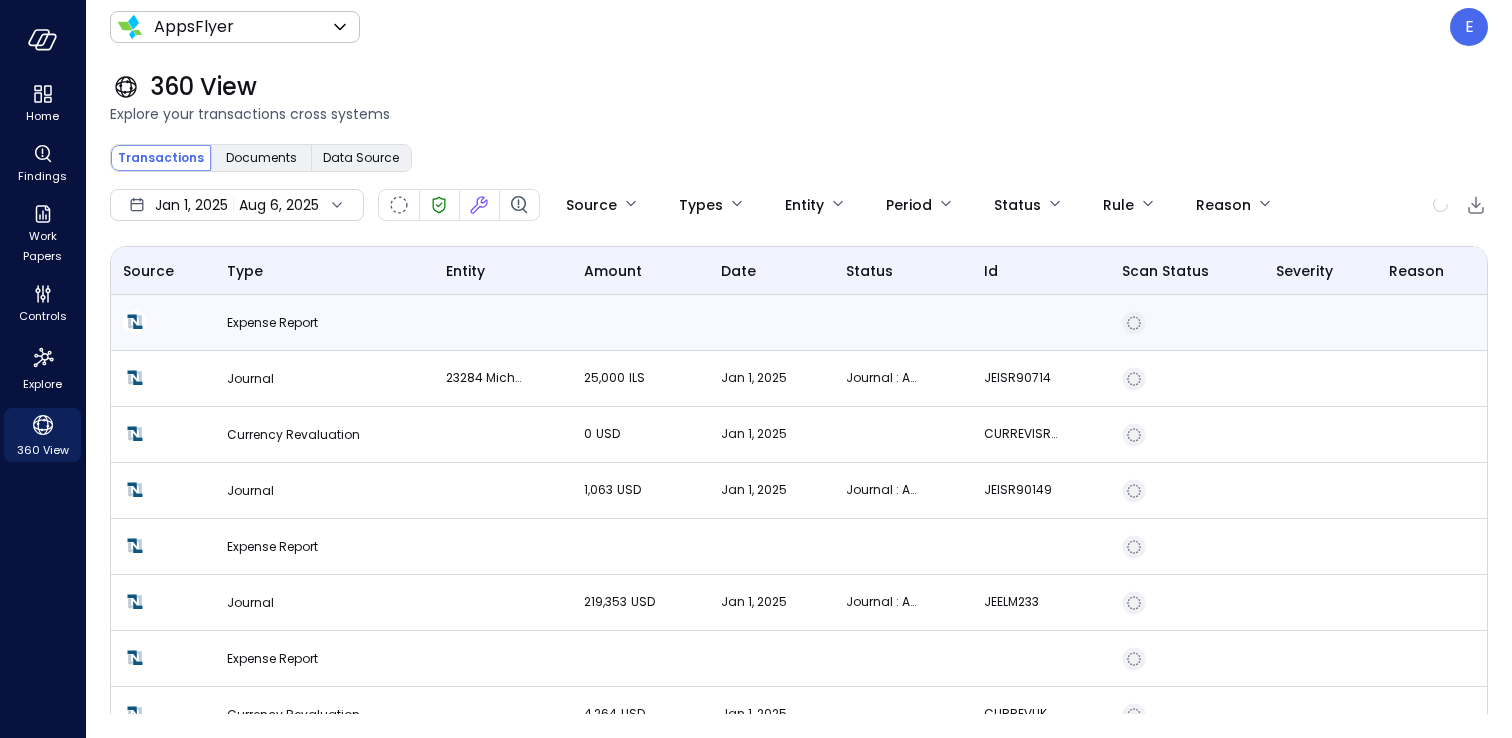 click on "Expense Report" at bounding box center (272, 322) 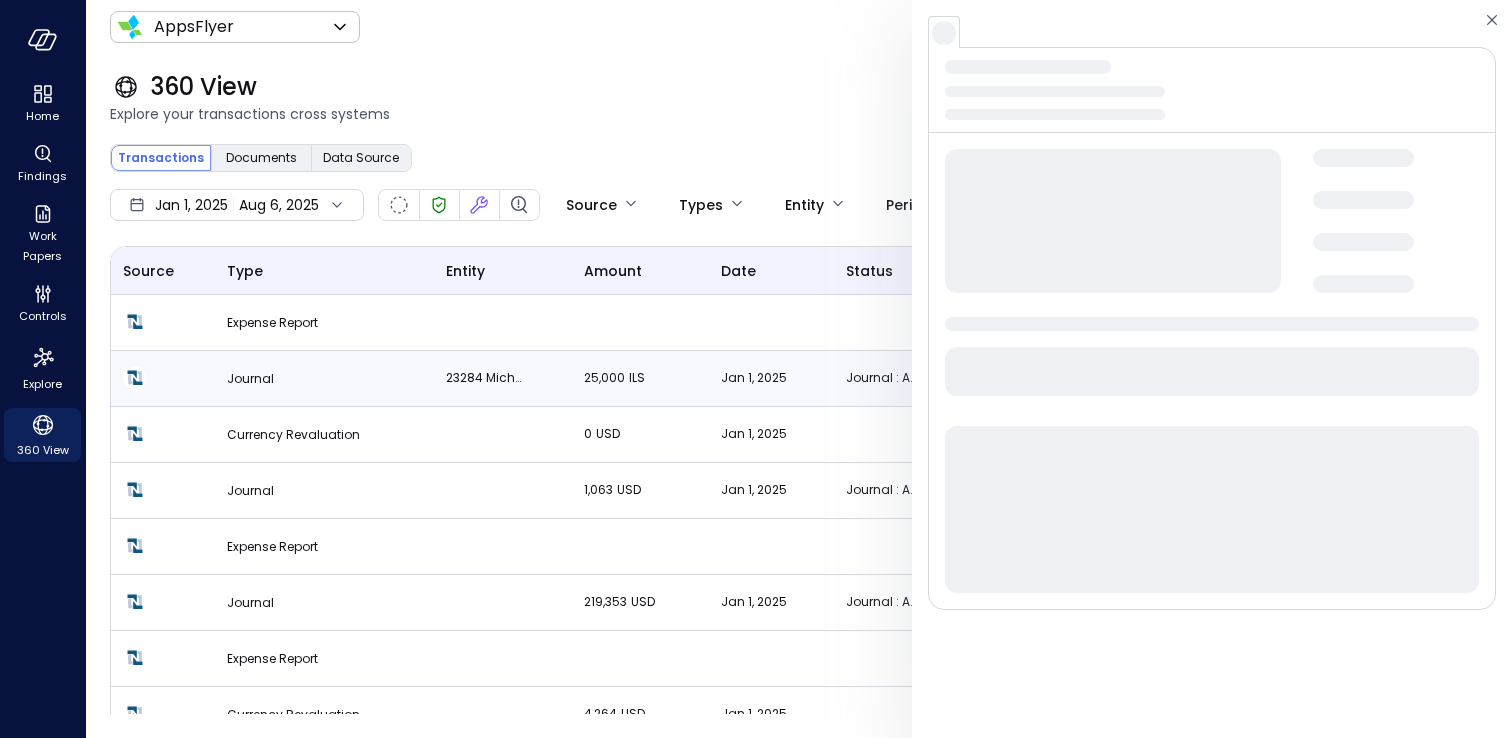 click on "Journal" at bounding box center (324, 379) 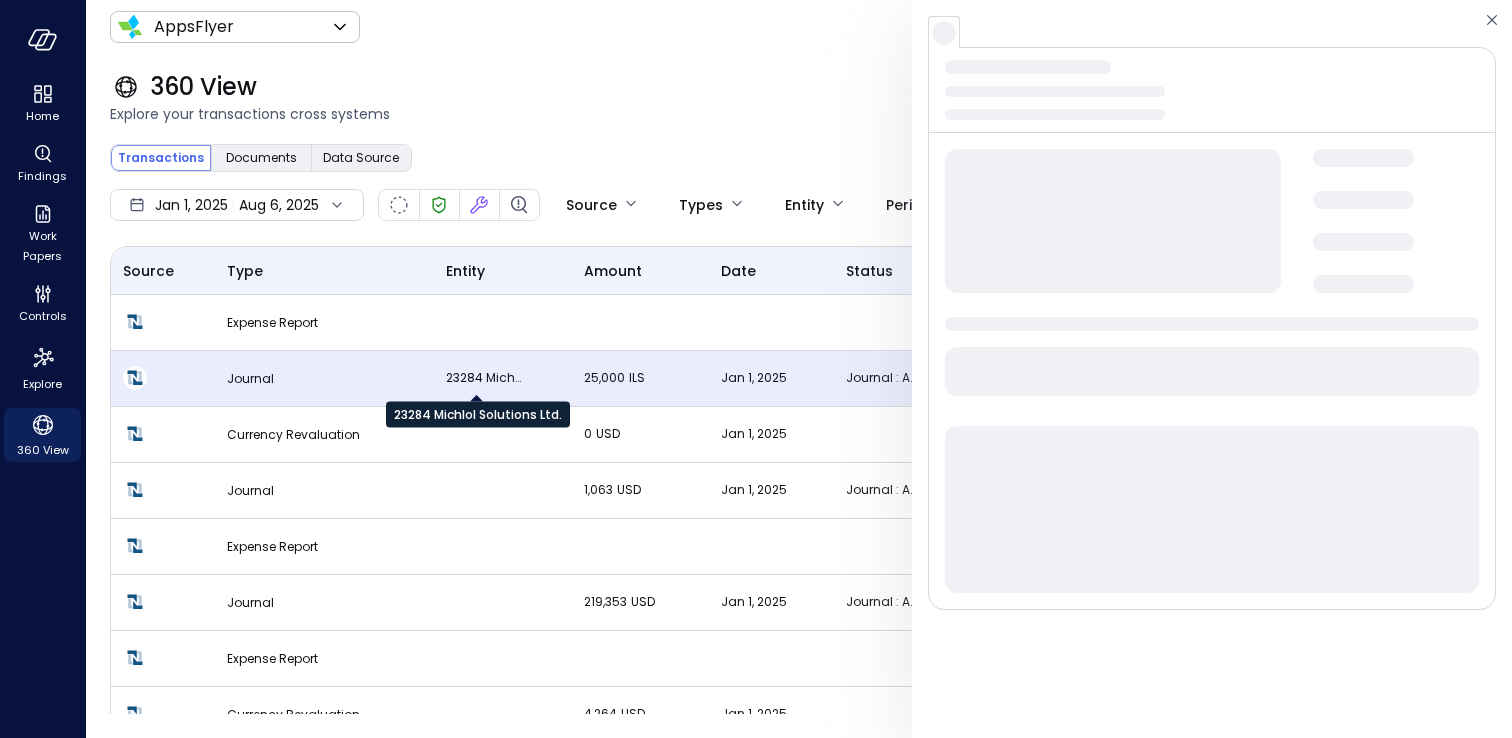 click on "23284 Michlol Solutions Ltd." at bounding box center [483, 378] 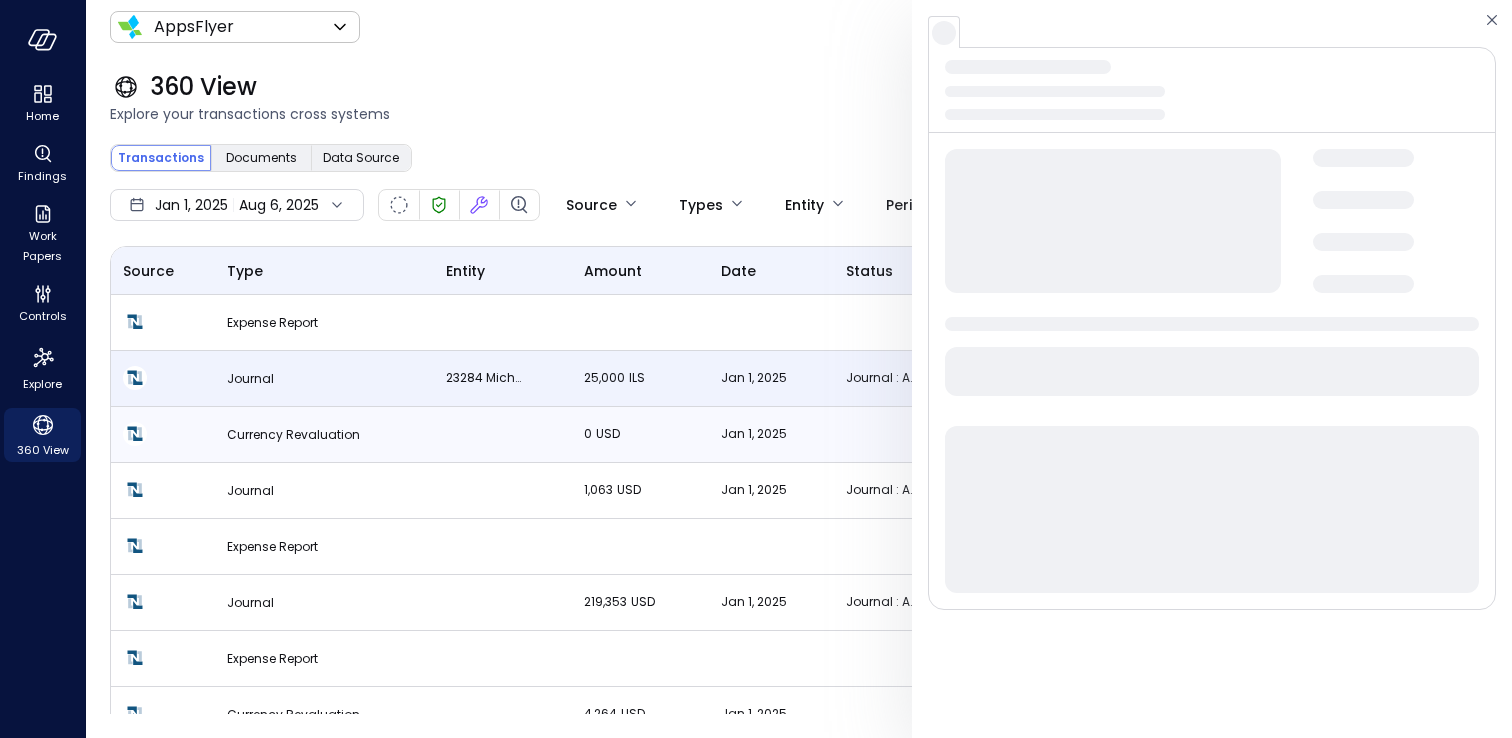click on "Currency Revaluation" at bounding box center [293, 434] 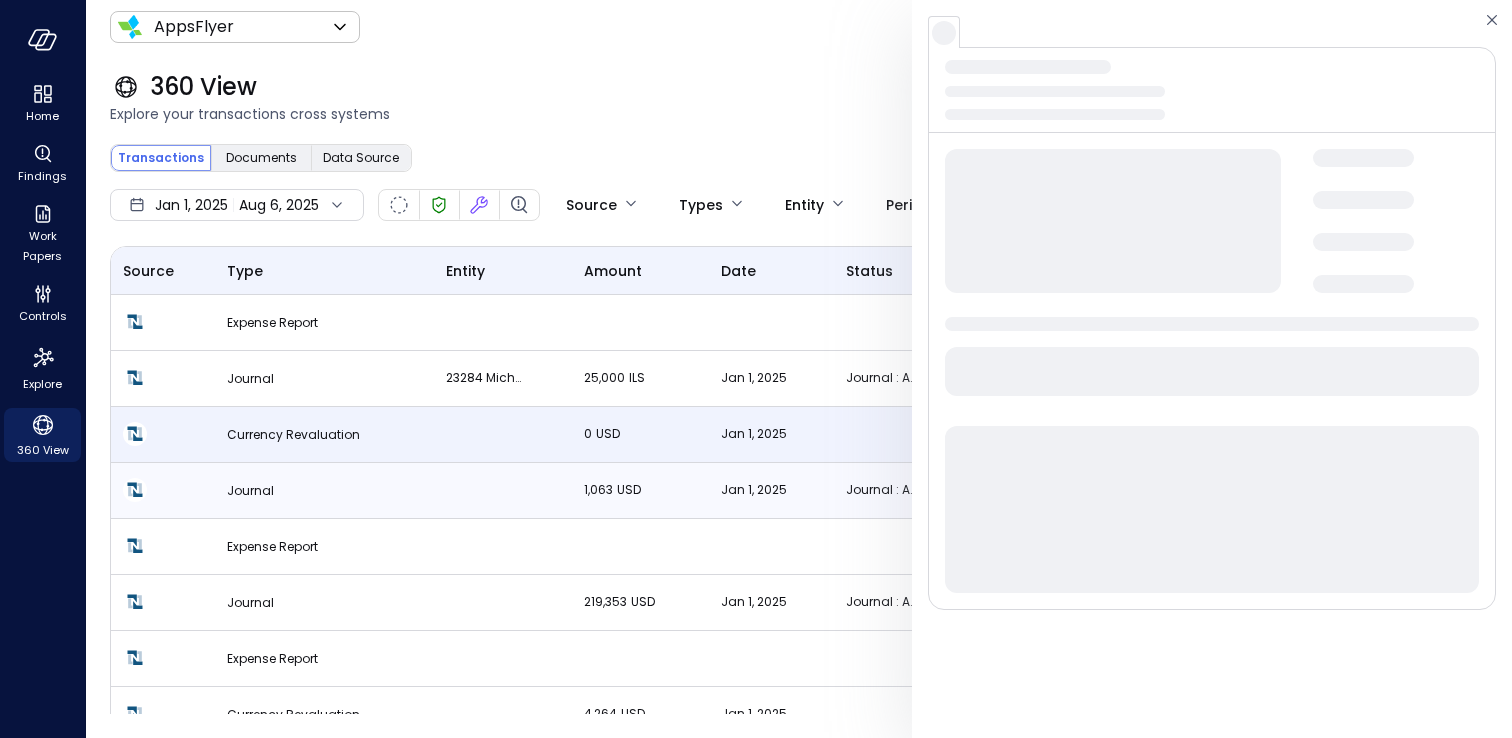 click on "Journal" at bounding box center [324, 491] 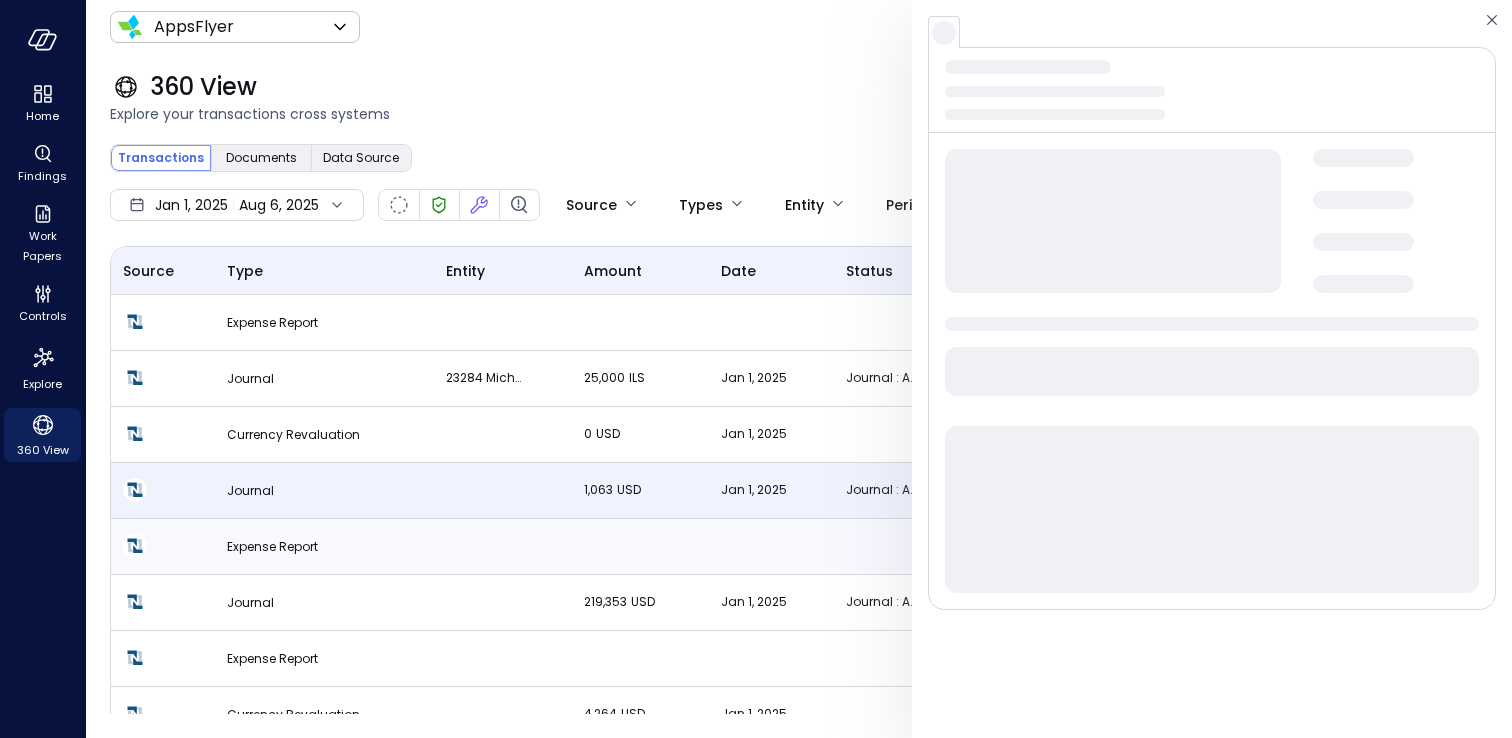 click on "Expense Report" at bounding box center [324, 547] 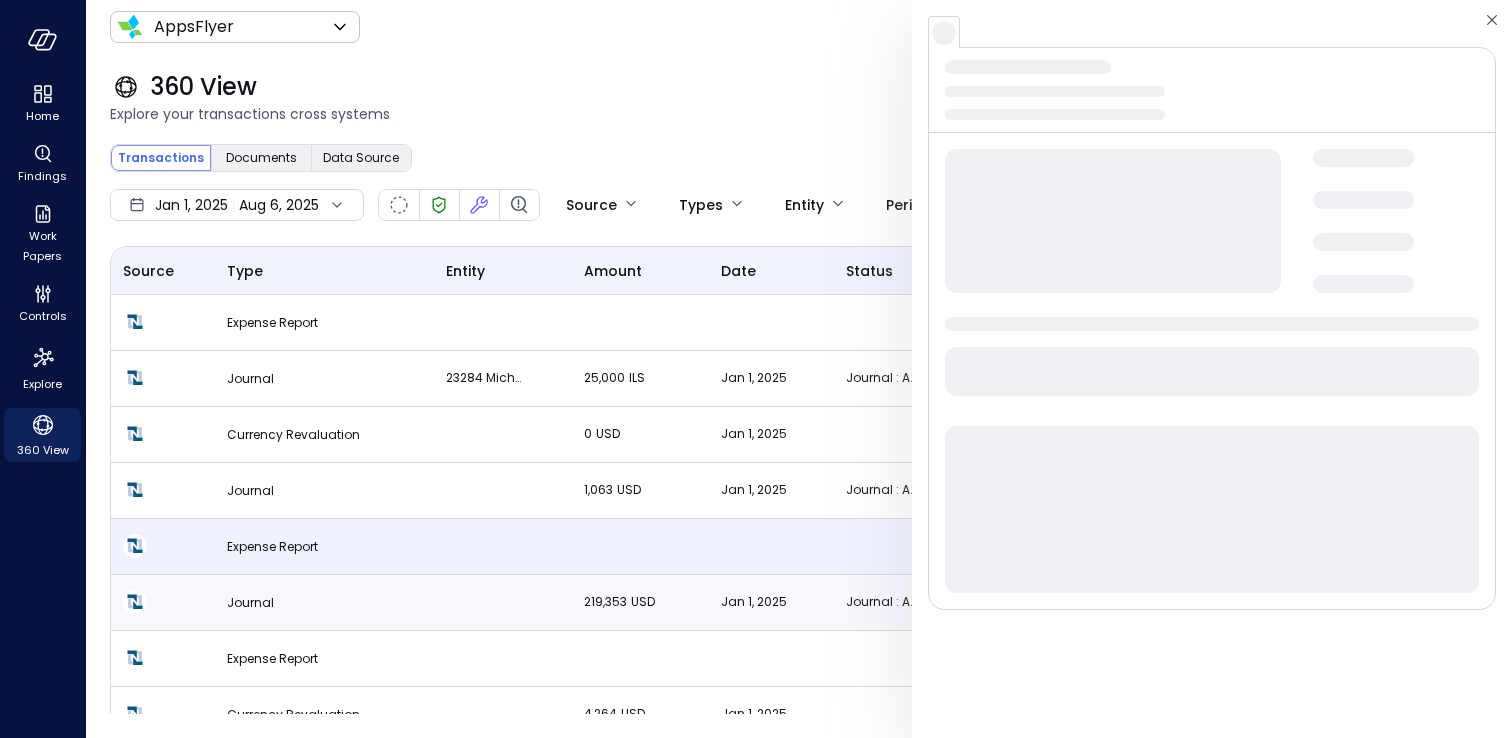 click on "Journal" at bounding box center [250, 602] 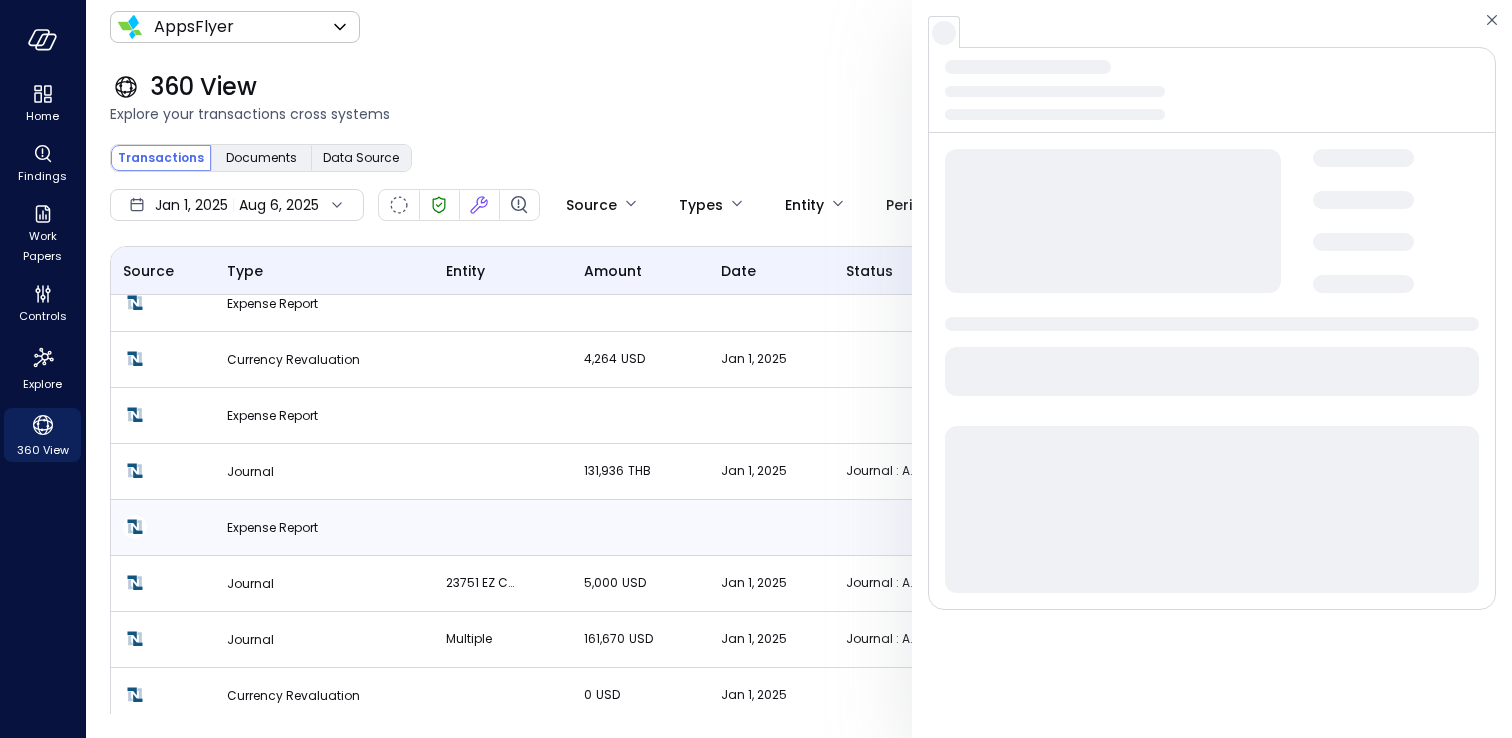scroll, scrollTop: 356, scrollLeft: 0, axis: vertical 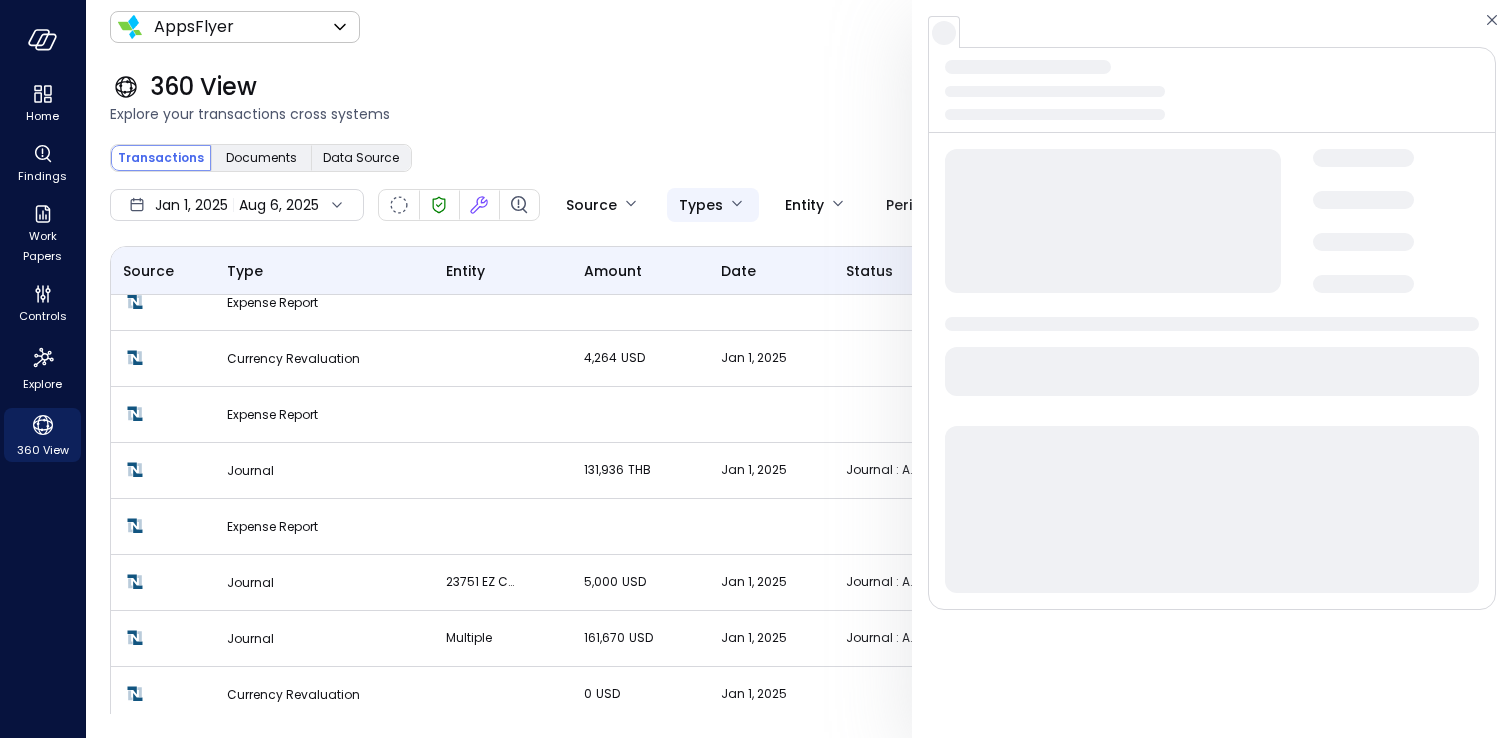 click on "Home Findings Work Papers Controls Explore 360 View AppsFlyer ******* ​ E 360 View   Explore your transactions cross systems Transactions Documents Data Source Data Source ​ Search Jan 1, 2025 Aug 6, 2025 Source Types Entity Period Status Rule Reason 524306  Items Source Type entity amount date status id Scan Status Severity Reason Expense Report Journal 23284 Michlol Solutions Ltd. 25,000 ILS Jan 1, 2025 Journal : Approved for Posting JEISR90714 Currency Revaluation 0 USD Jan 1, 2025 CURREVISR259824 Journal 1,063 USD Jan 1, 2025 Journal : Approved for Posting JEISR90149 Expense Report Journal 219,353 USD Jan 1, 2025 Journal : Approved for Posting JEELM233 Expense Report Currency Revaluation 4,264 USD Jan 1, 2025 CURREVUK97228 Expense Report Journal 131,936 THB Jan 1, 2025 Journal : Approved for Posting JETHA57324 Expense Report Journal 23751 EZ Cater 5,000 USD Jan 1, 2025 Journal : Approved for Posting JEUSA56623 Journal multiple 161,670 USD Jan 1, 2025 Journal : Approved for Posting JEISR91014 0 USD 0 0" at bounding box center (756, 369) 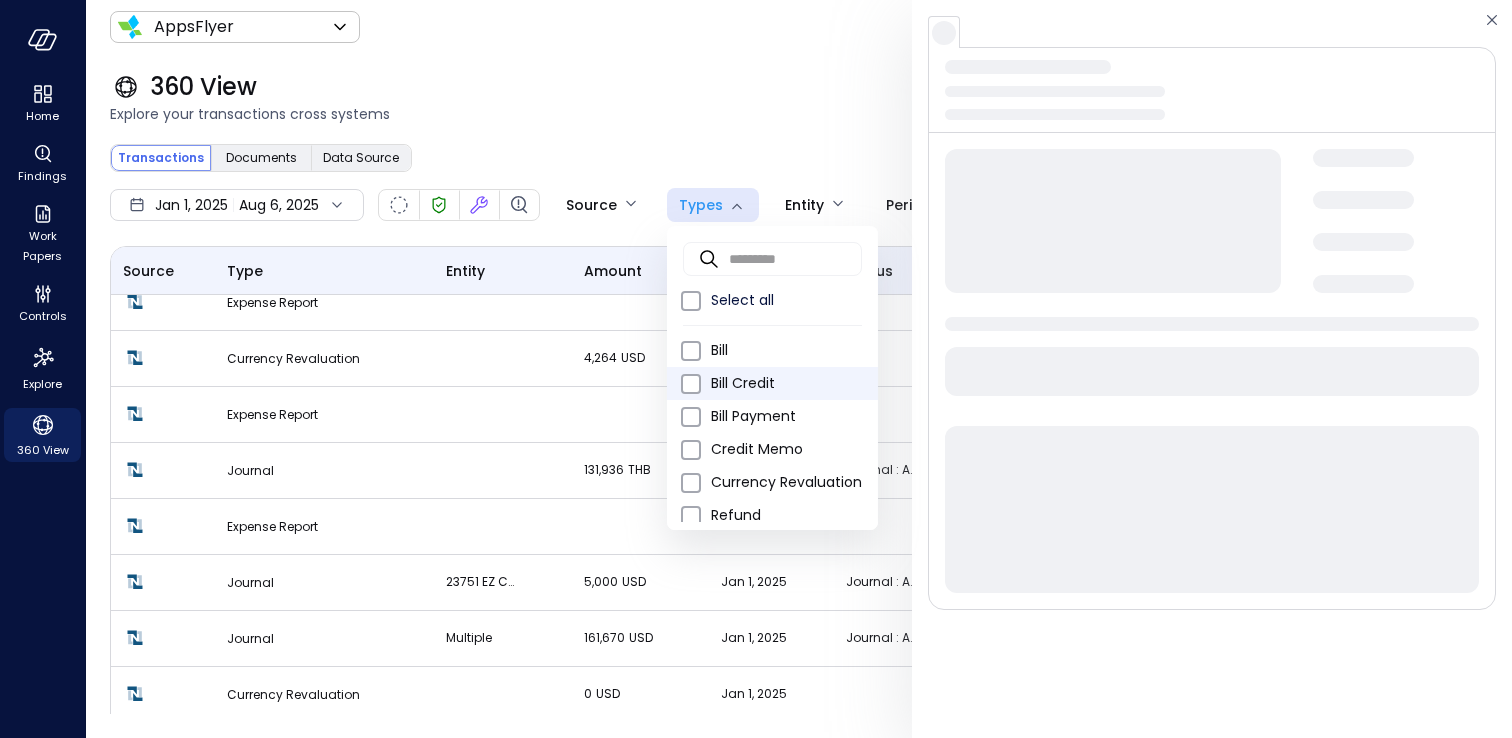 scroll, scrollTop: 406, scrollLeft: 0, axis: vertical 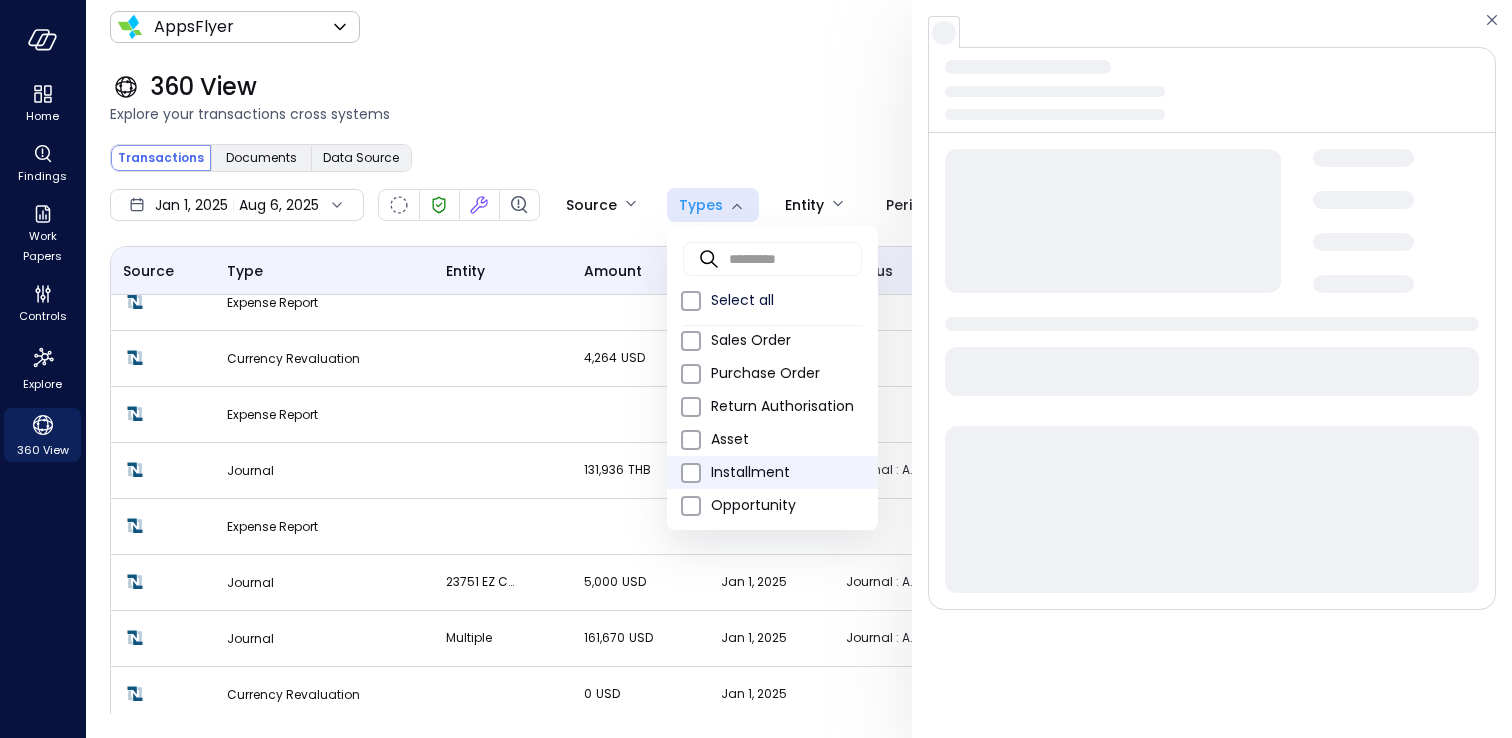 click on "Installment" at bounding box center (786, 472) 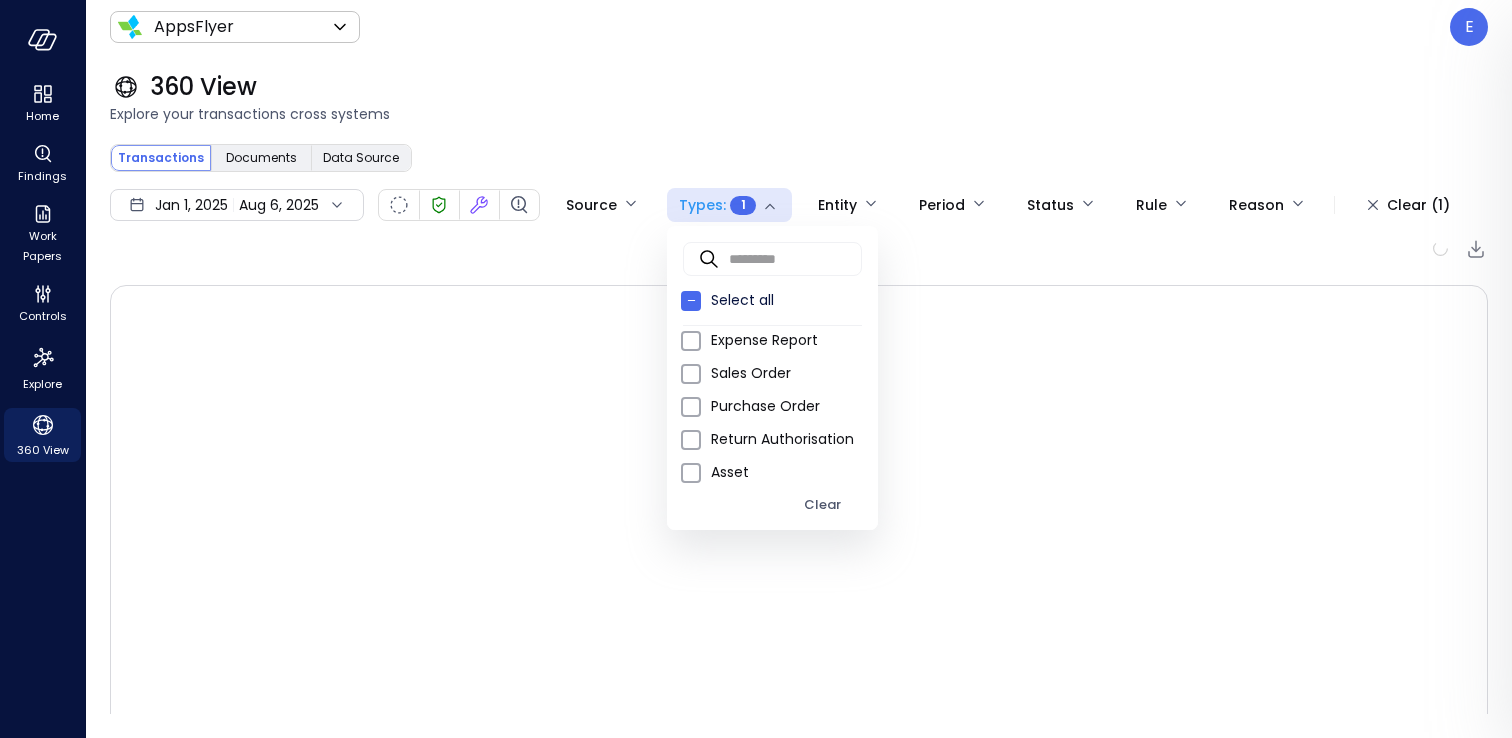 scroll, scrollTop: 0, scrollLeft: 0, axis: both 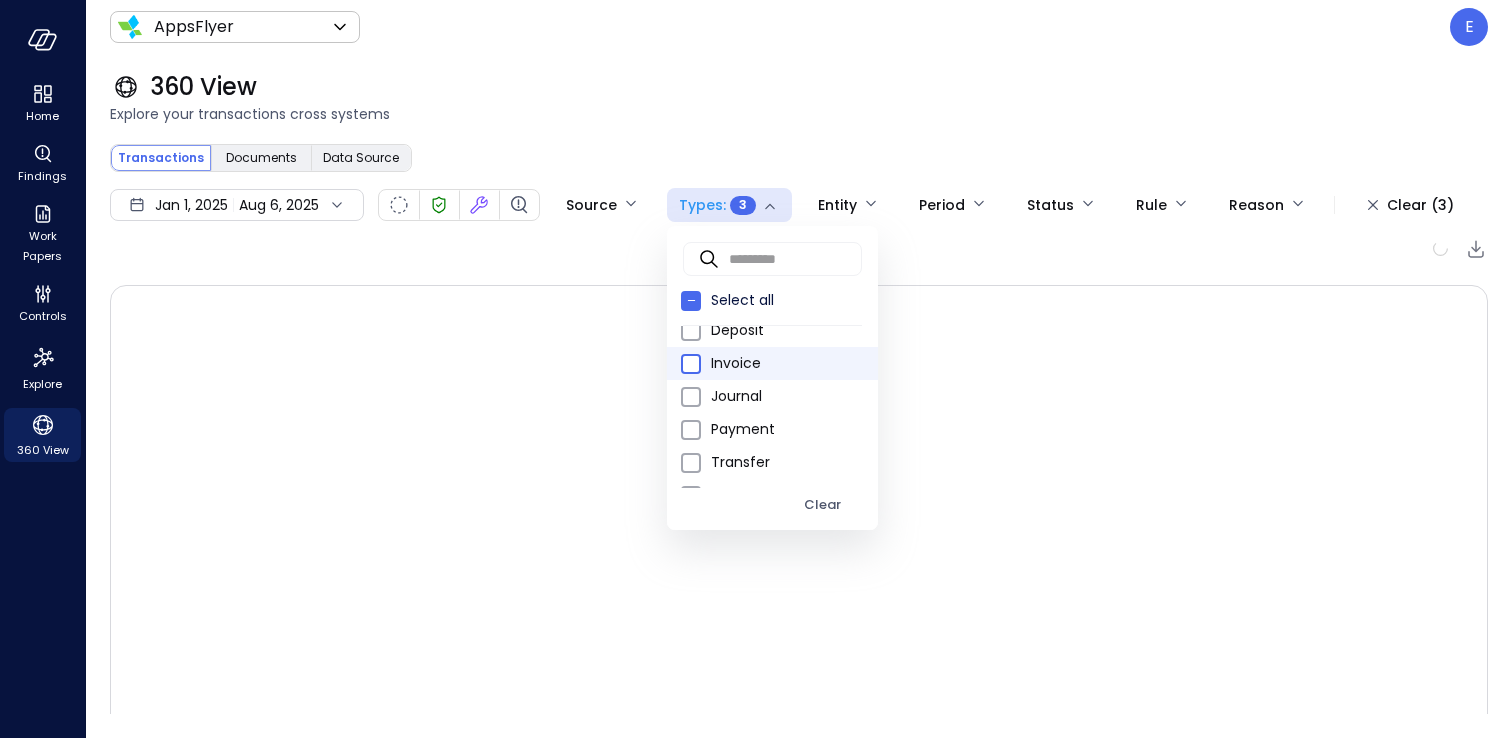 type on "**********" 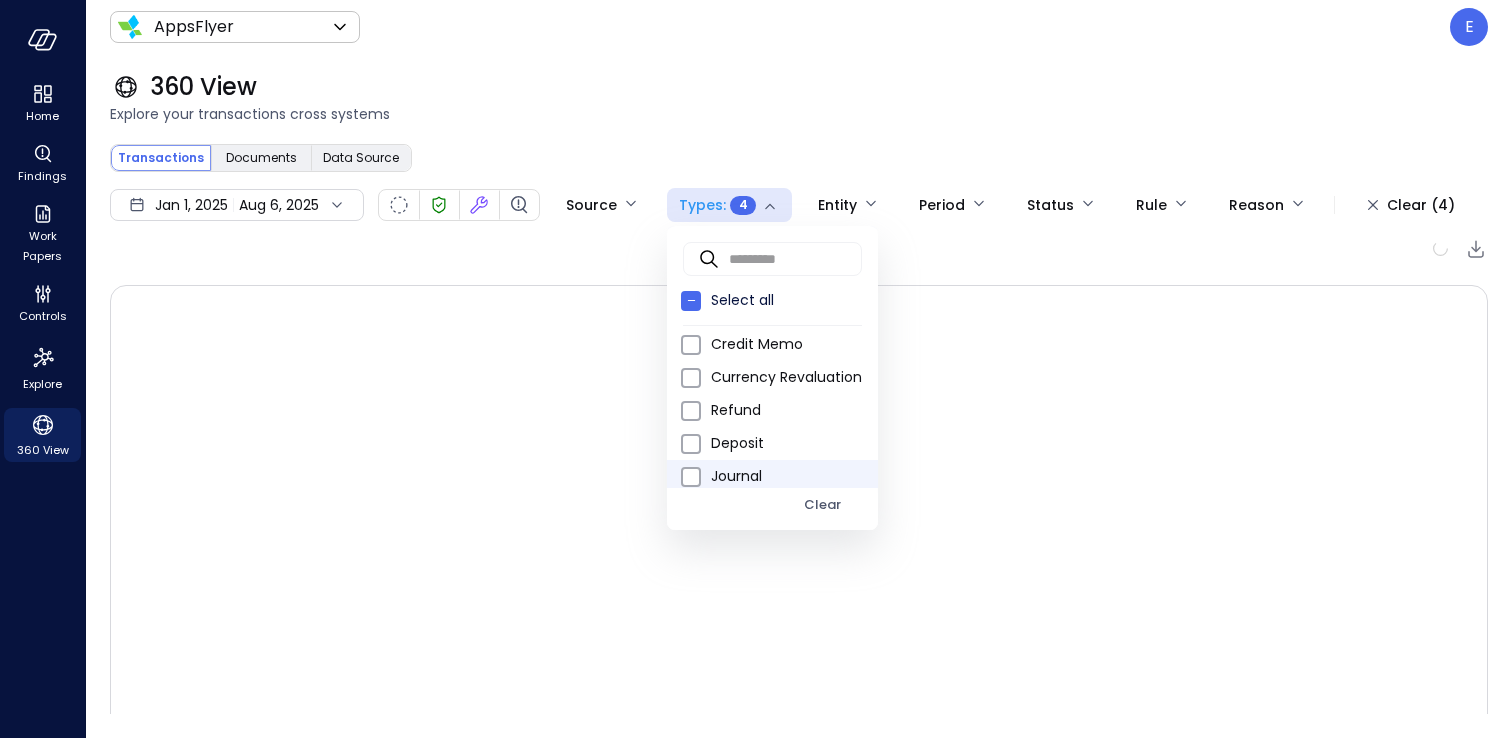 scroll, scrollTop: 0, scrollLeft: 0, axis: both 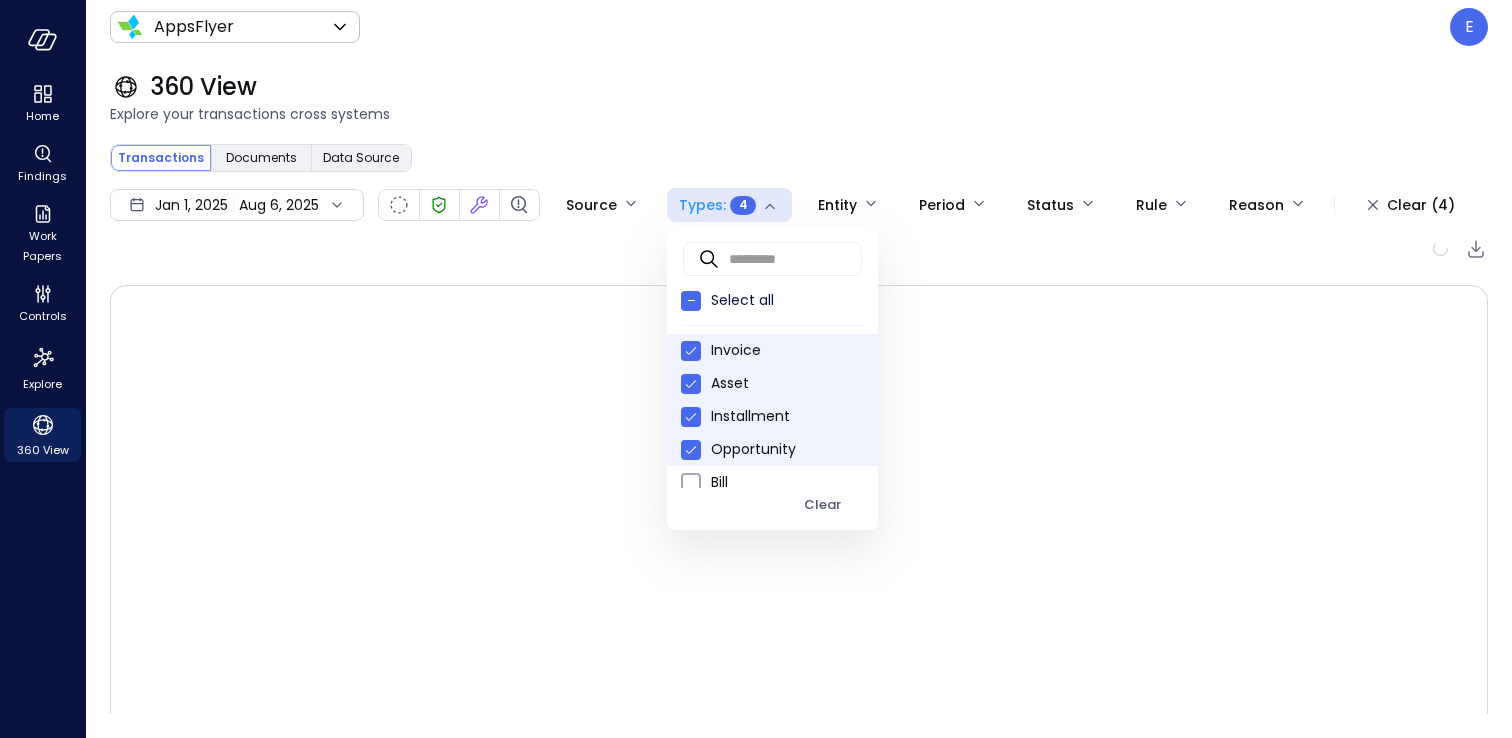click at bounding box center (756, 369) 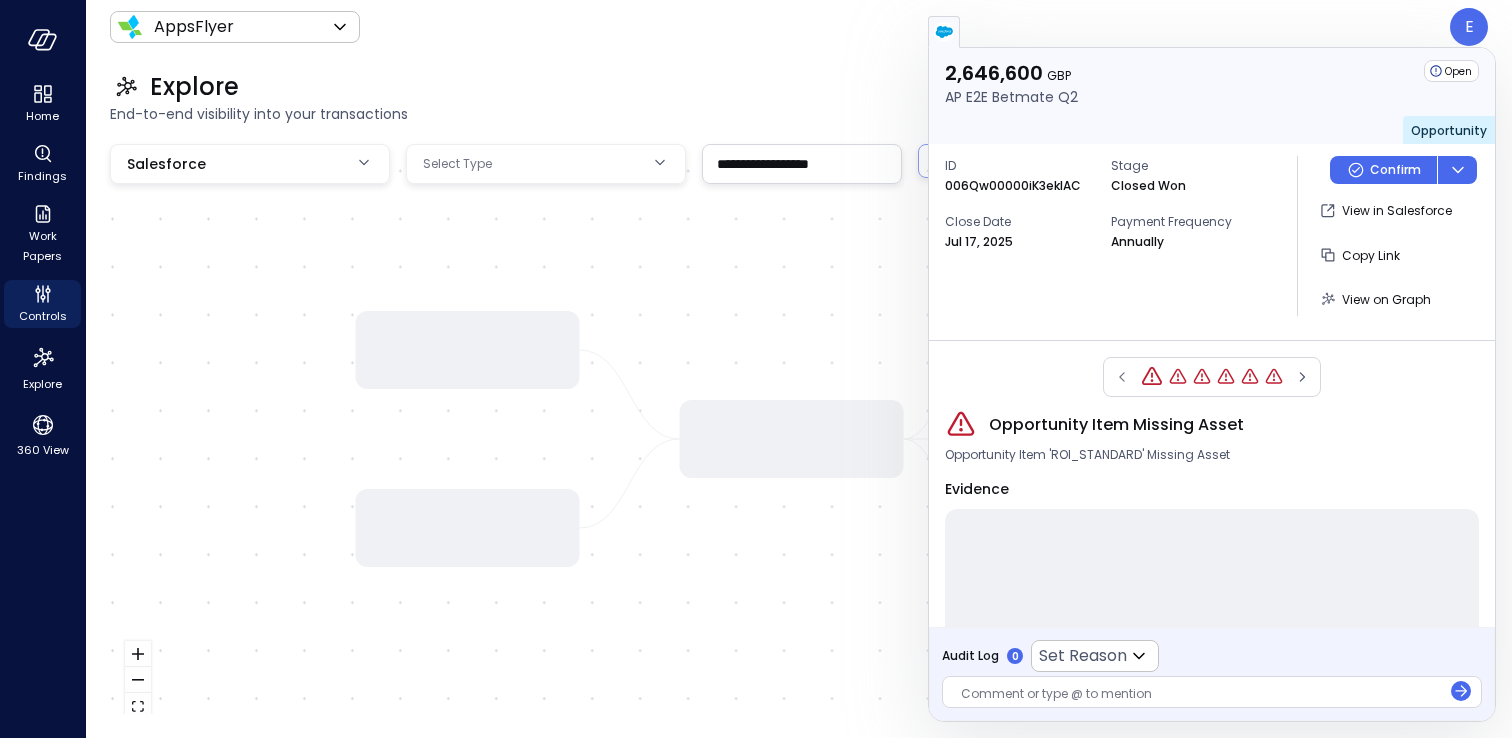 scroll, scrollTop: 0, scrollLeft: 0, axis: both 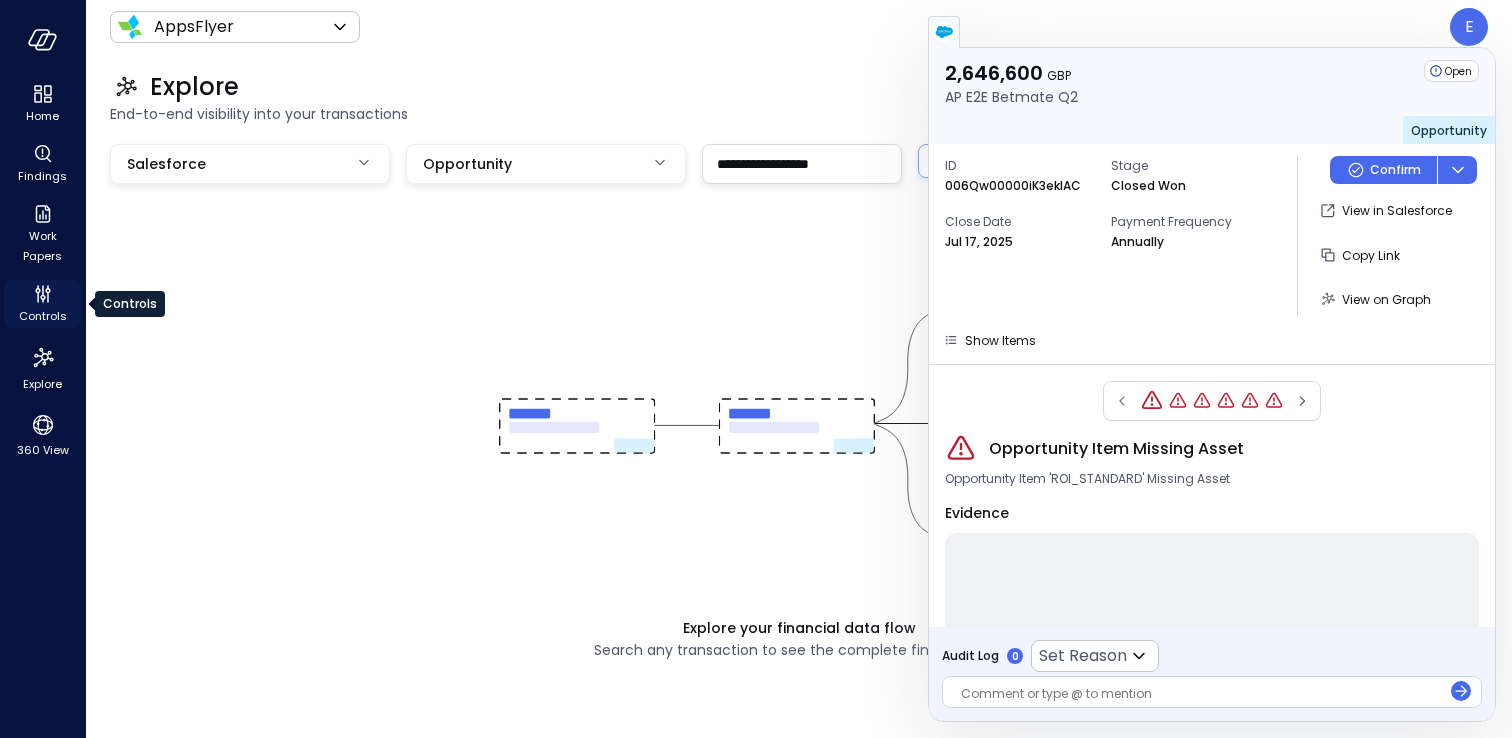 click 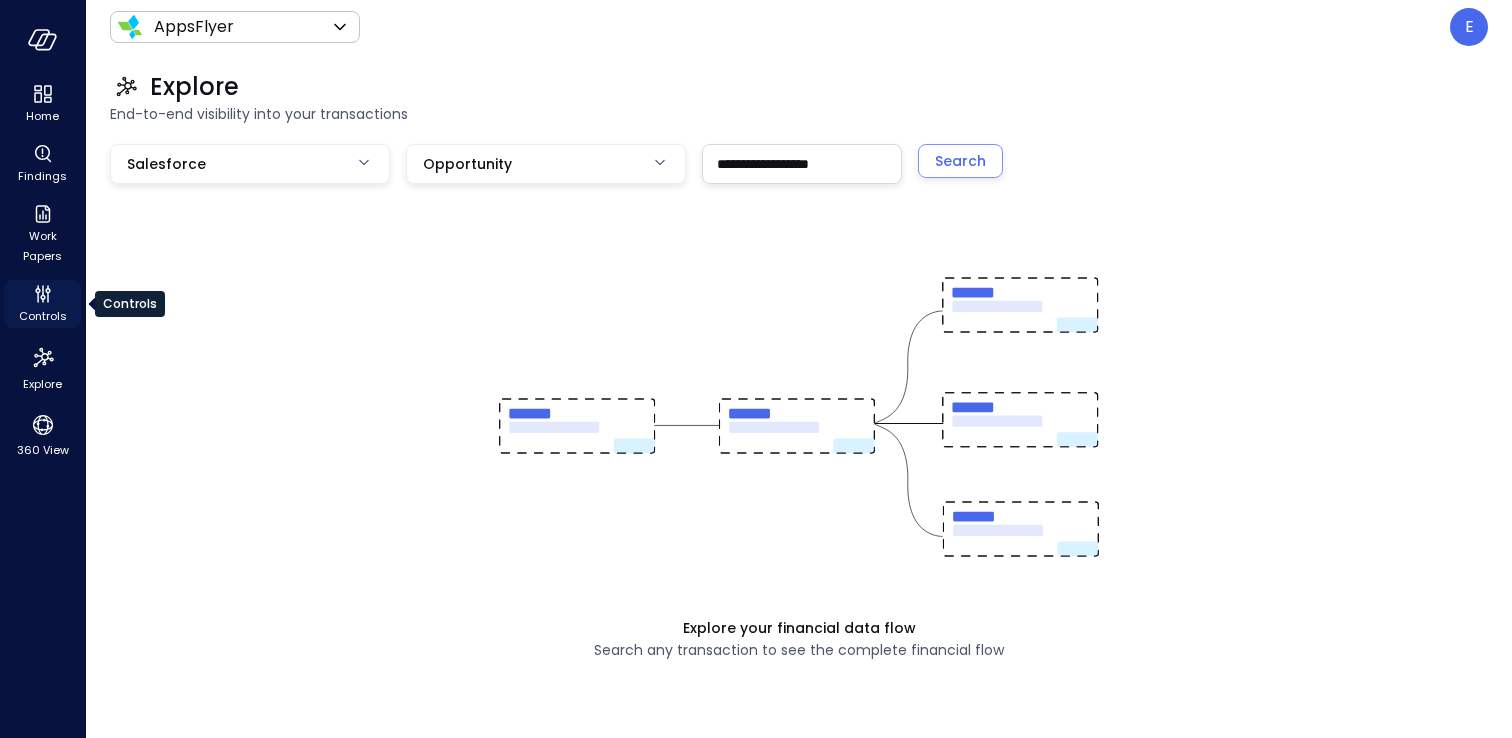 click 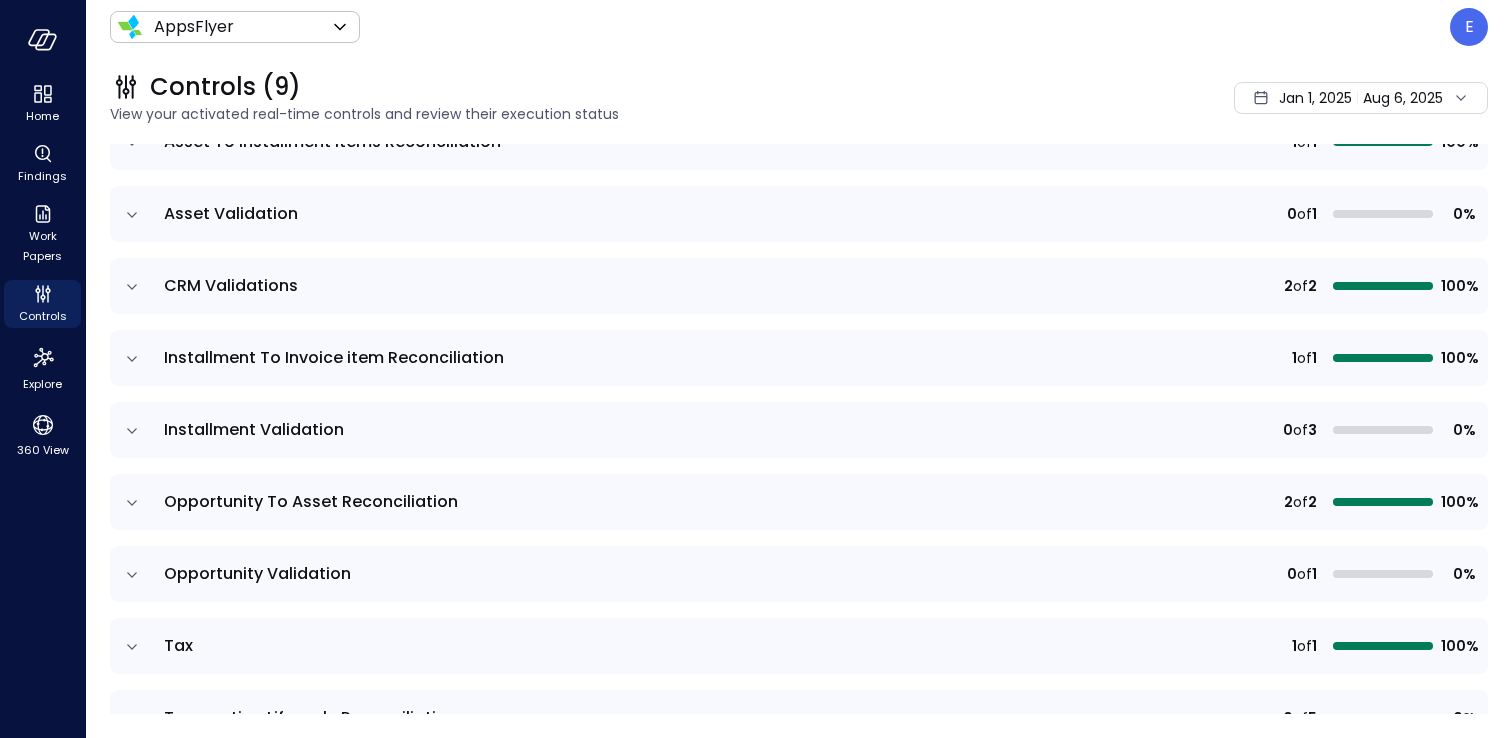 scroll, scrollTop: 262, scrollLeft: 0, axis: vertical 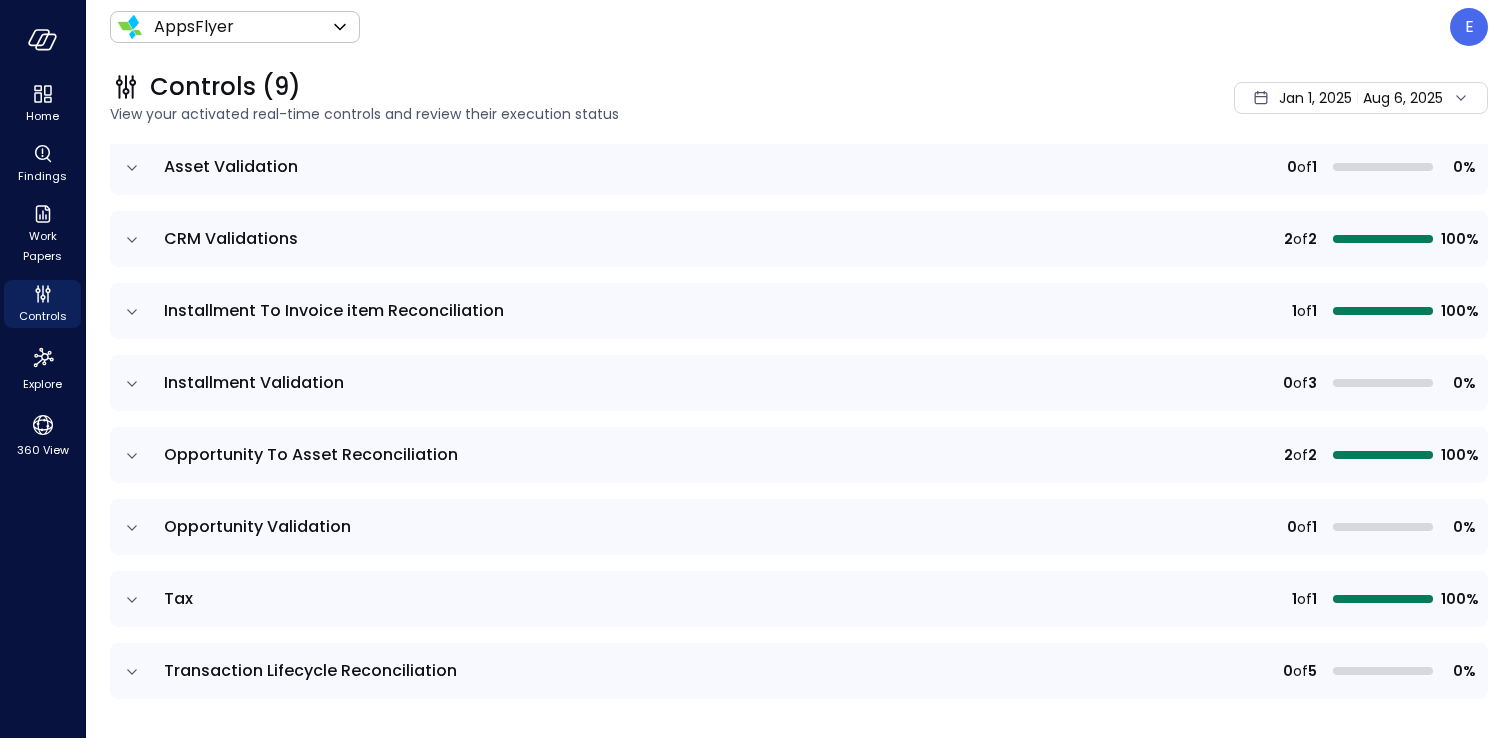click 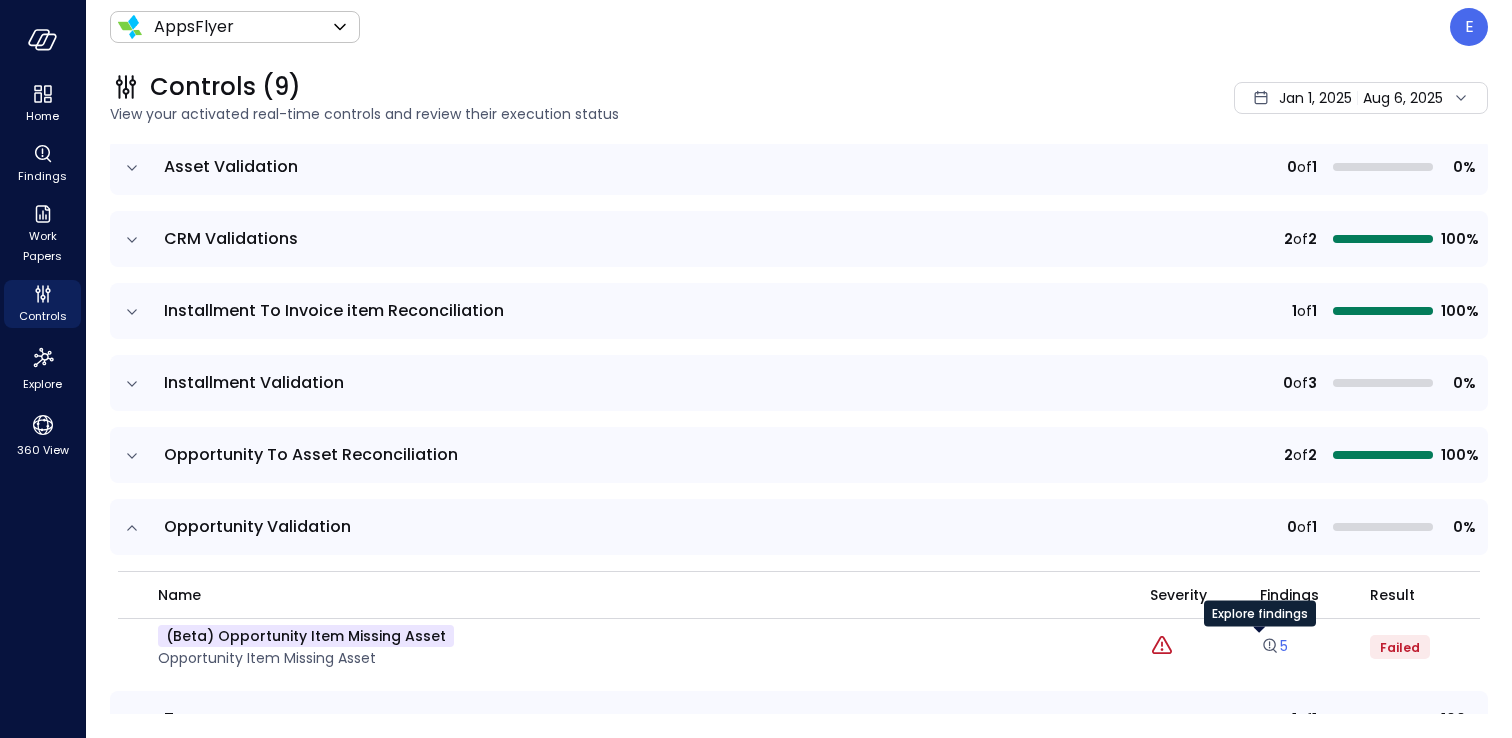 click on "5" at bounding box center [1274, 646] 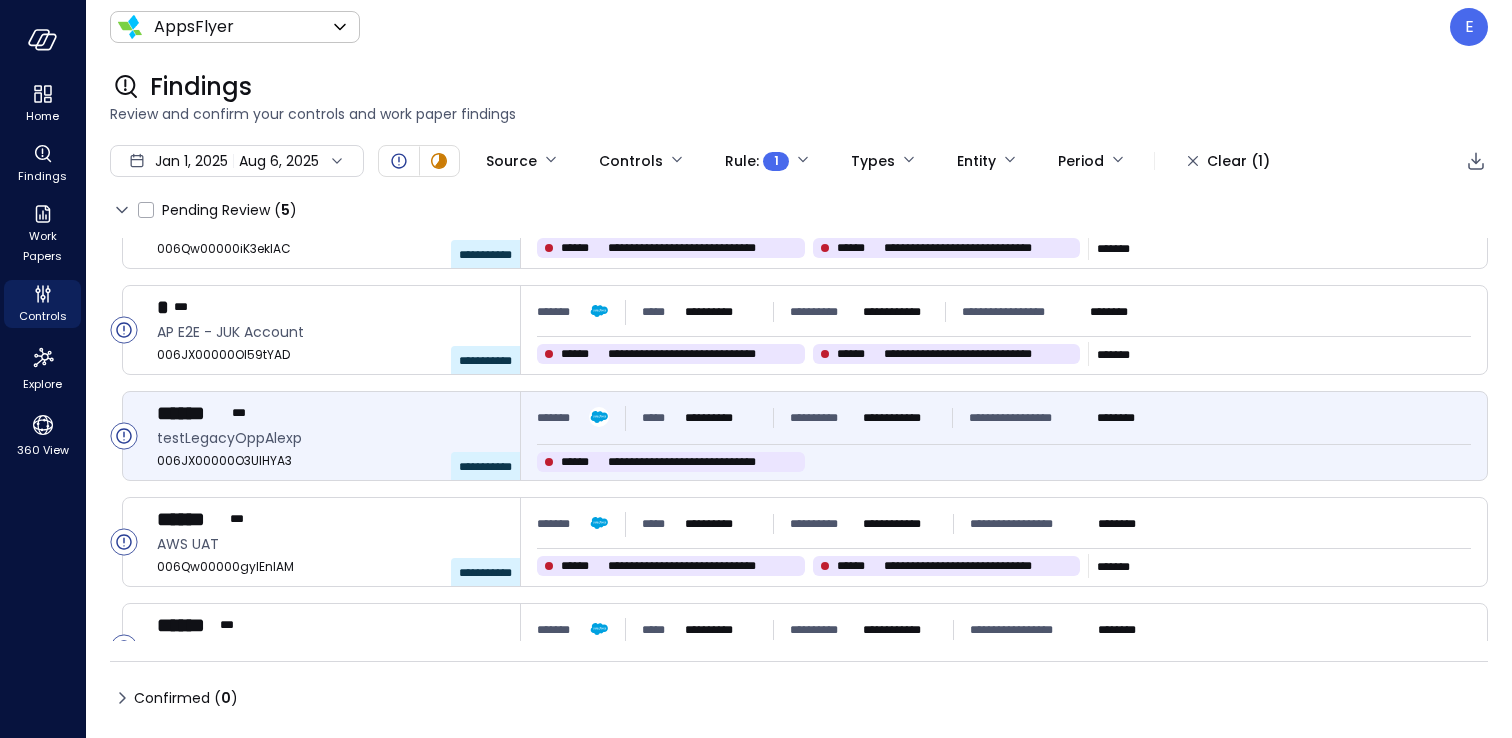 scroll, scrollTop: 111, scrollLeft: 0, axis: vertical 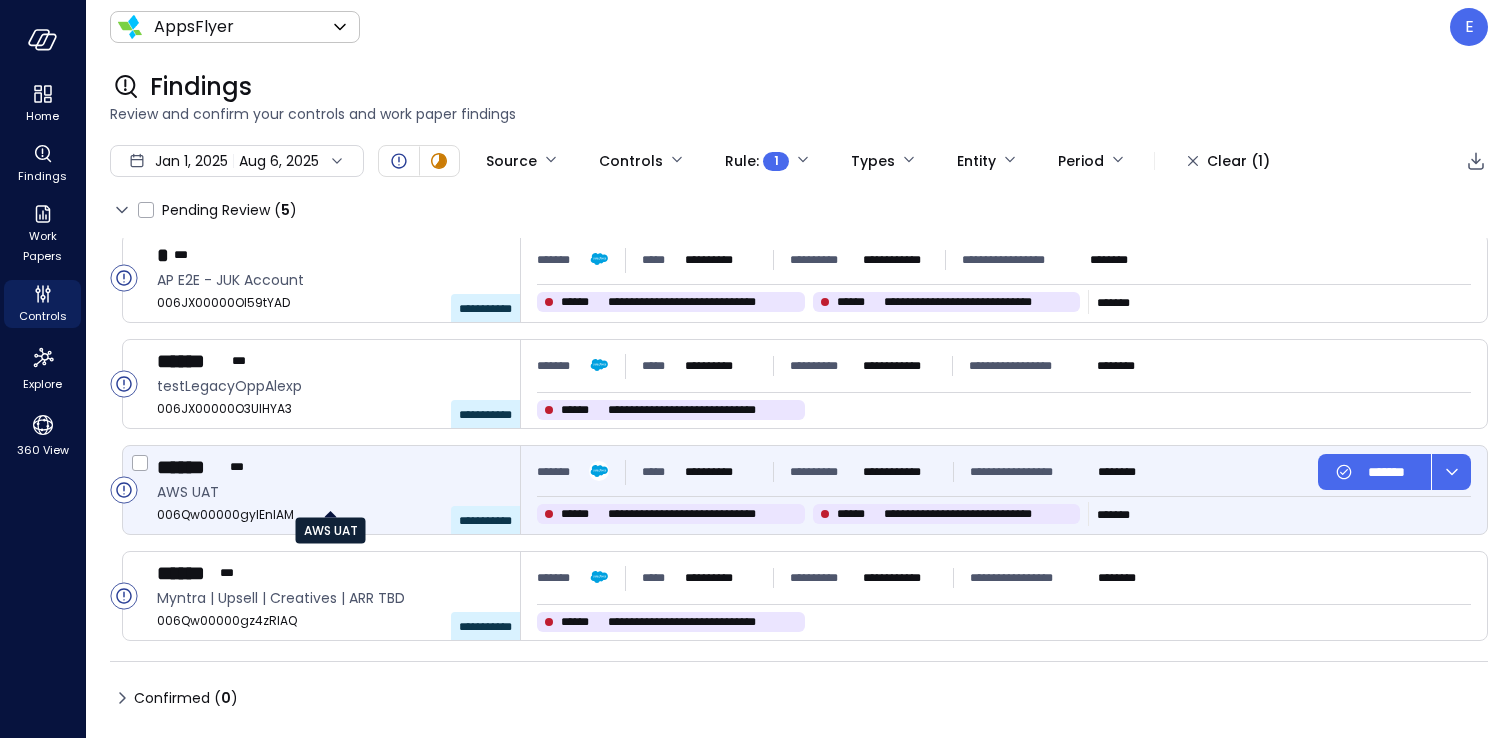 click on "AWS UAT" at bounding box center [330, 492] 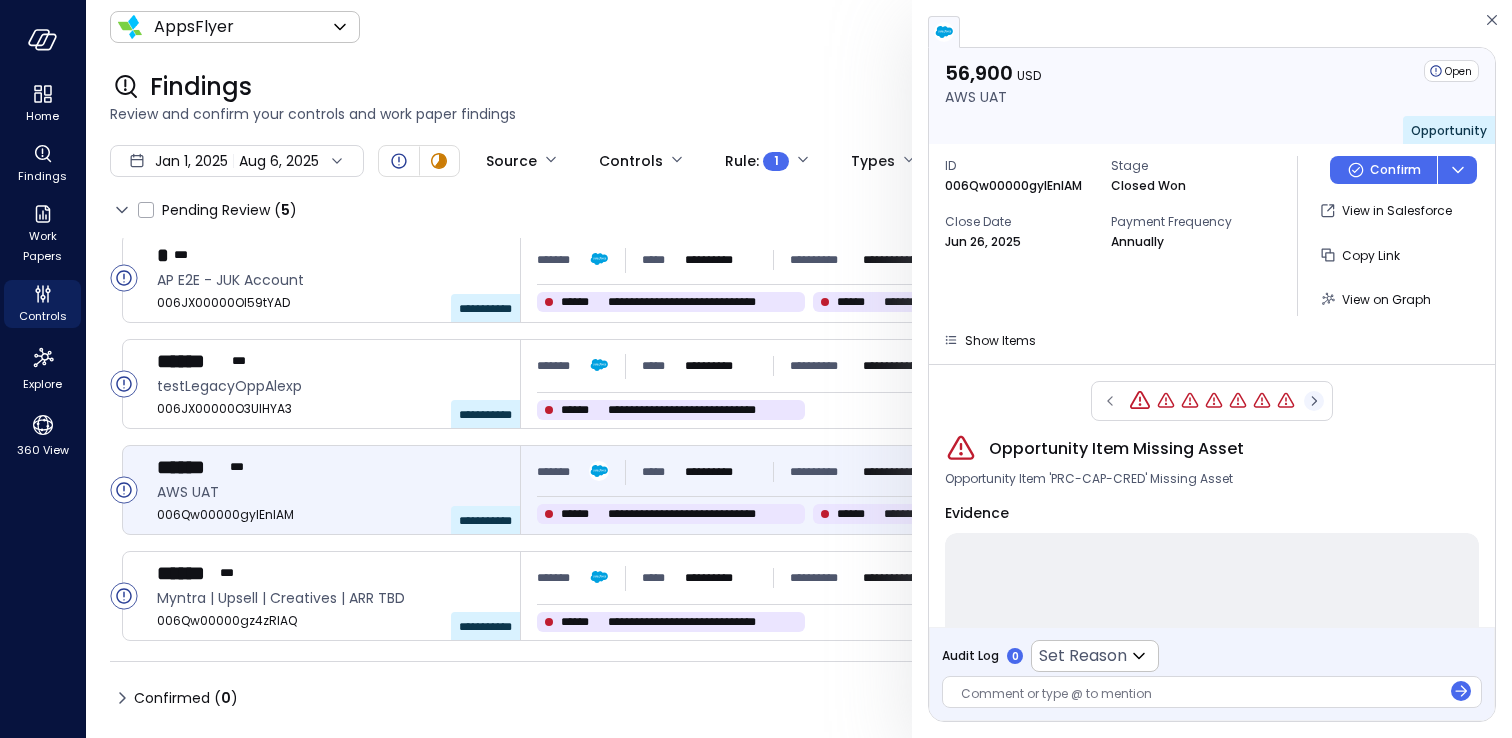 click 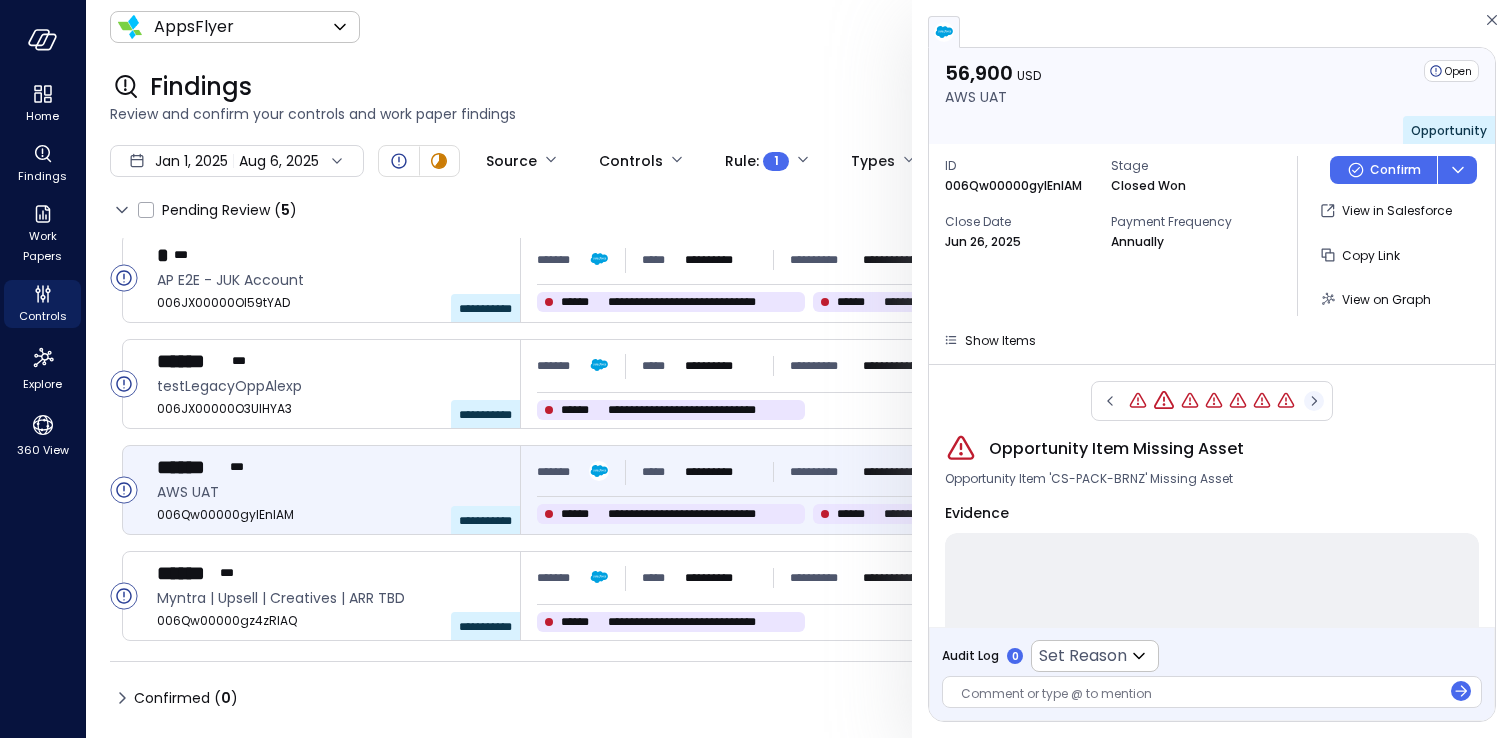 click 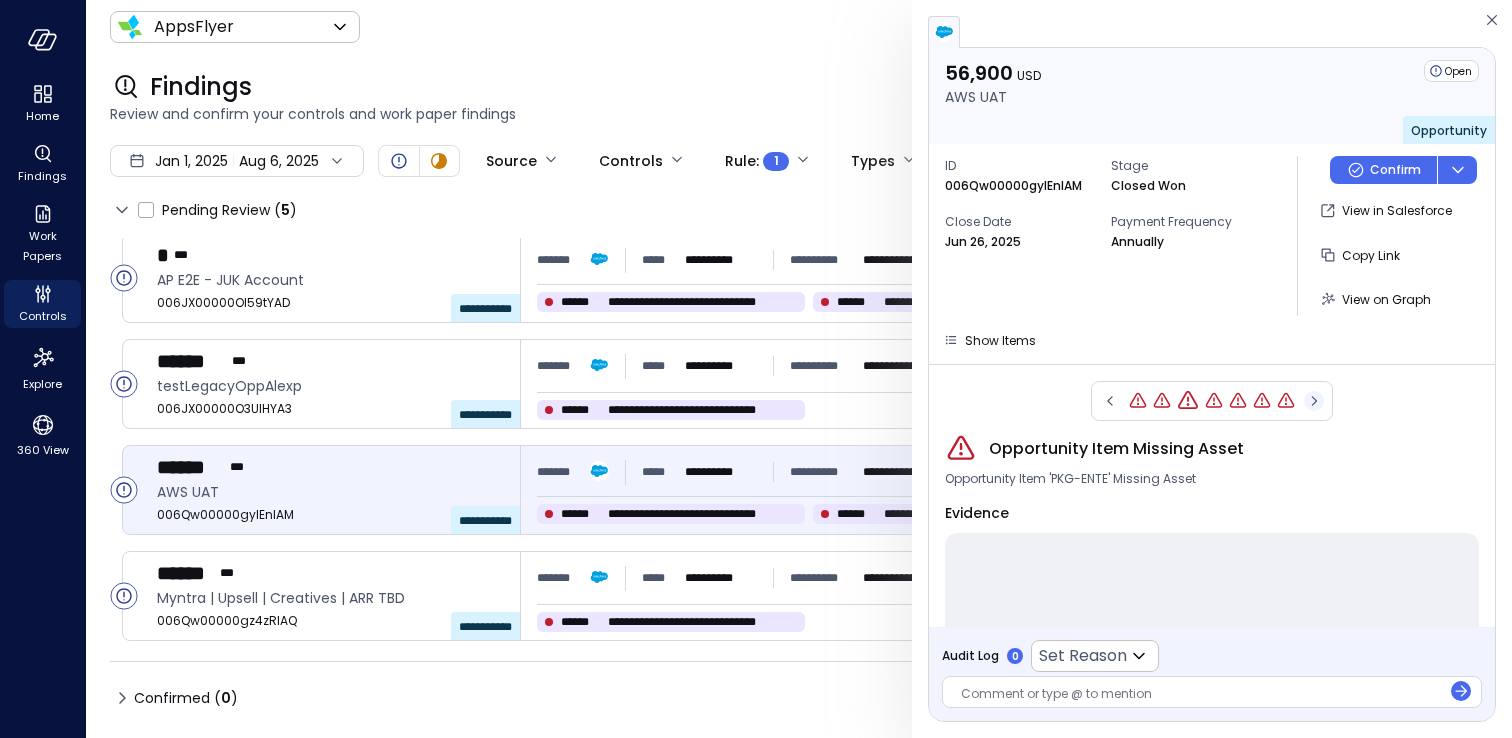 click 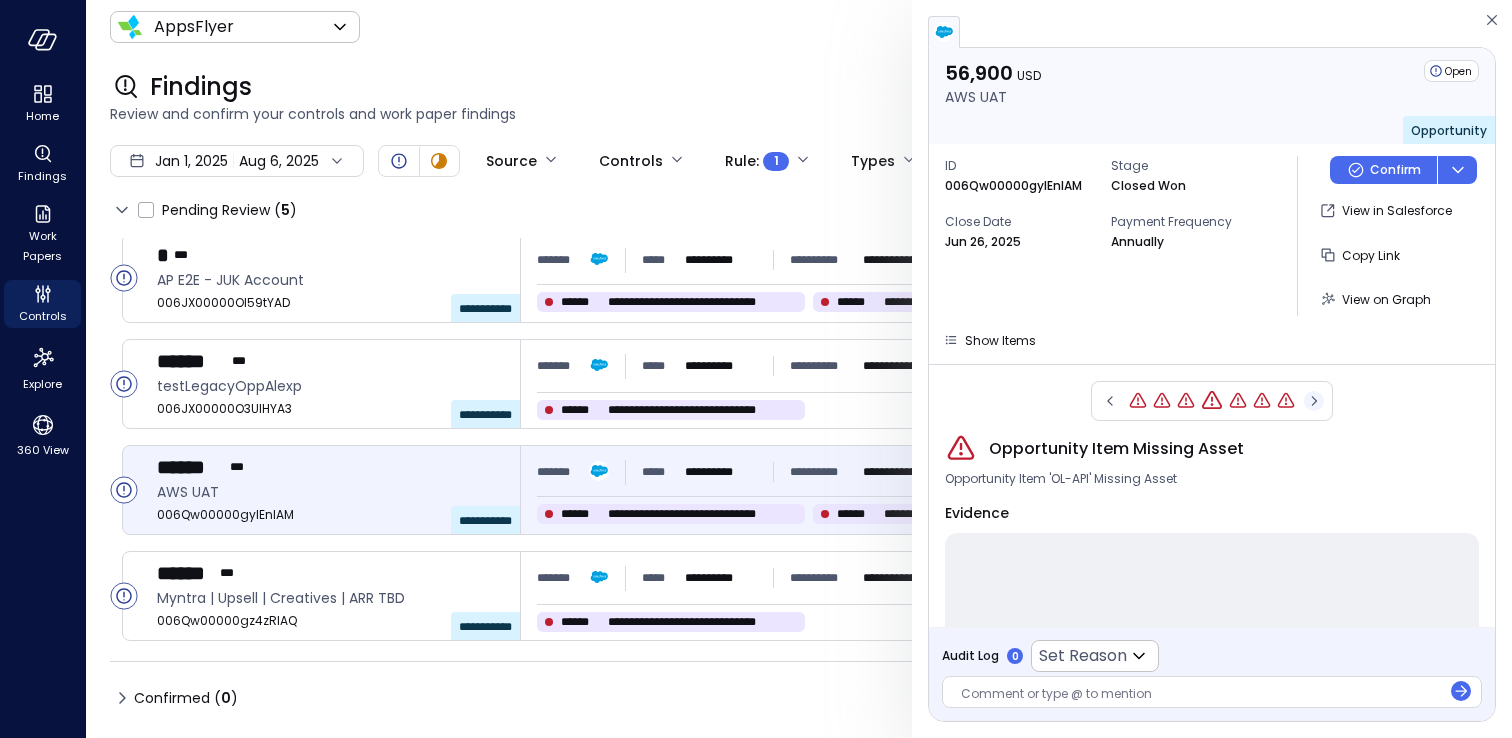 click 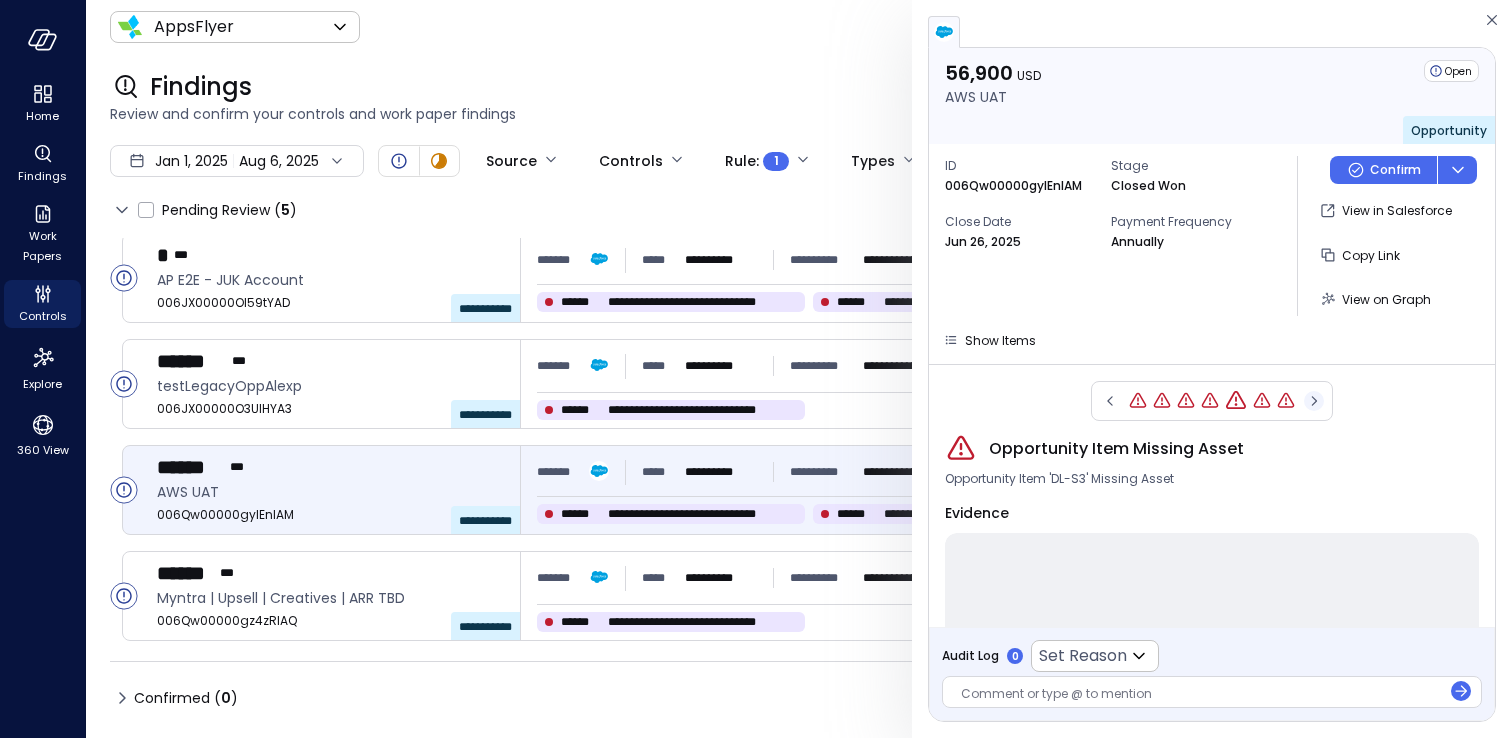 click 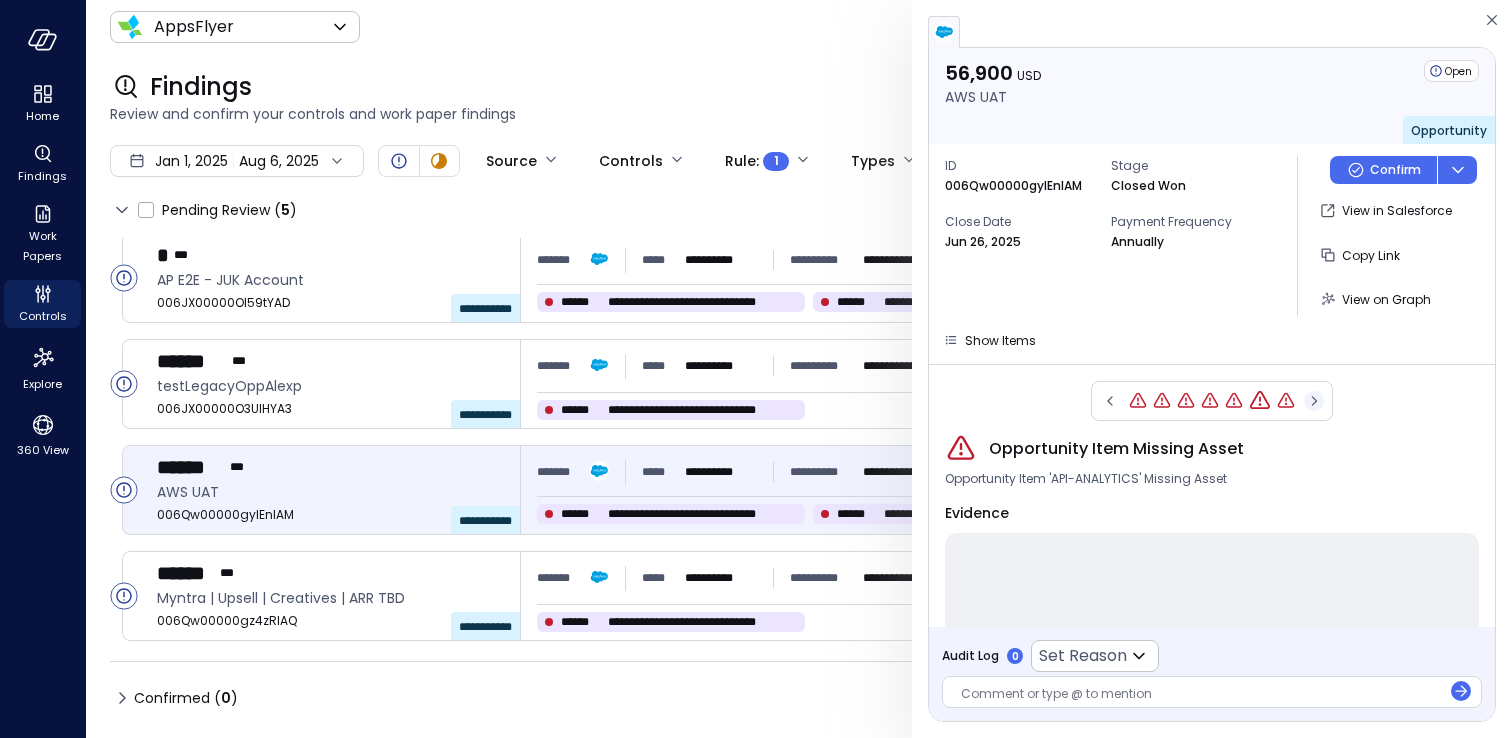 click 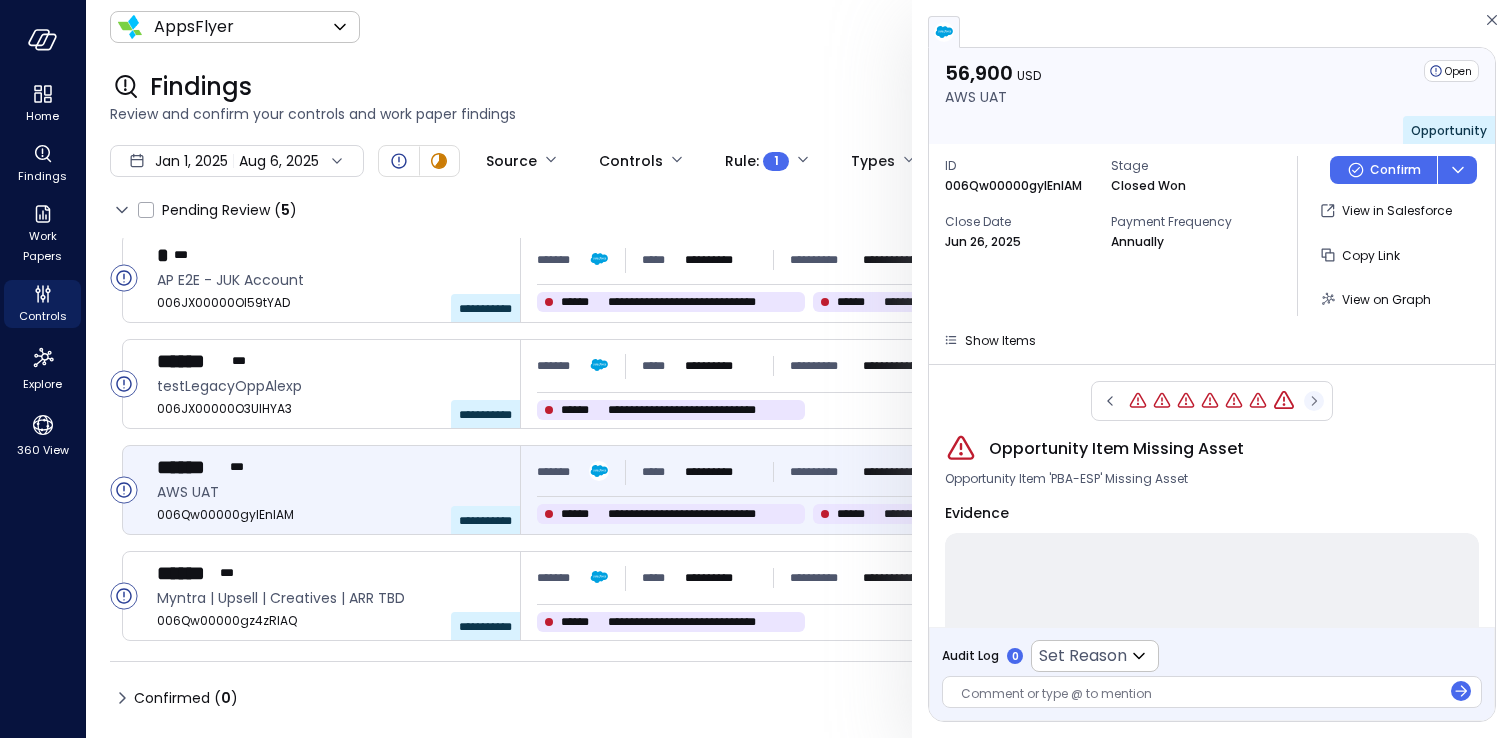click at bounding box center [1212, 401] 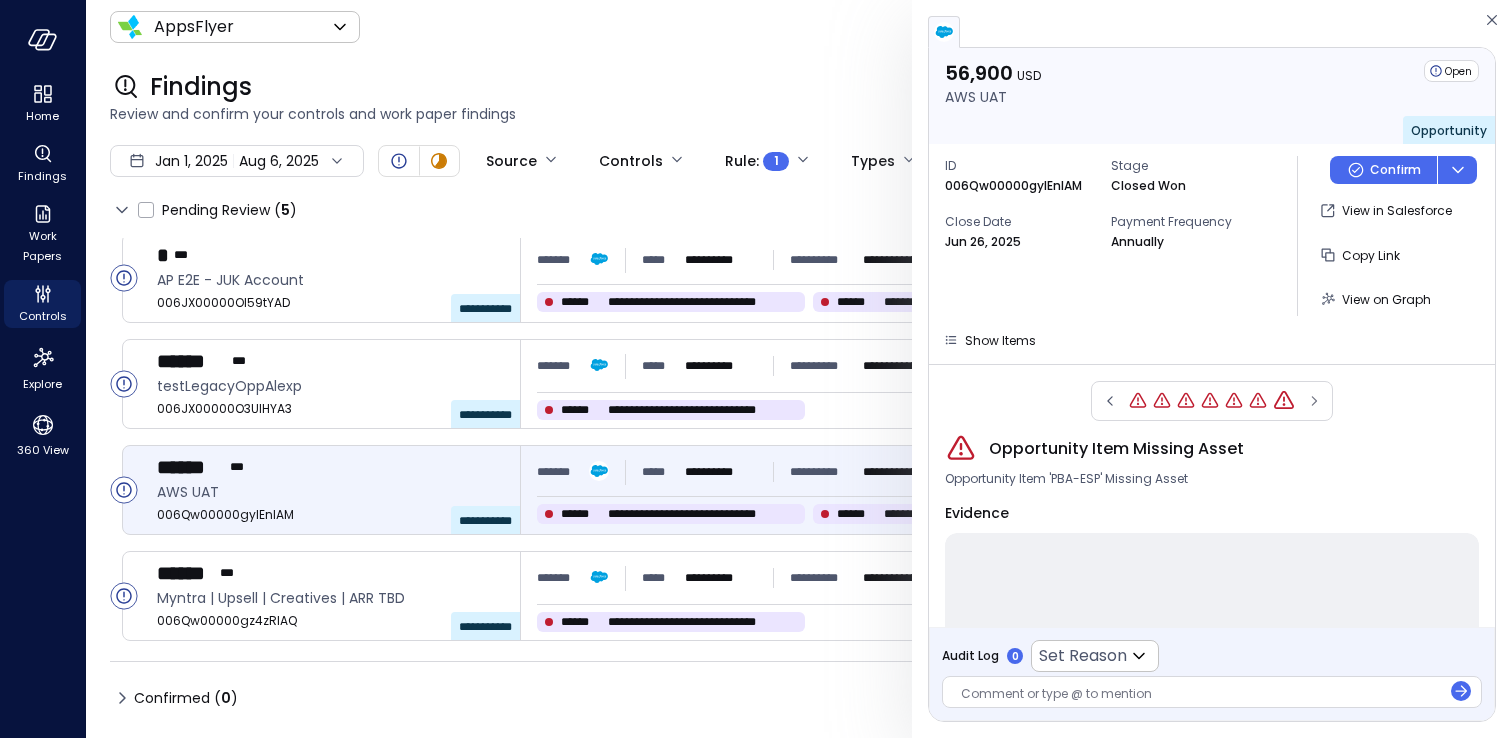 click at bounding box center [1212, 401] 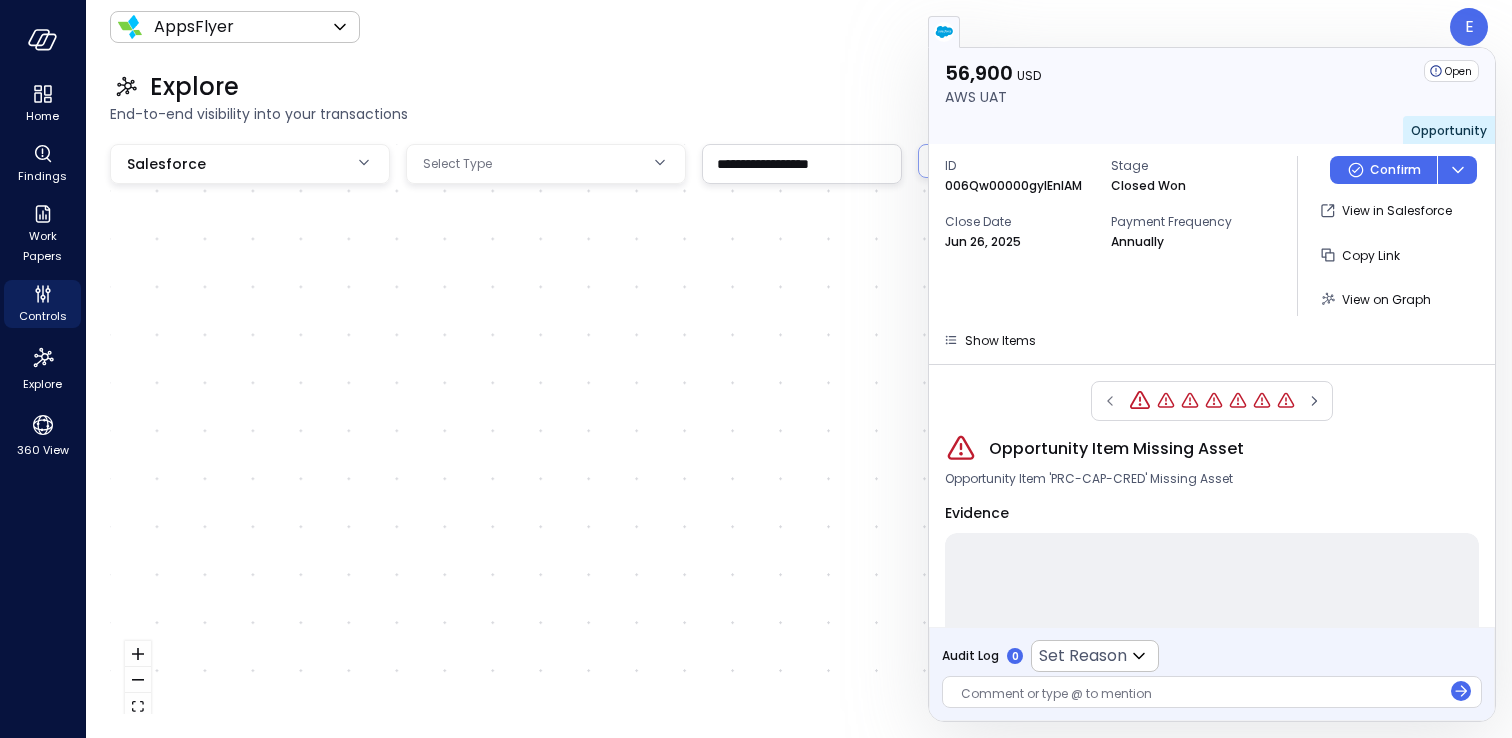 scroll, scrollTop: 0, scrollLeft: 0, axis: both 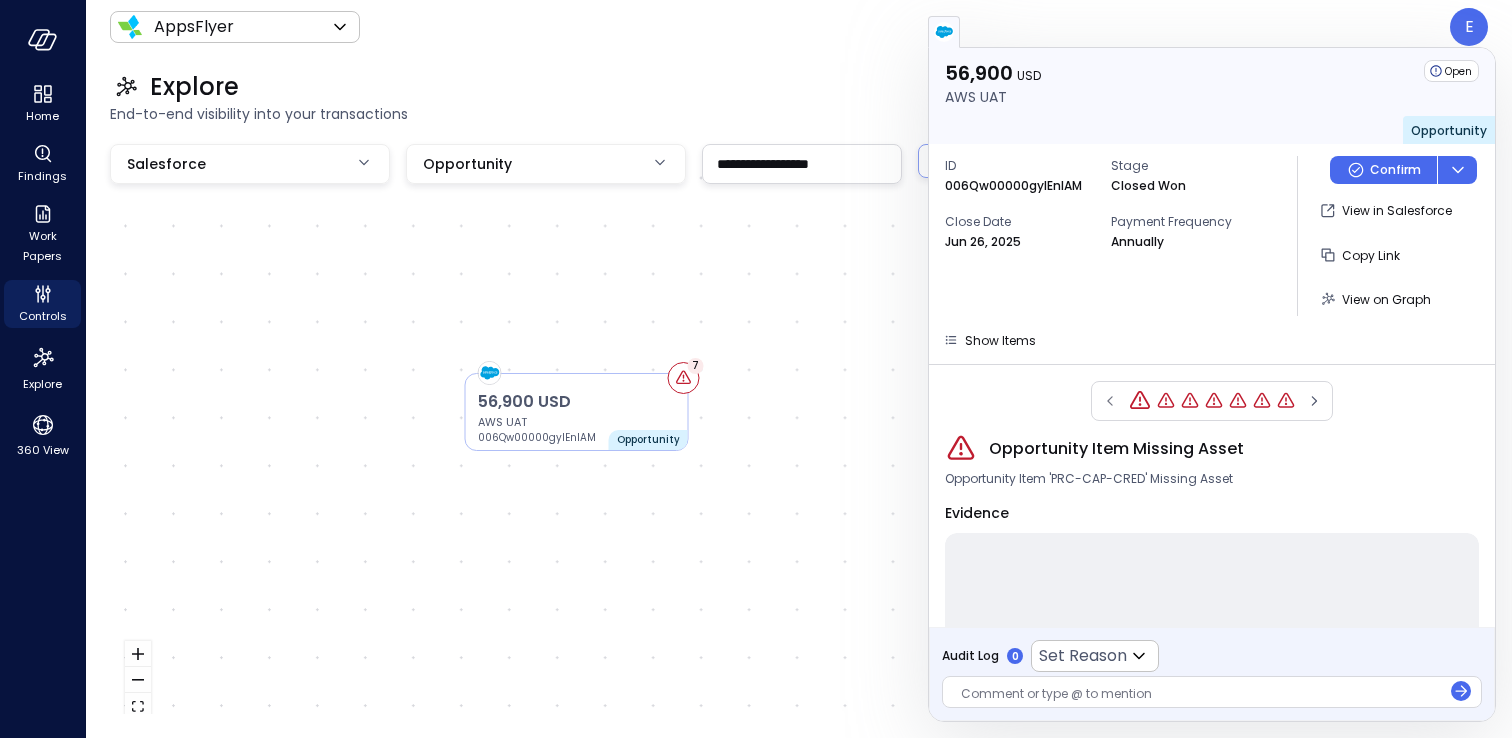drag, startPoint x: 673, startPoint y: 330, endPoint x: 458, endPoint y: 300, distance: 217.08293 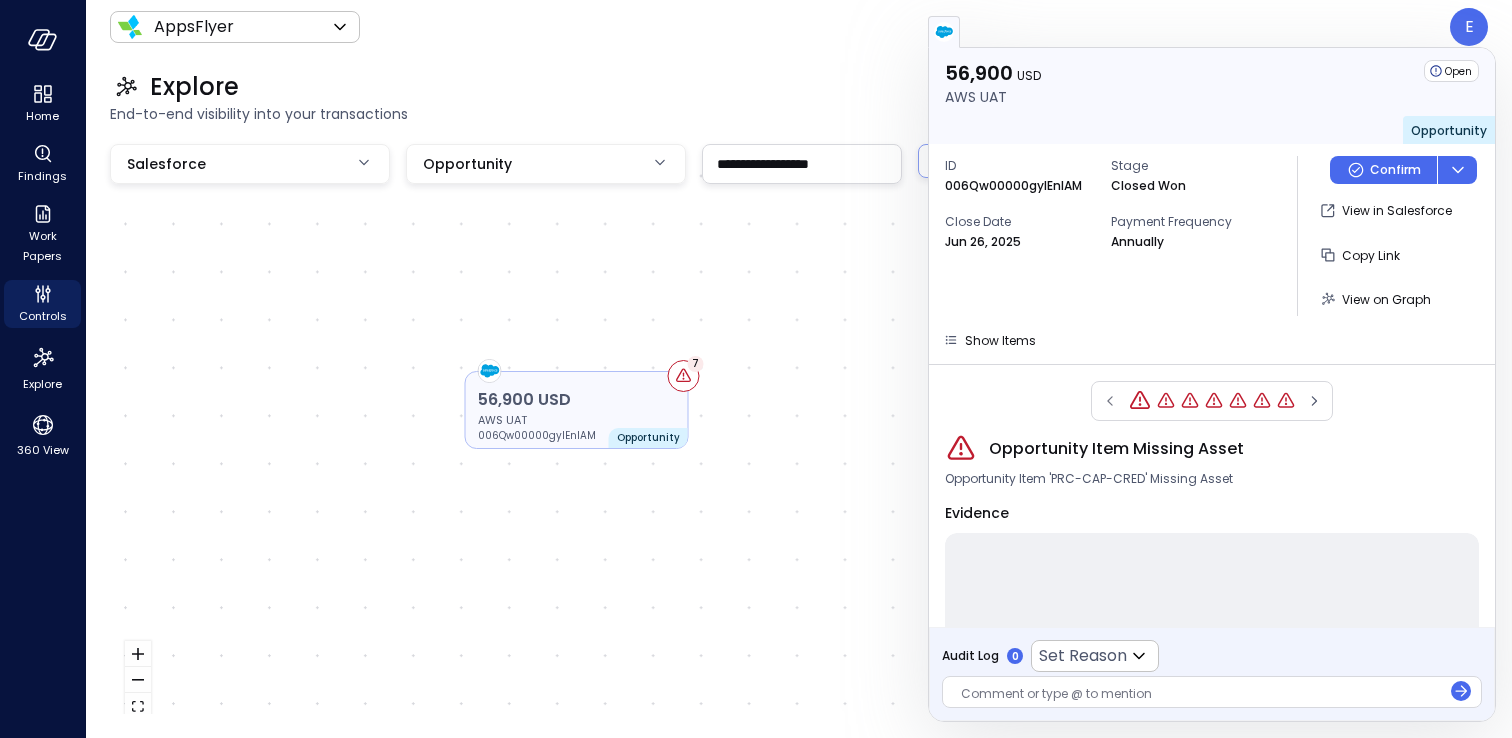 click 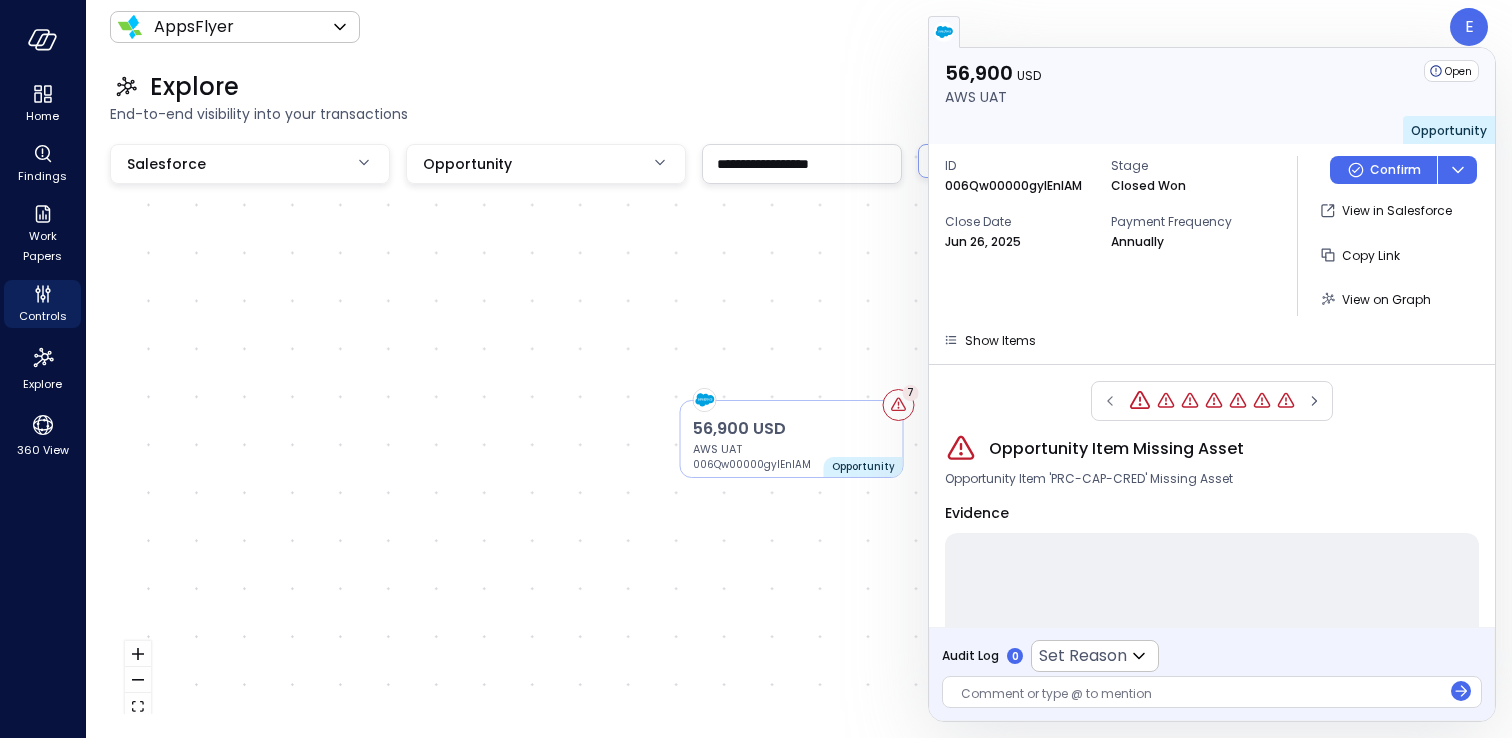 click on "56,900 USD AWS UAT 006Qw00000gyIEnIAM Opportunity 7" at bounding box center (799, 439) 